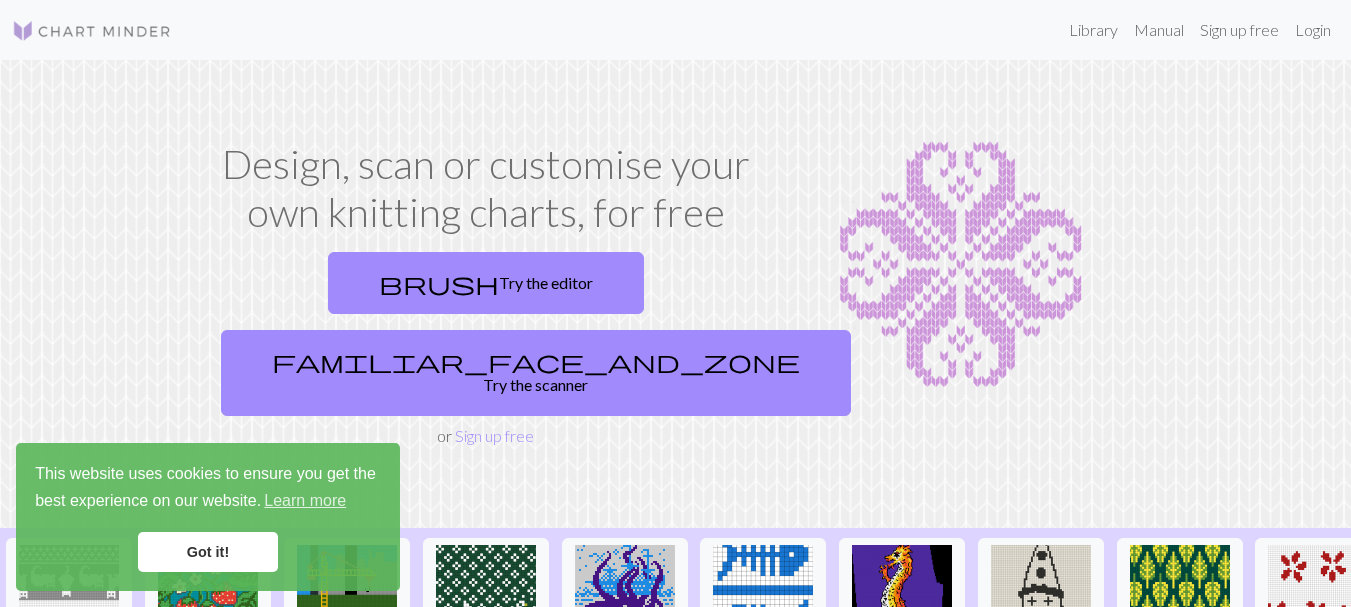 scroll, scrollTop: 0, scrollLeft: 0, axis: both 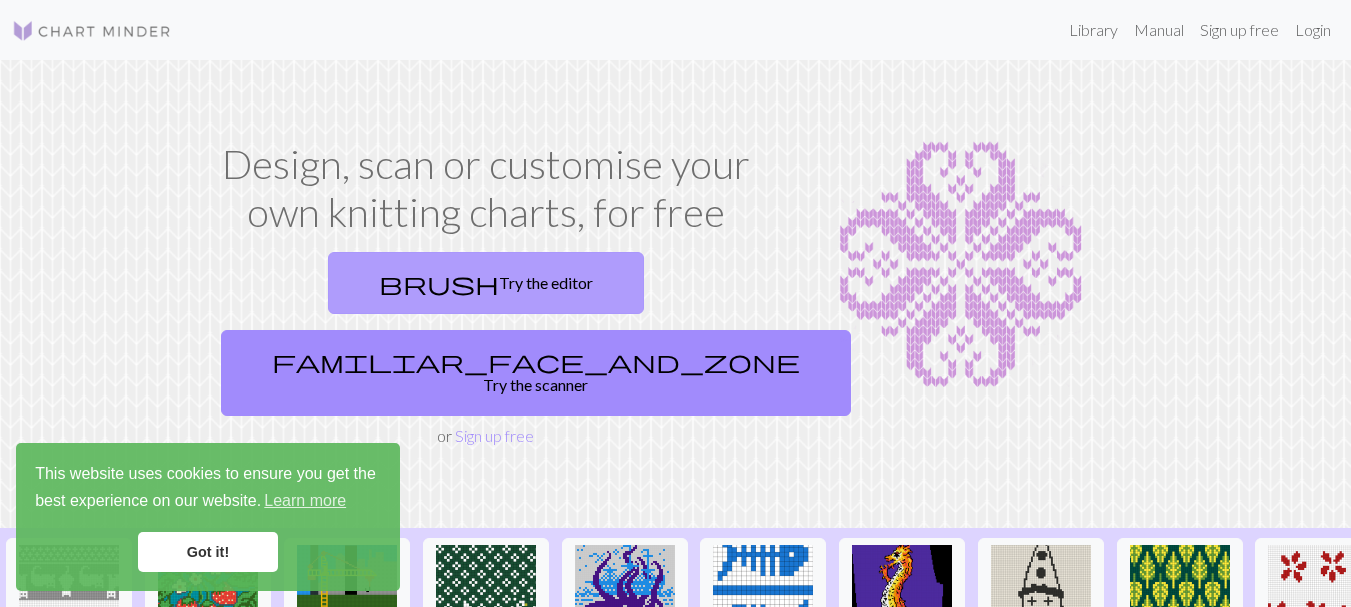 click on "brush  Try the editor" at bounding box center [486, 283] 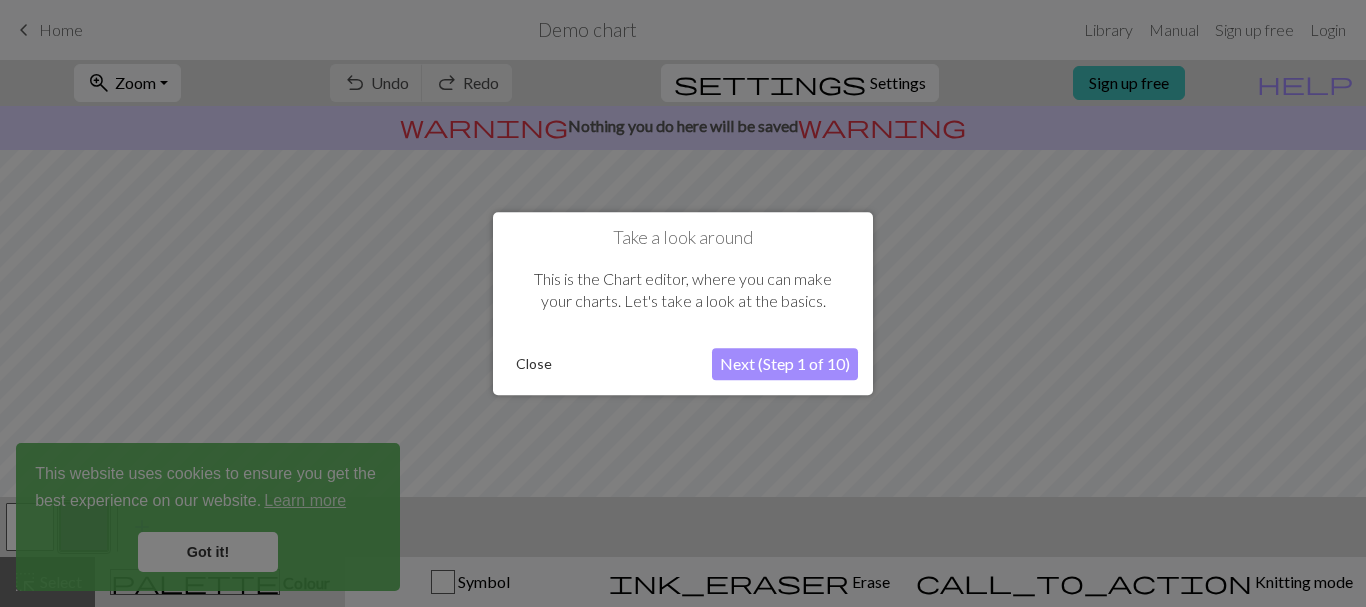 click on "Next (Step 1 of 10)" at bounding box center (785, 364) 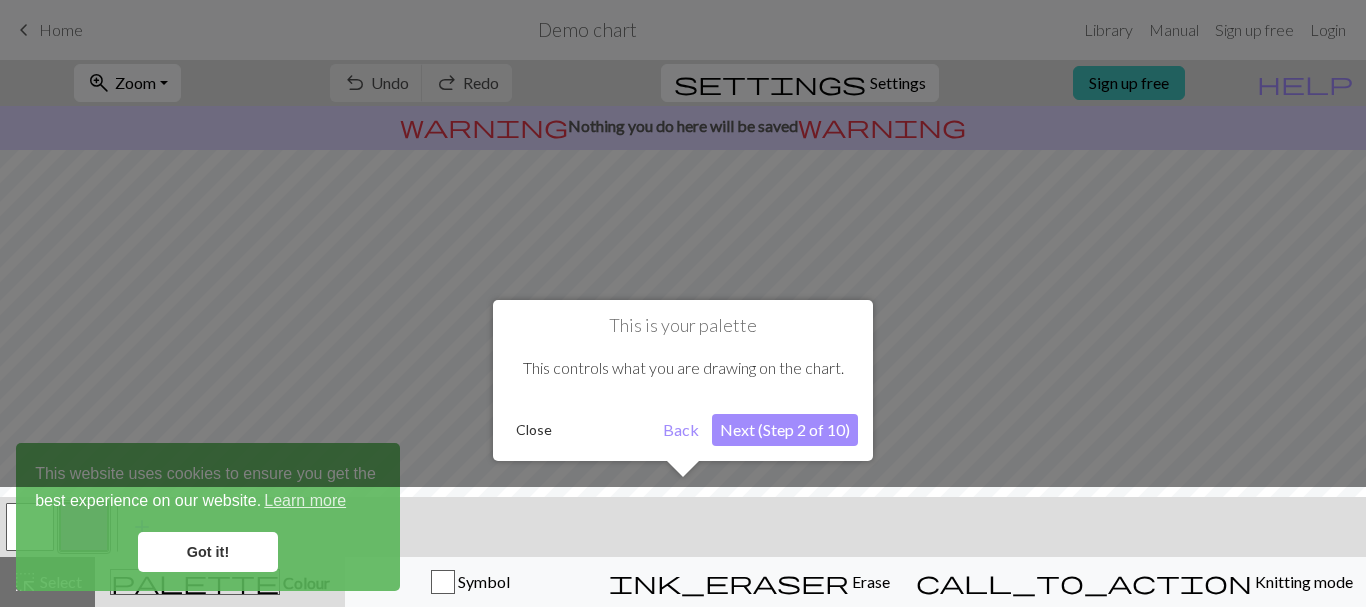 click on "This is your palette This controls what you are drawing on the chart. Close Back Next (Step 2 of 10)" at bounding box center (683, 380) 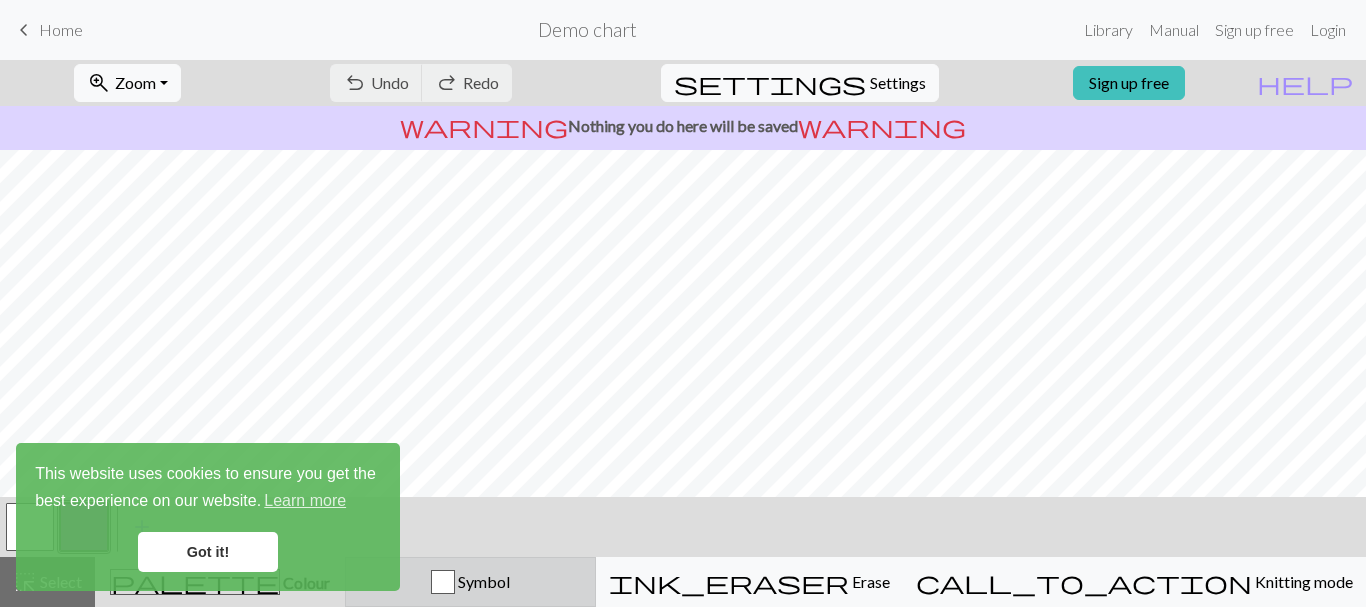 click on "Symbol" at bounding box center [482, 581] 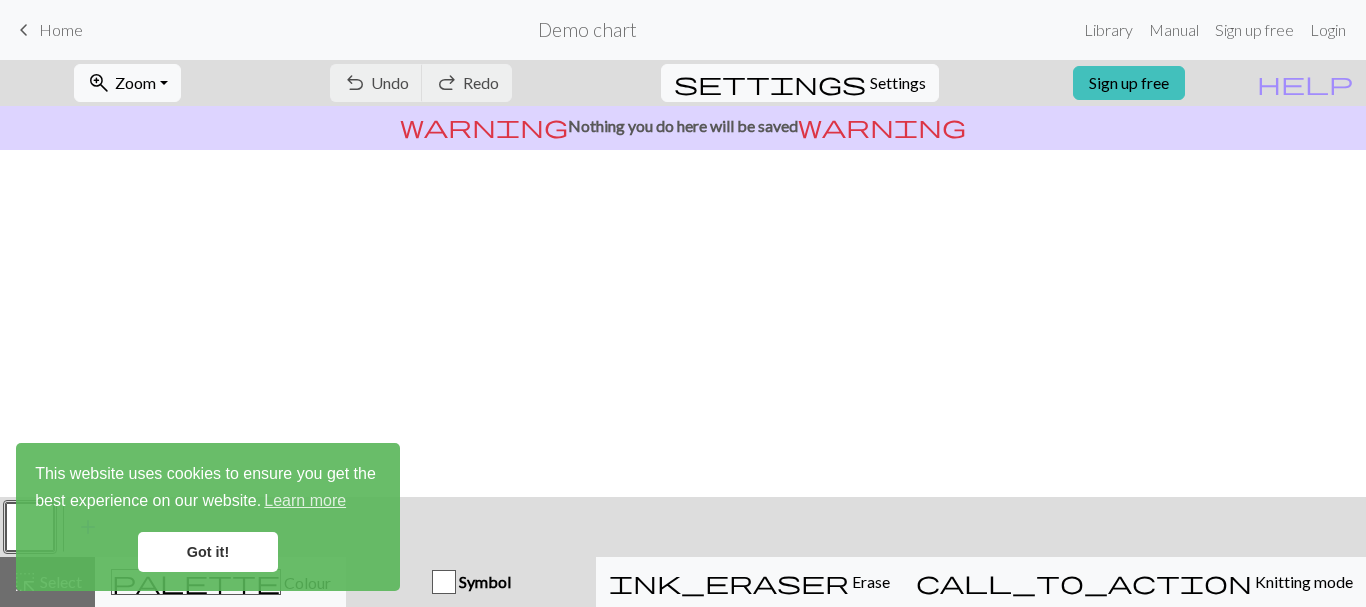 scroll, scrollTop: 398, scrollLeft: 0, axis: vertical 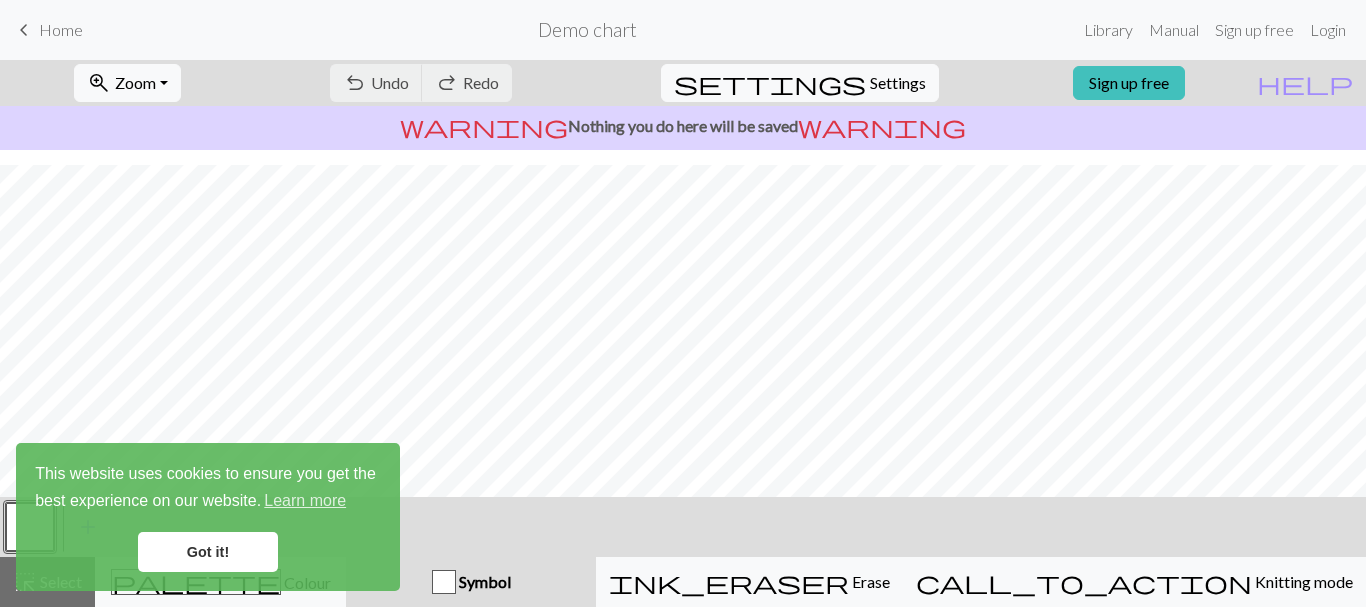 click on "Got it!" at bounding box center [208, 552] 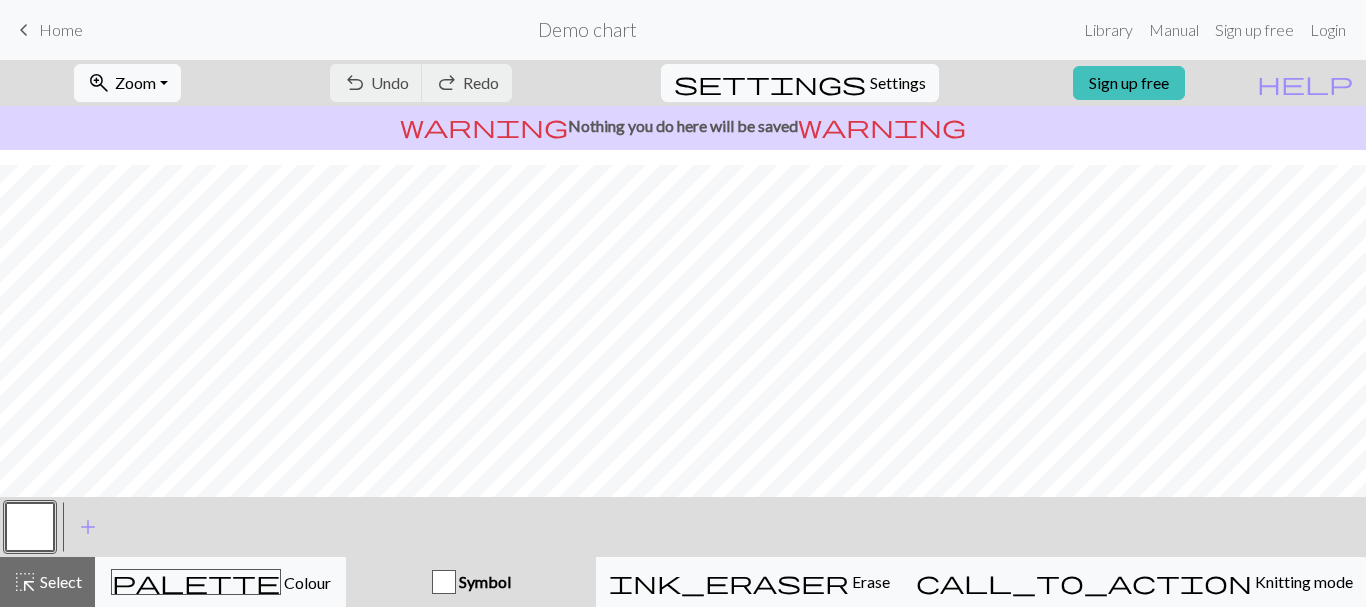 click on "Symbol" at bounding box center [483, 581] 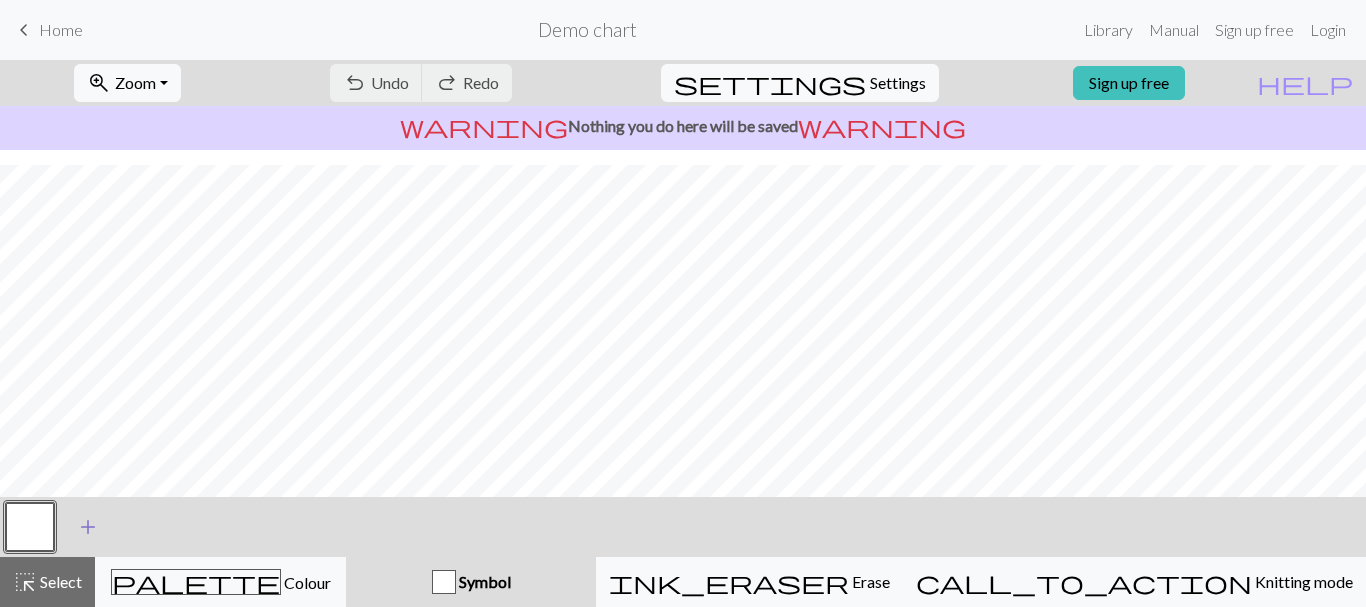 click on "add" at bounding box center (88, 527) 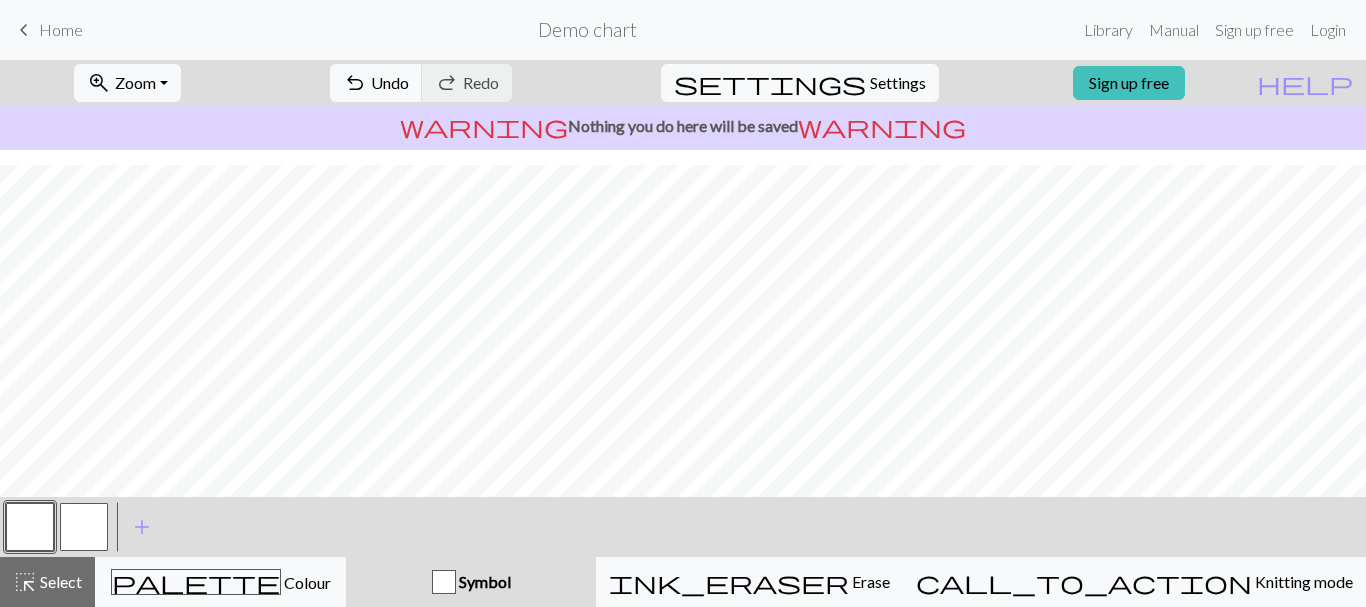 click at bounding box center [84, 527] 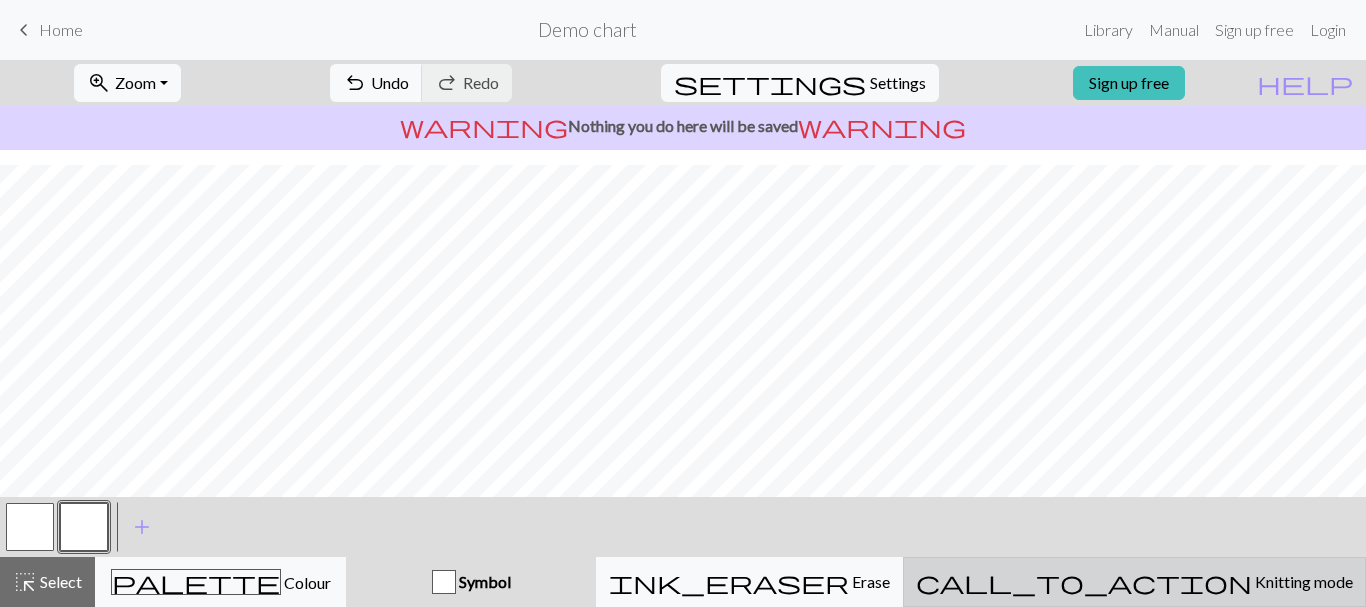click on "call_to_action   Knitting mode   Knitting mode" at bounding box center [1134, 582] 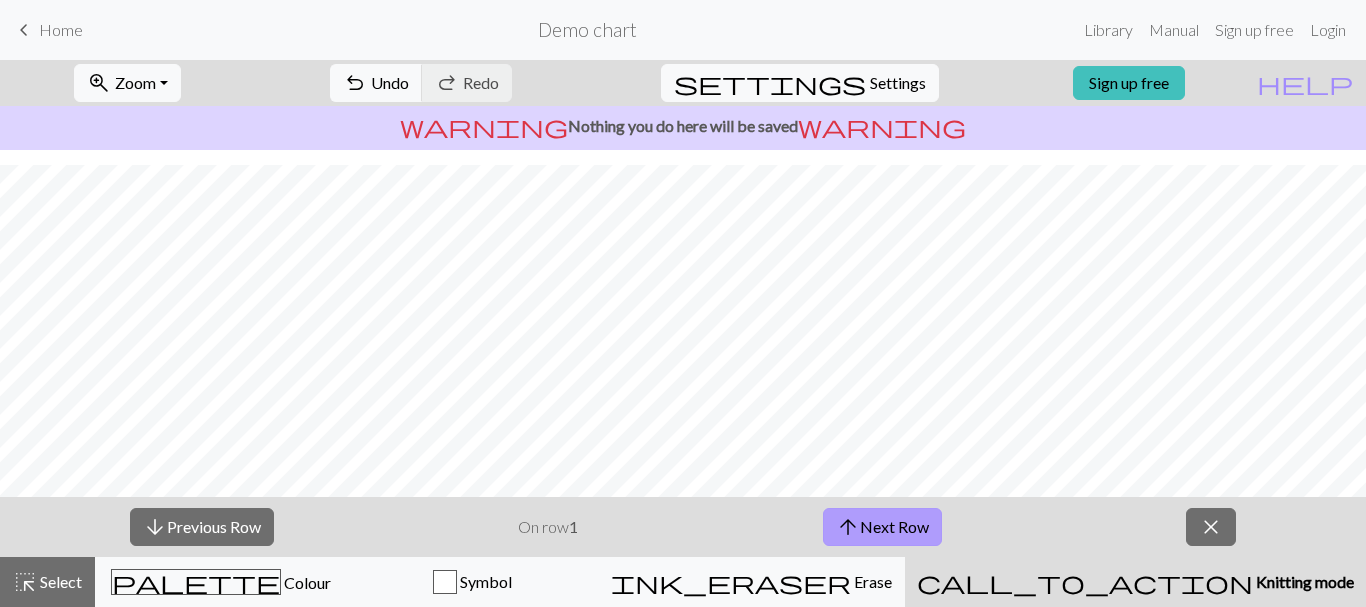 click on "arrow_upward  Next Row" at bounding box center [882, 527] 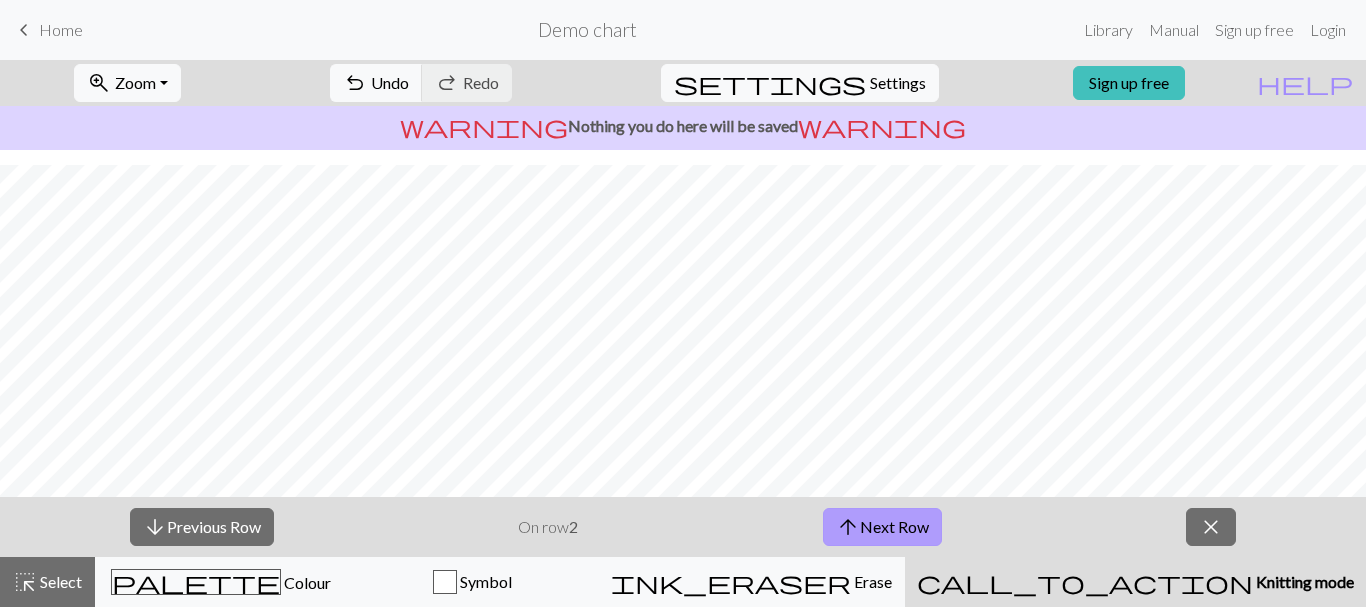 click on "arrow_upward  Next Row" at bounding box center (882, 527) 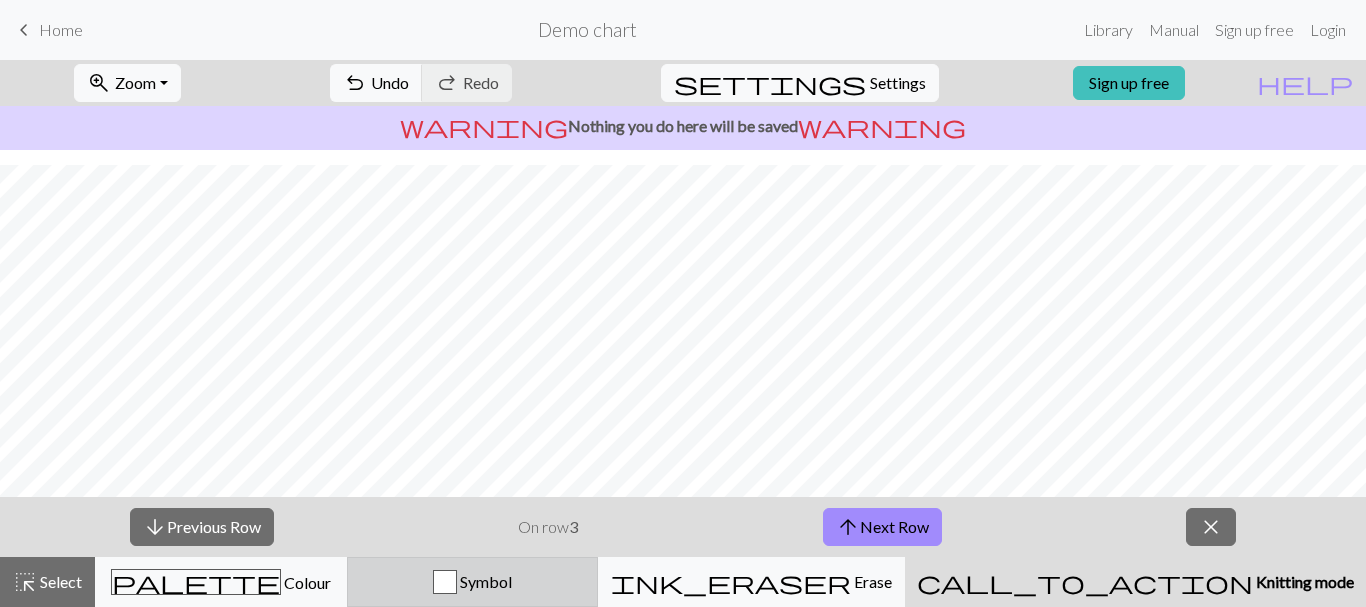 click on "Symbol" at bounding box center (484, 581) 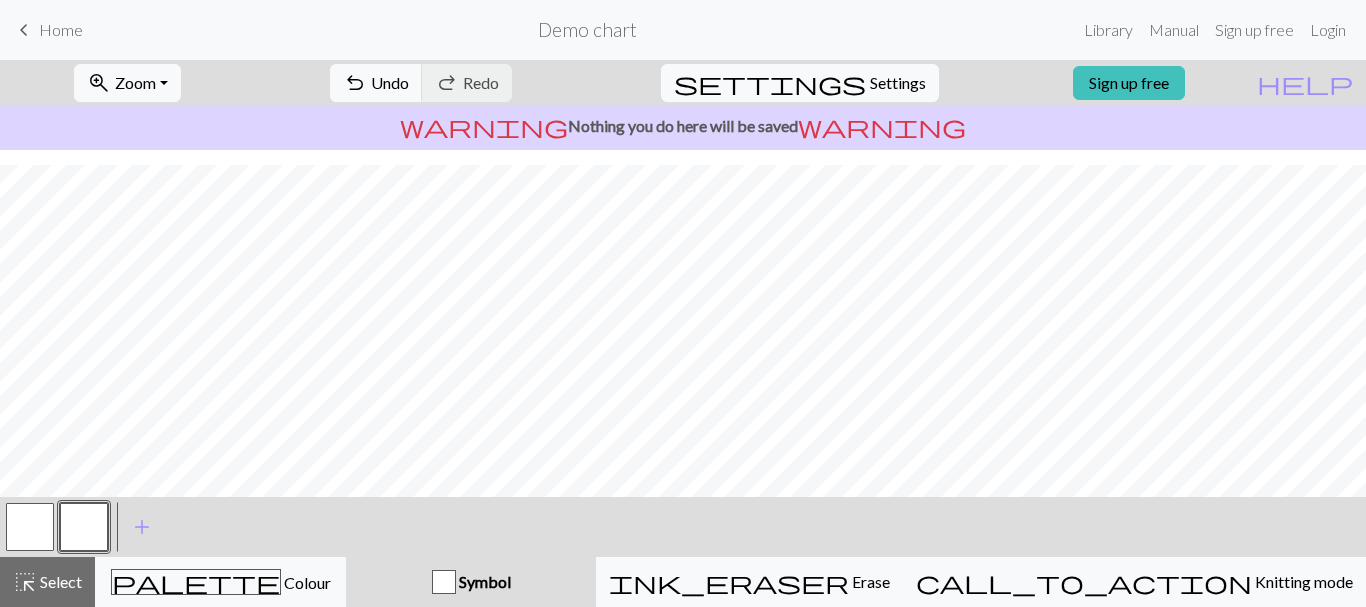 click at bounding box center (84, 527) 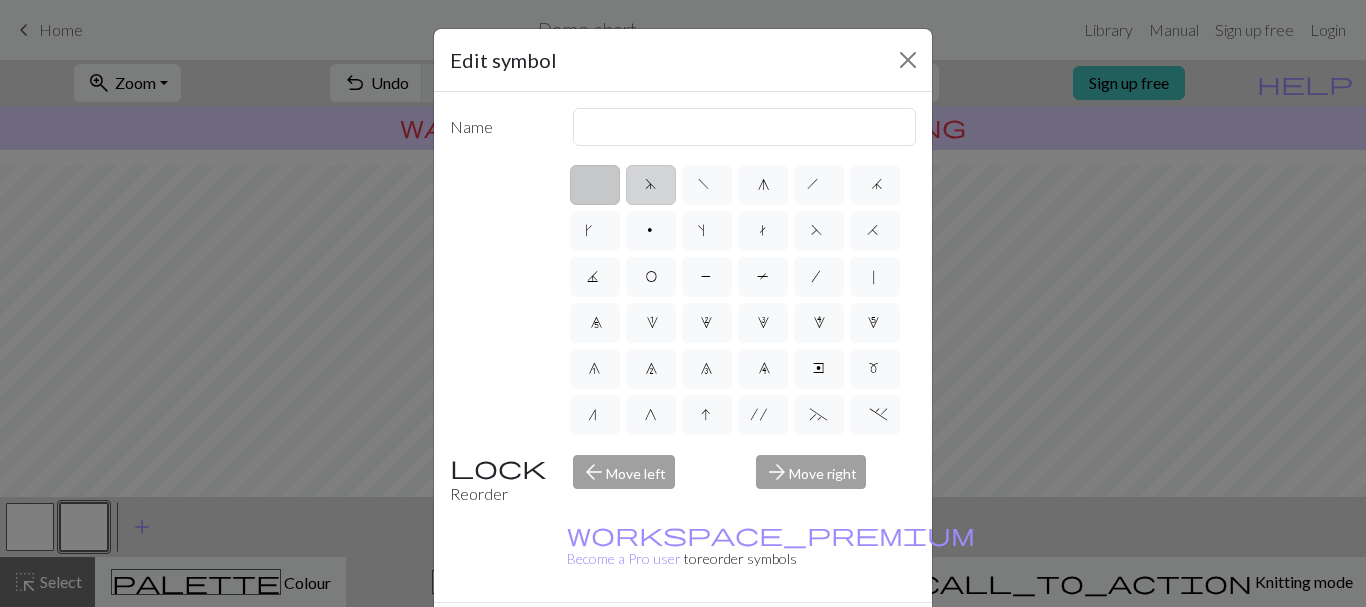 click on "d" at bounding box center (650, 187) 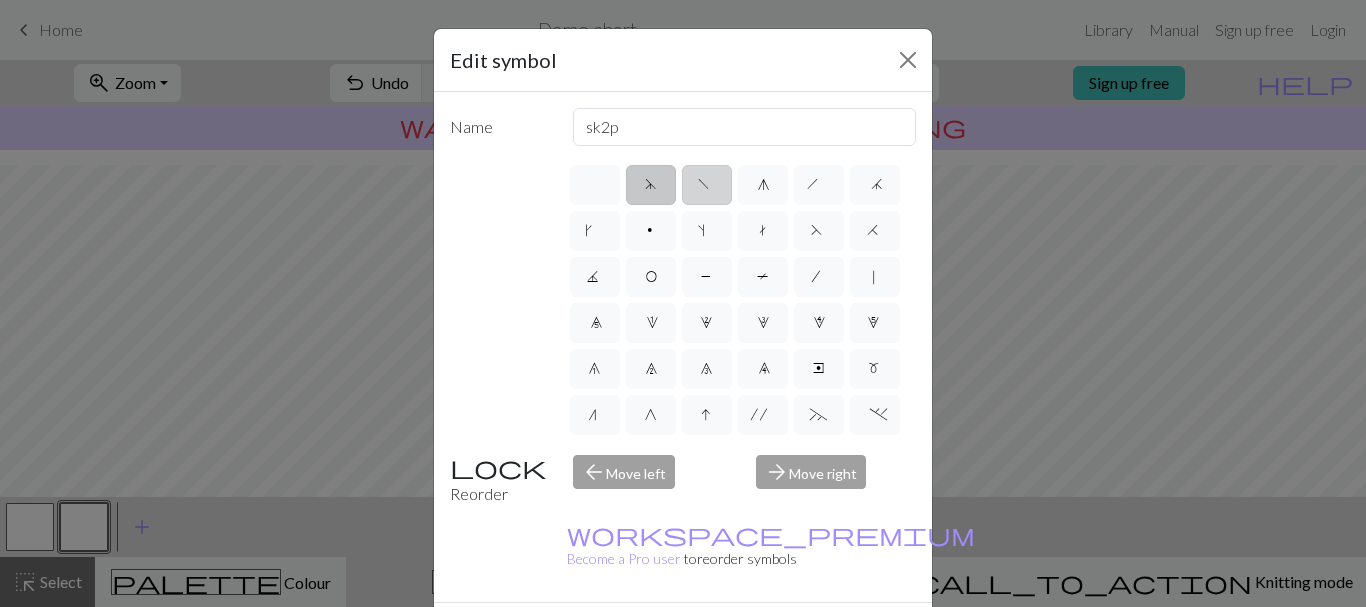 click on "f" at bounding box center [707, 185] 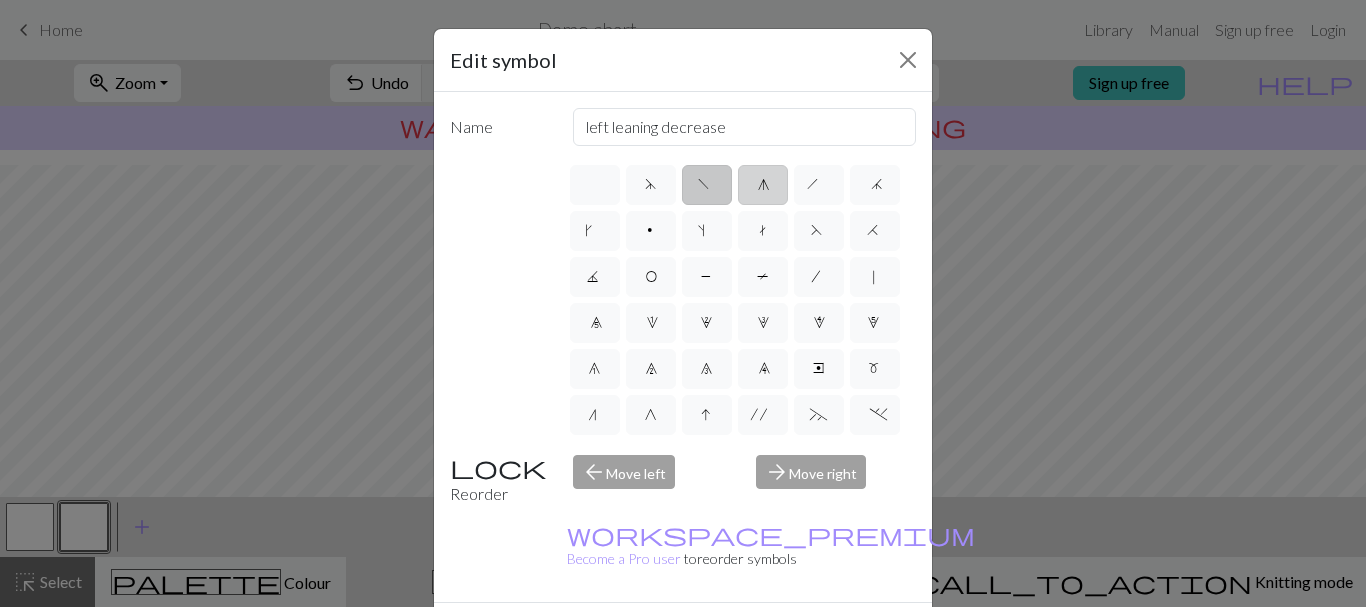 click on "g" at bounding box center [762, 187] 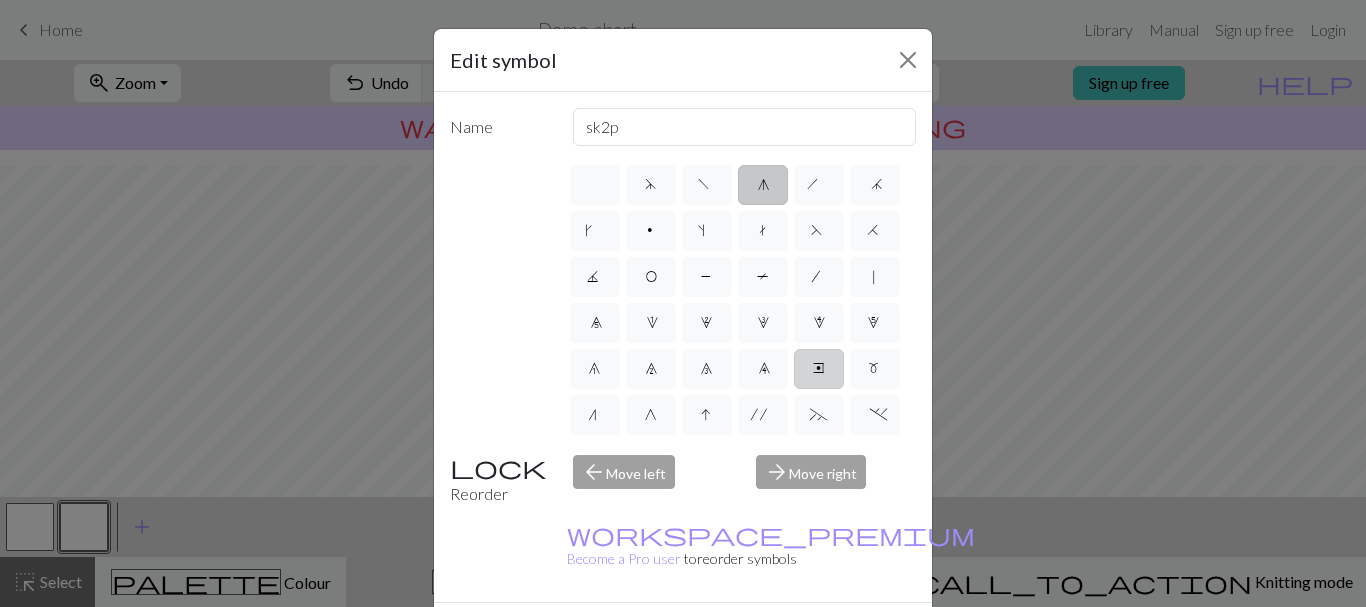 click on "e" at bounding box center [819, 369] 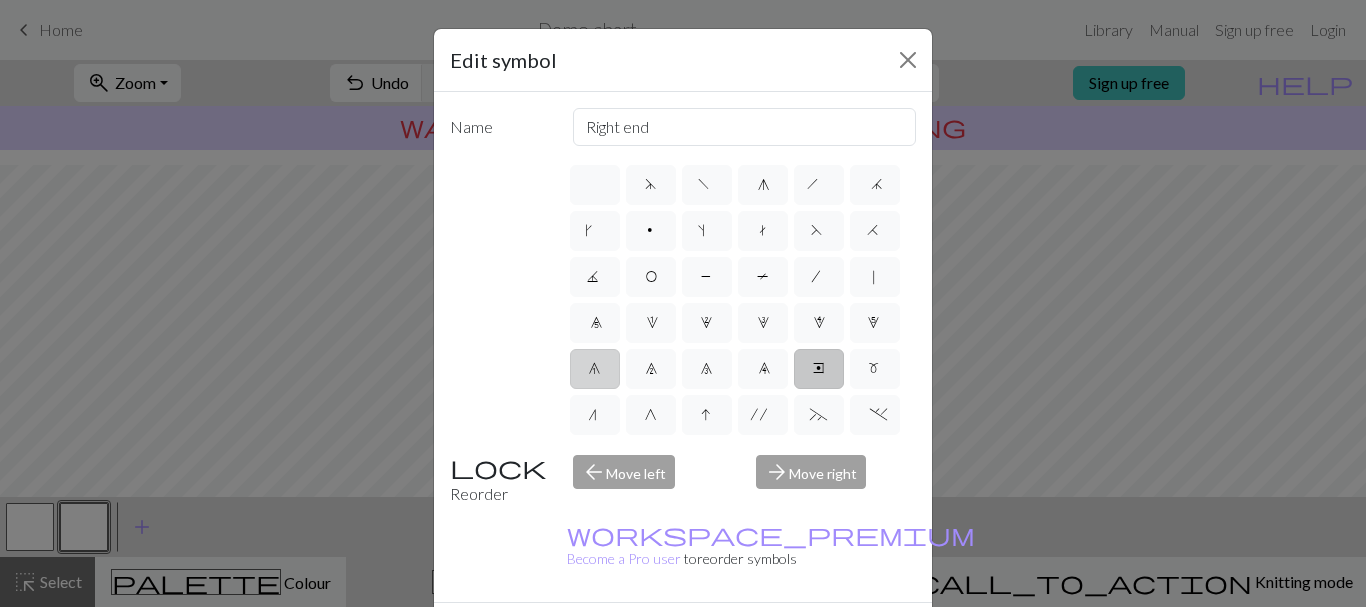 scroll, scrollTop: 505, scrollLeft: 0, axis: vertical 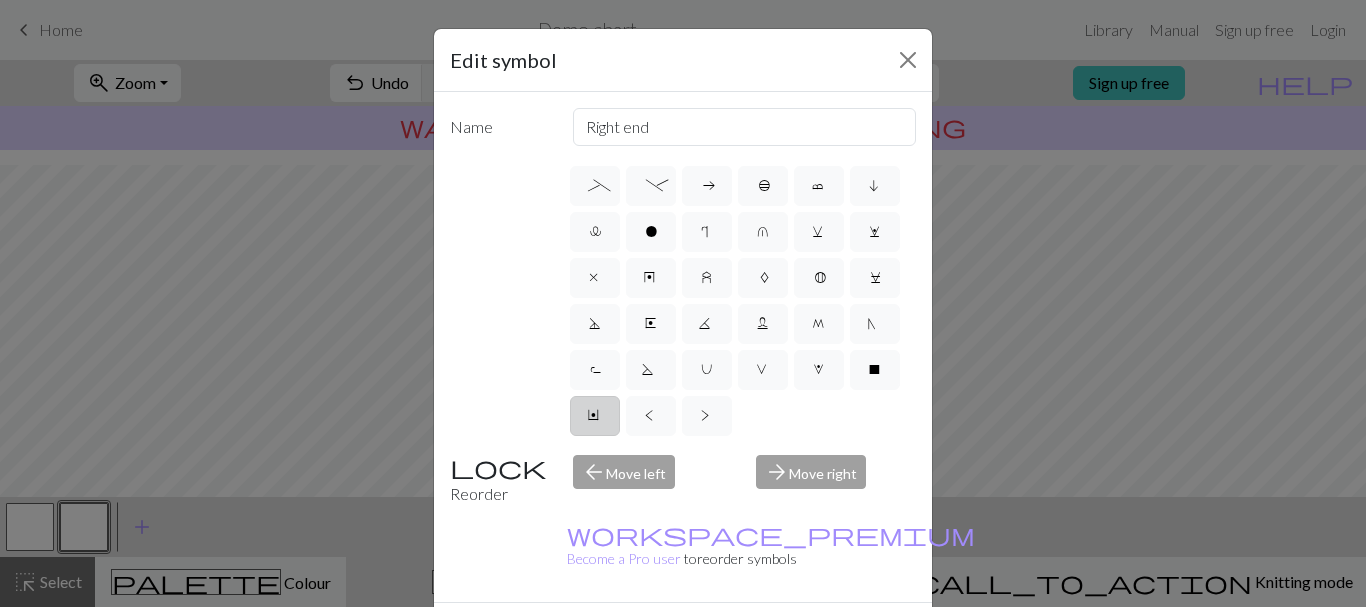 click on "Y" at bounding box center [595, 418] 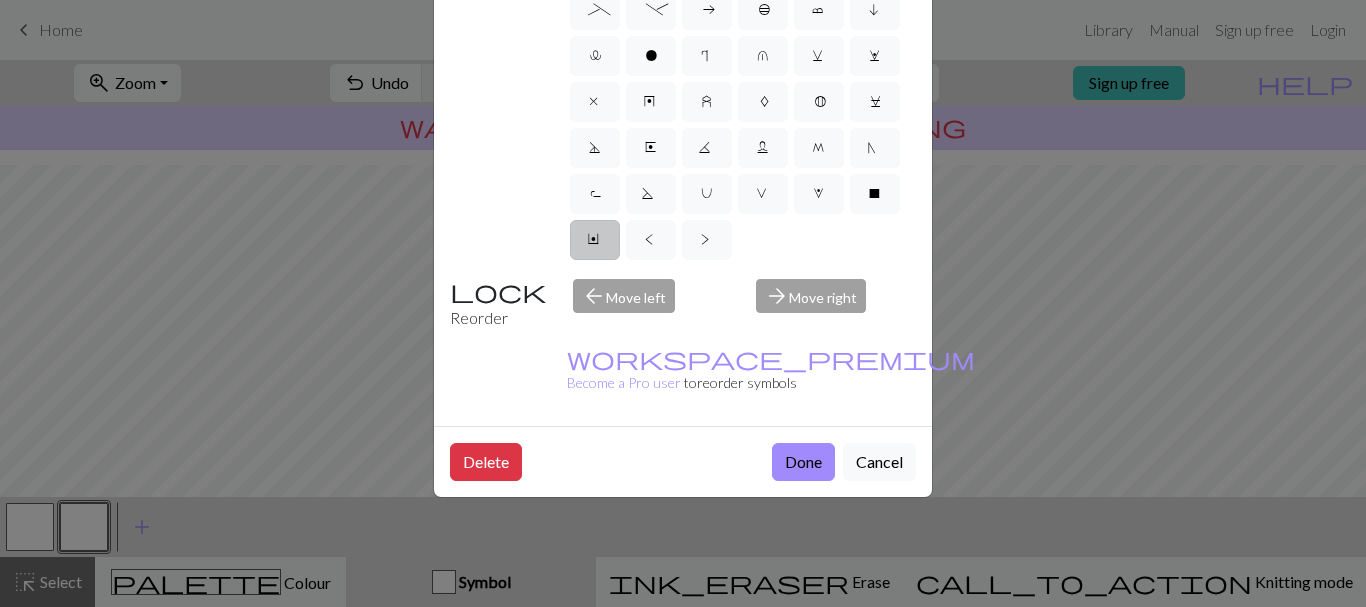 scroll, scrollTop: 14, scrollLeft: 0, axis: vertical 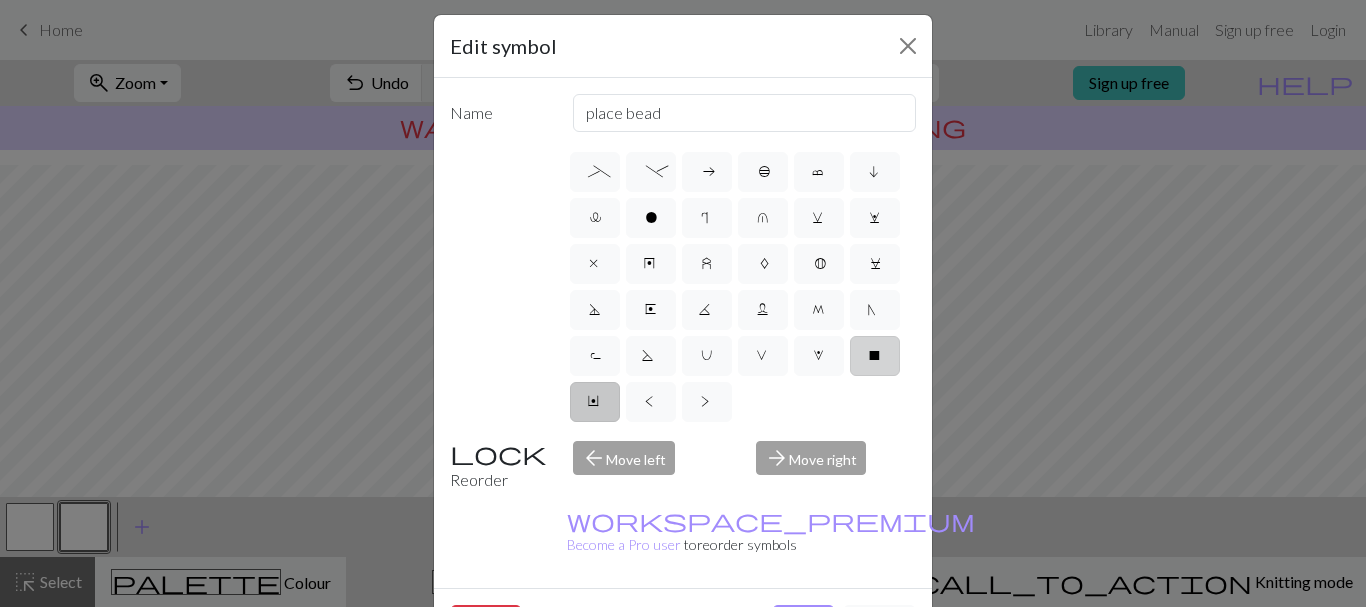 click on "X" at bounding box center [875, 358] 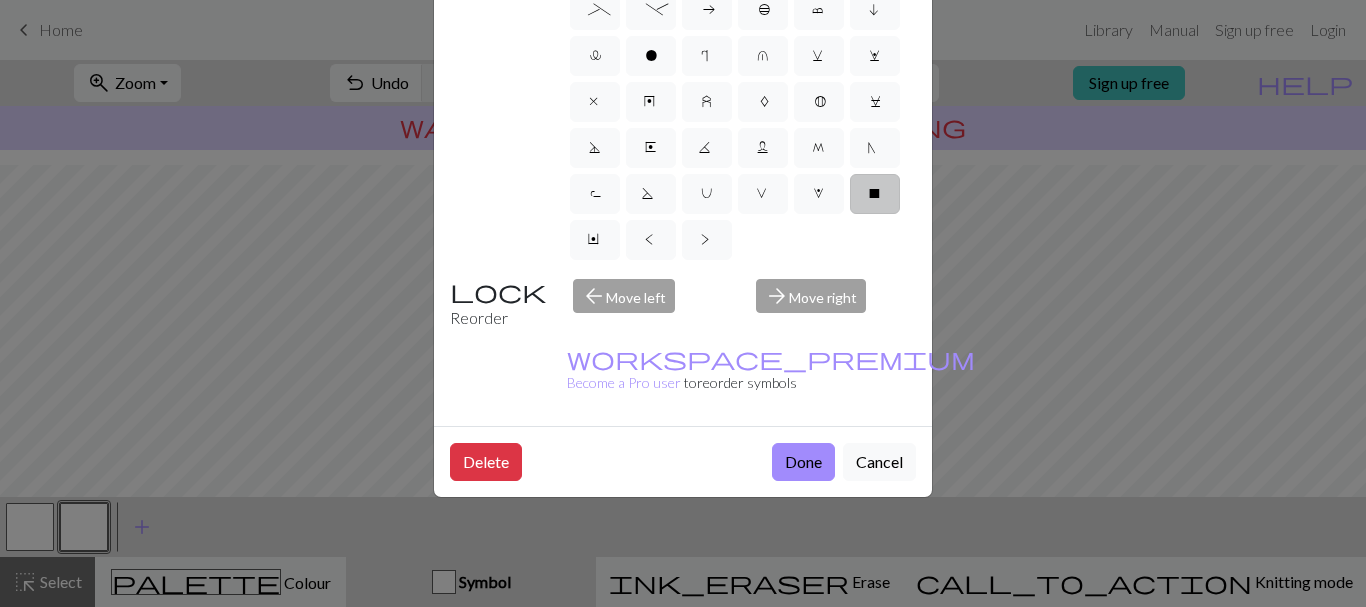 scroll, scrollTop: 0, scrollLeft: 0, axis: both 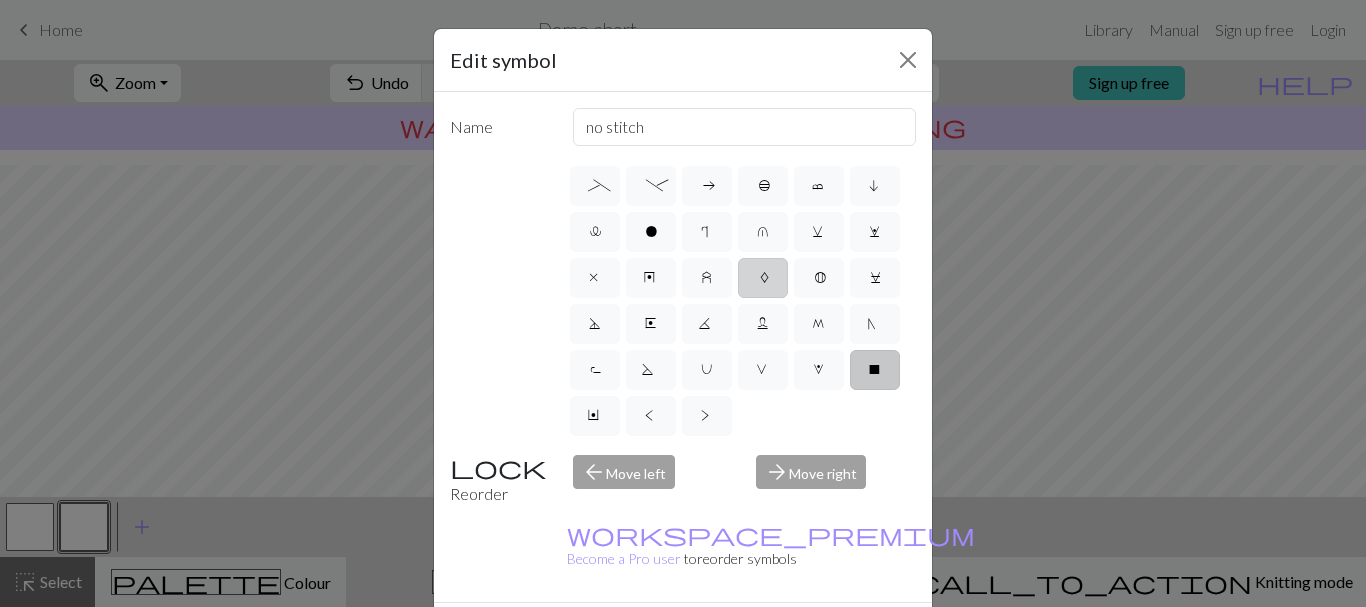 click on "A" at bounding box center (763, 280) 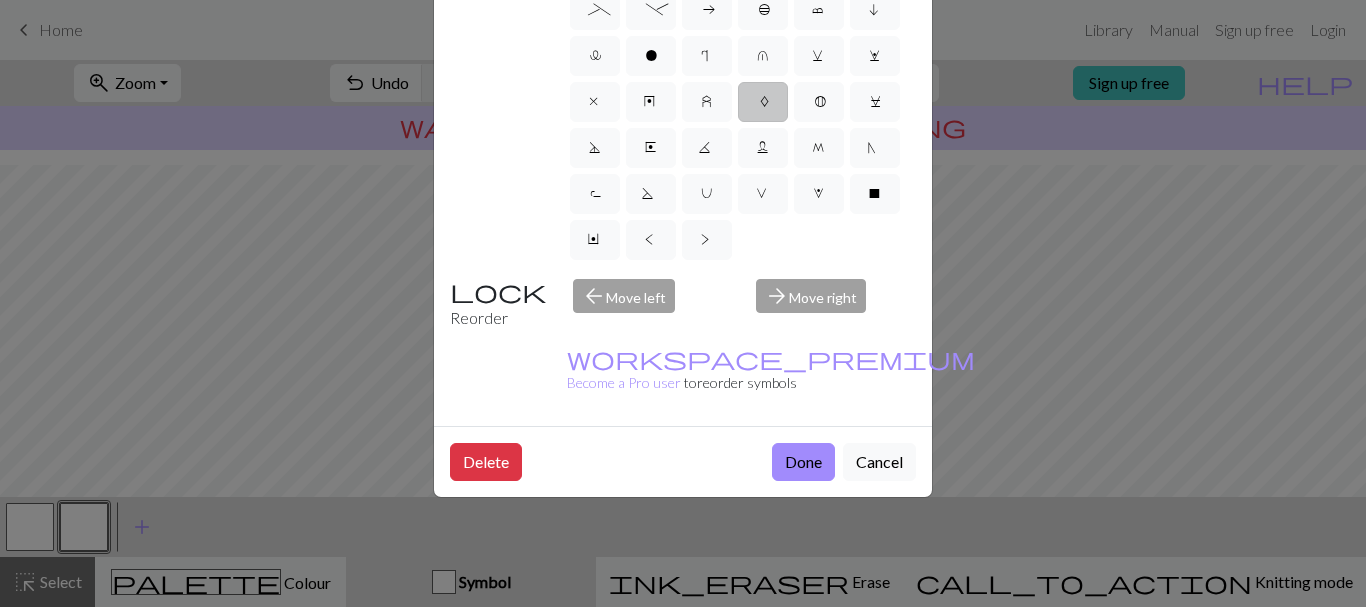 scroll, scrollTop: 114, scrollLeft: 0, axis: vertical 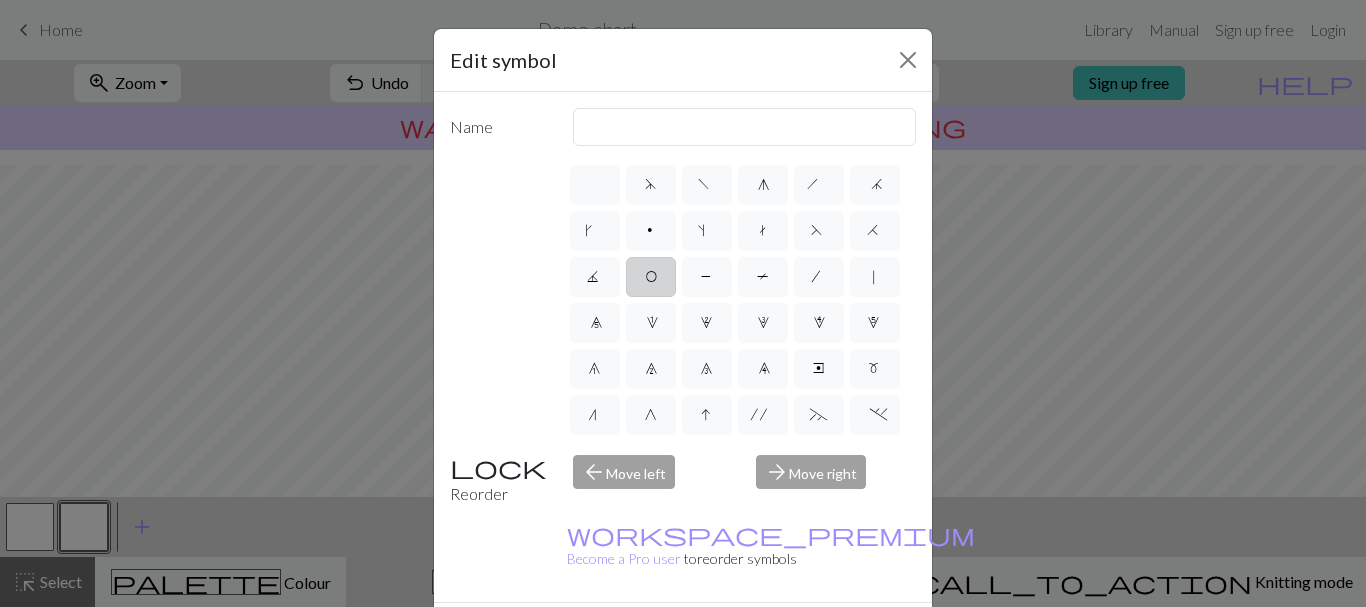 click on "O" at bounding box center (651, 279) 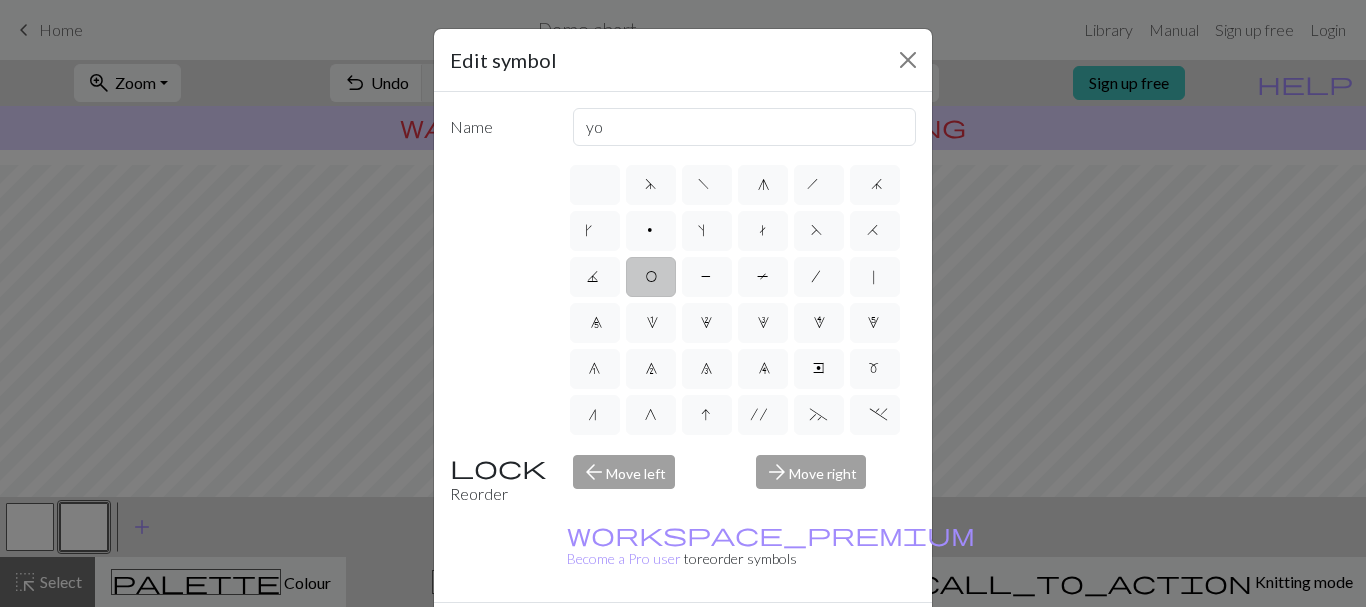 click on "Done" at bounding box center [803, 638] 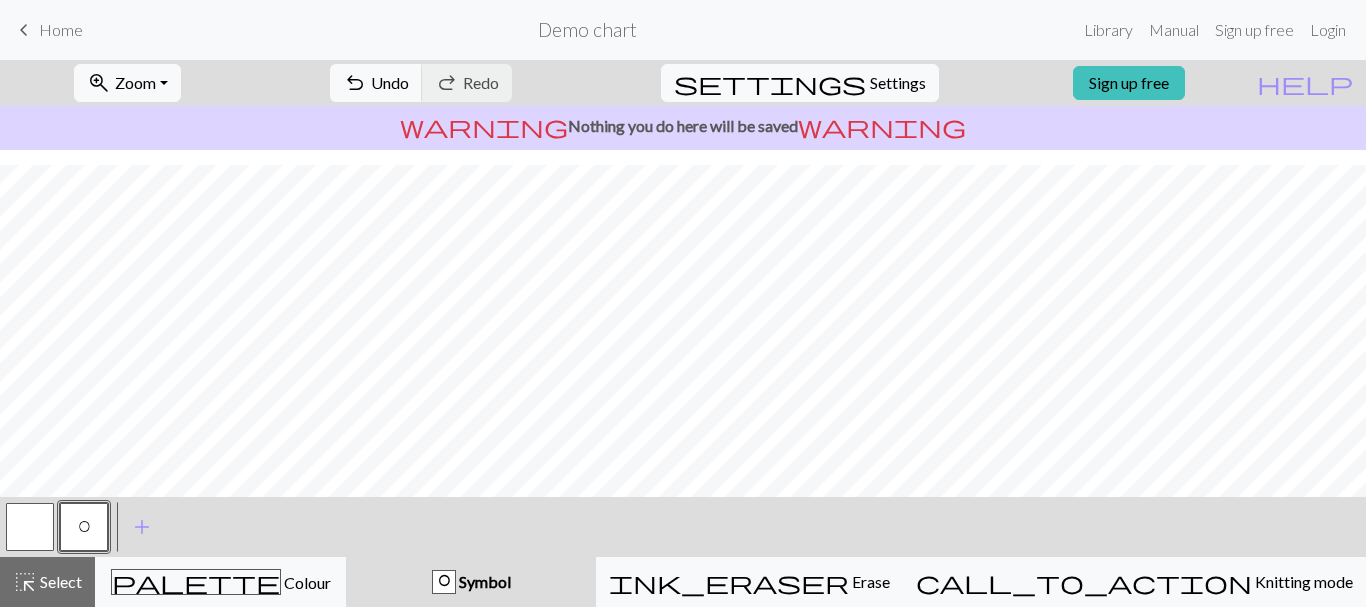 click at bounding box center [30, 527] 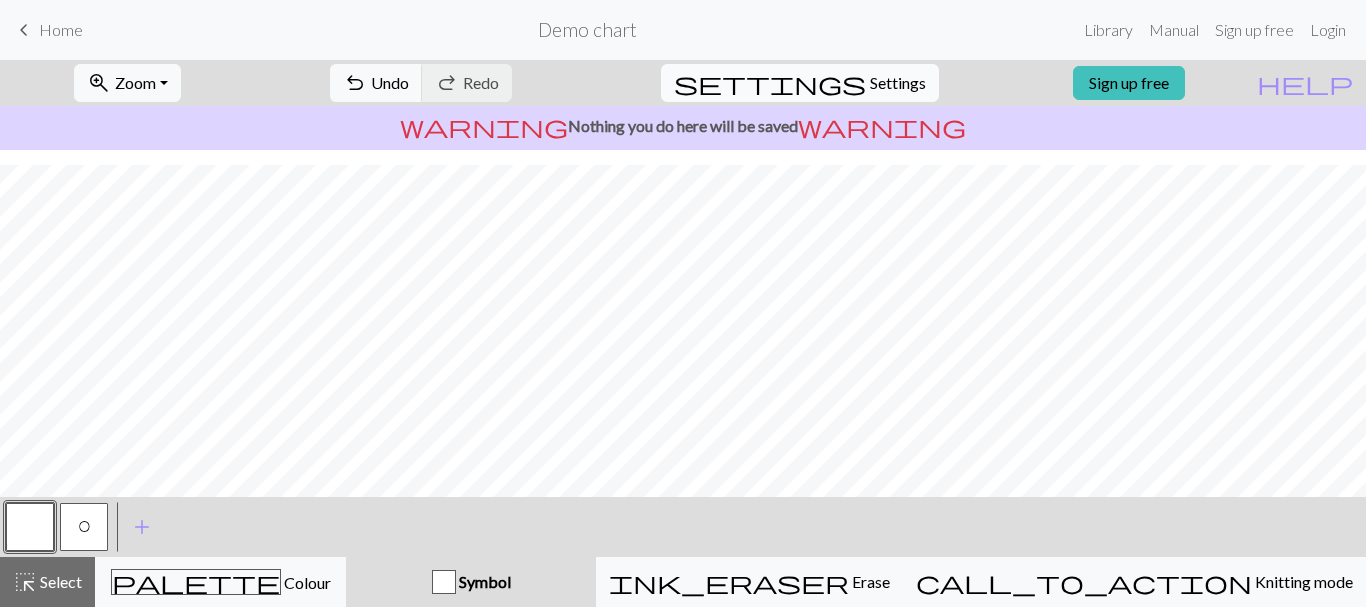 click on "Settings" at bounding box center [898, 83] 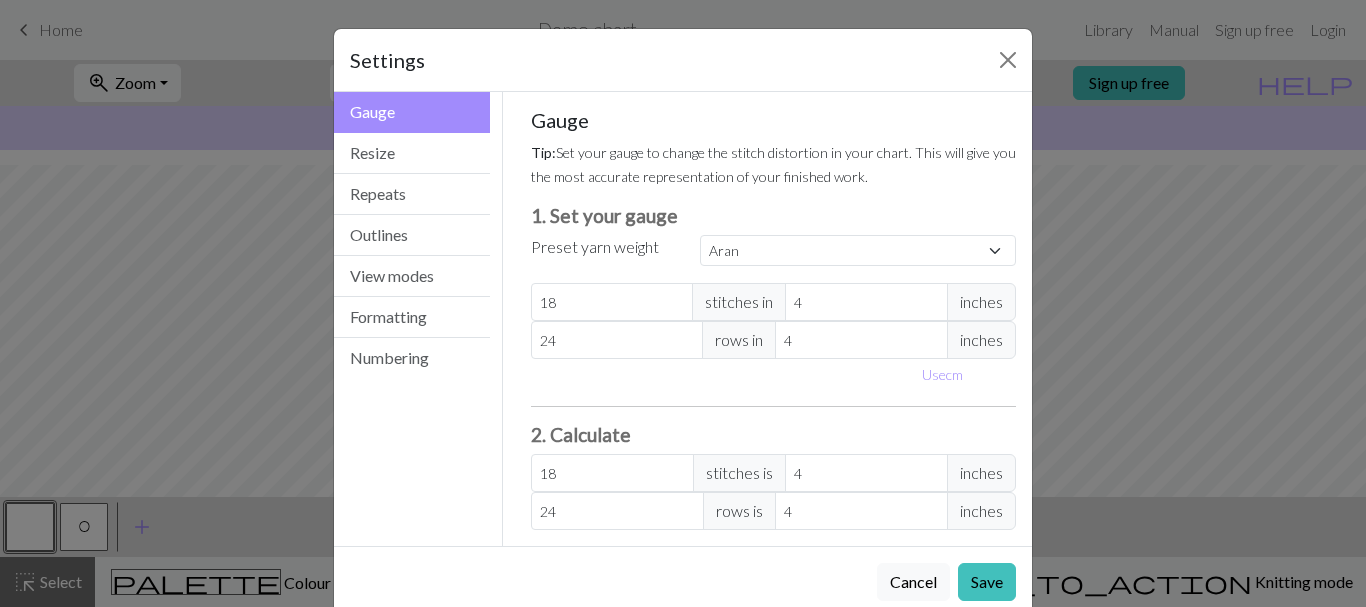 click on "Settings Gauge Gauge Resize Repeats Outlines View modes Formatting Numbering Gauge Resize Repeats Outlines View modes Formatting Numbering Gauge Tip:  Set your gauge to change the stitch distortion in your chart. This will give you the most accurate representation of your finished work. 1. Set your gauge Preset yarn weight Custom Square Lace Light Fingering Fingering Sport Double knit Worsted Aran Bulky Super Bulky 18 stitches in  4 inches 24 rows in  4 inches Use  cm 2. Calculate 18 stitches is 4 inches 24 rows is 4 inches Resize your chart Tip:  Changes will be applied from the bottom right. To change rows and columns in other areas (e.g. within the chart or at the top), use the select tool or click the grid numbers to select then insert or remove from the top toolbar. Width 30 Height 32 Repeats workspace_premium Become a Pro user   to  visualise repeats Tip:   This will show your entire chart repeated, so you can preview what joining panels look like together. arrow_forward  Horizontal 1 arrow_downward 1" at bounding box center (683, 303) 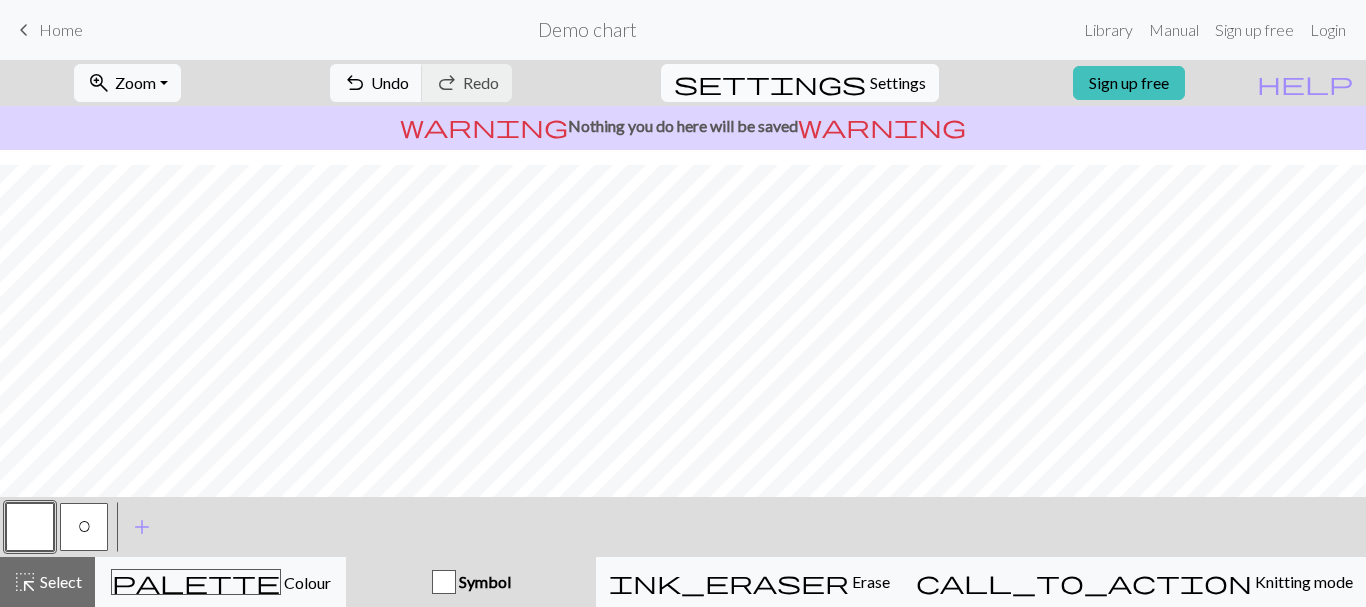 click on "Settings" at bounding box center (898, 83) 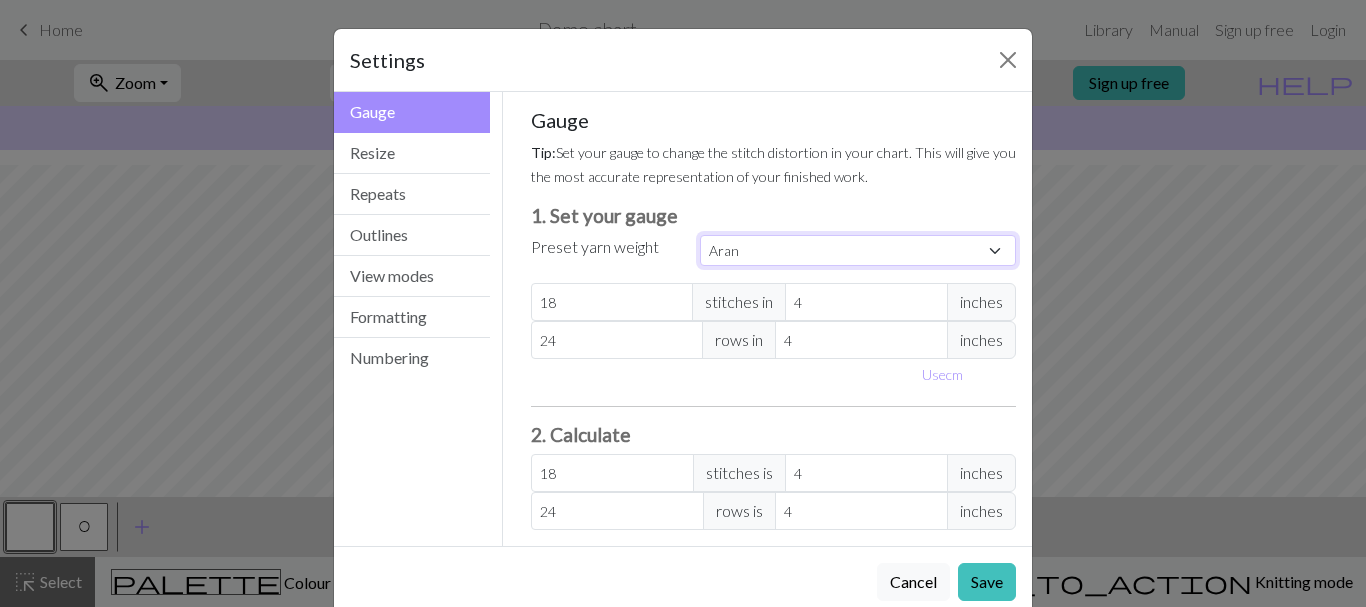 click on "Custom Square Lace Light Fingering Fingering Sport Double knit Worsted Aran Bulky Super Bulky" at bounding box center [858, 250] 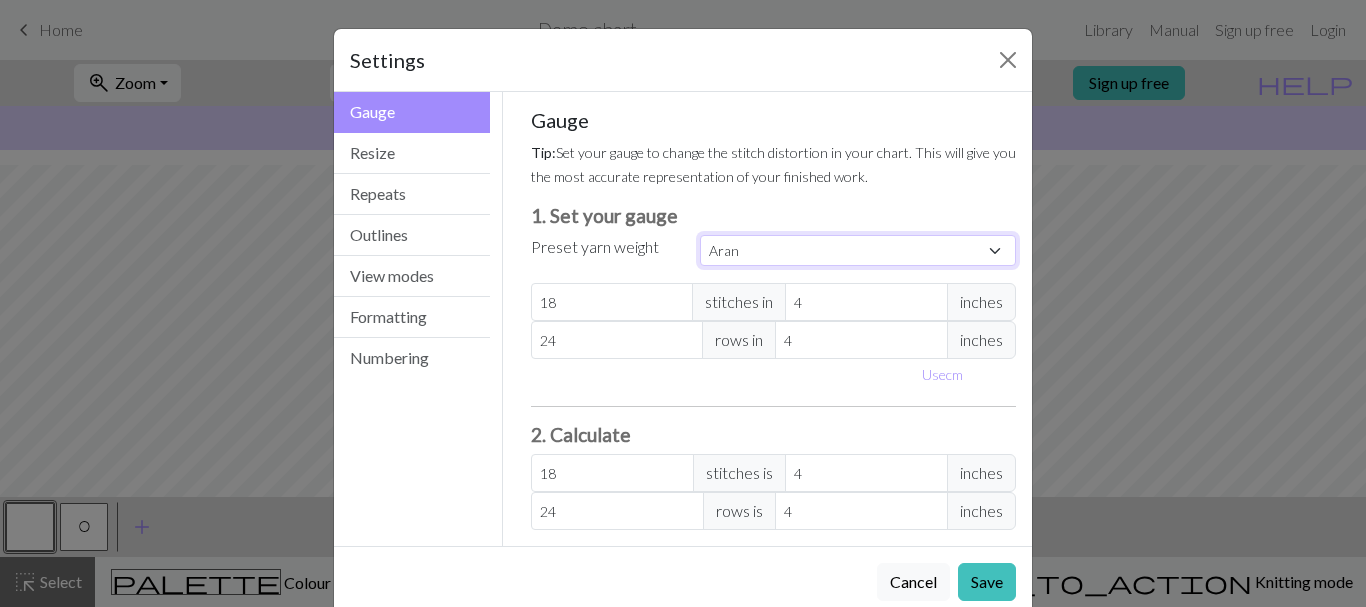 select on "square" 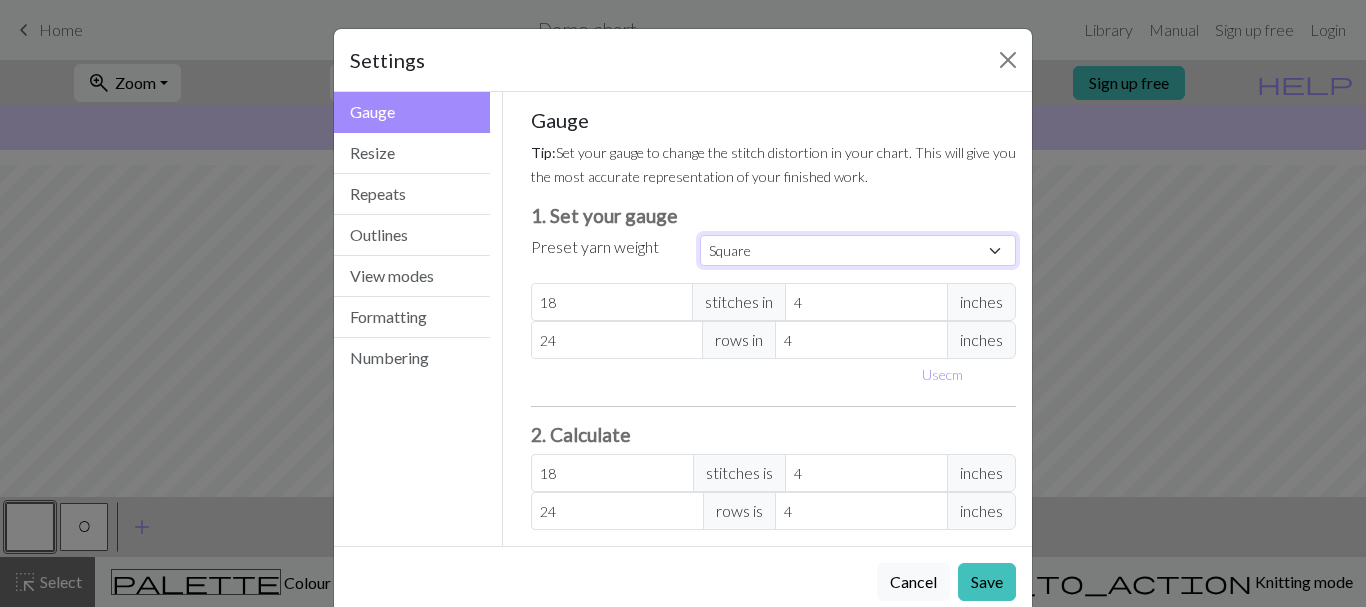 click on "Custom Square Lace Light Fingering Fingering Sport Double knit Worsted Aran Bulky Super Bulky" at bounding box center (858, 250) 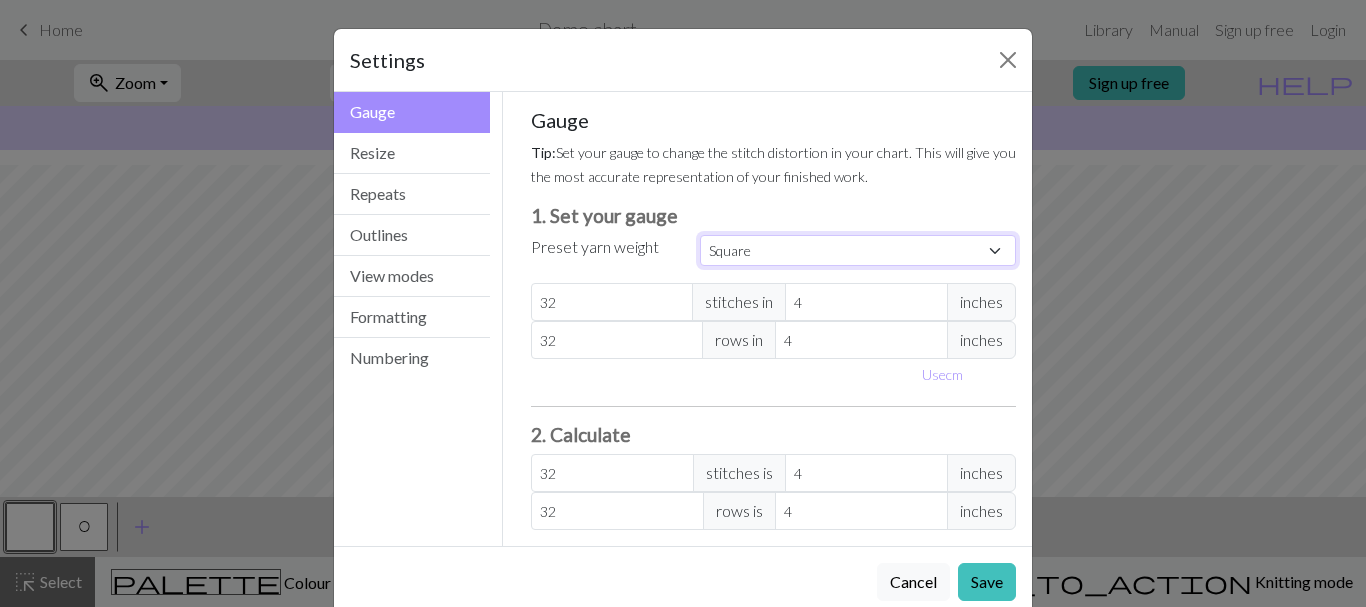 click on "Custom Square Lace Light Fingering Fingering Sport Double knit Worsted Aran Bulky Super Bulky" at bounding box center [858, 250] 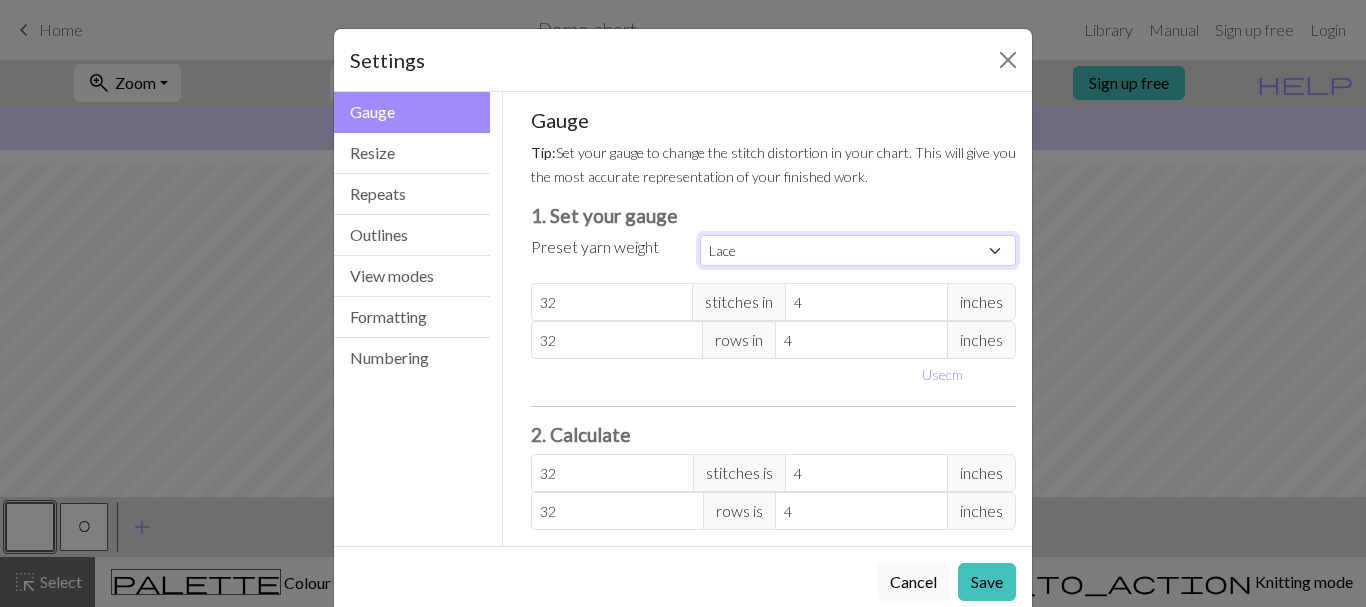 click on "Custom Square Lace Light Fingering Fingering Sport Double knit Worsted Aran Bulky Super Bulky" at bounding box center (858, 250) 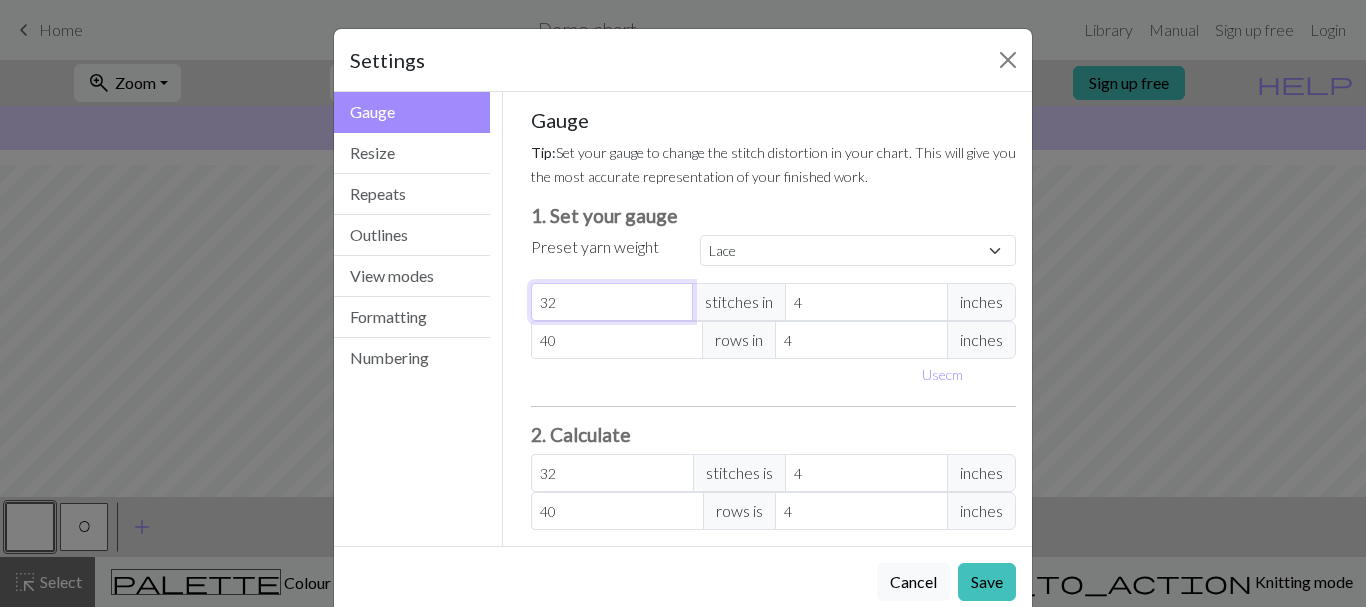click on "32" at bounding box center [612, 302] 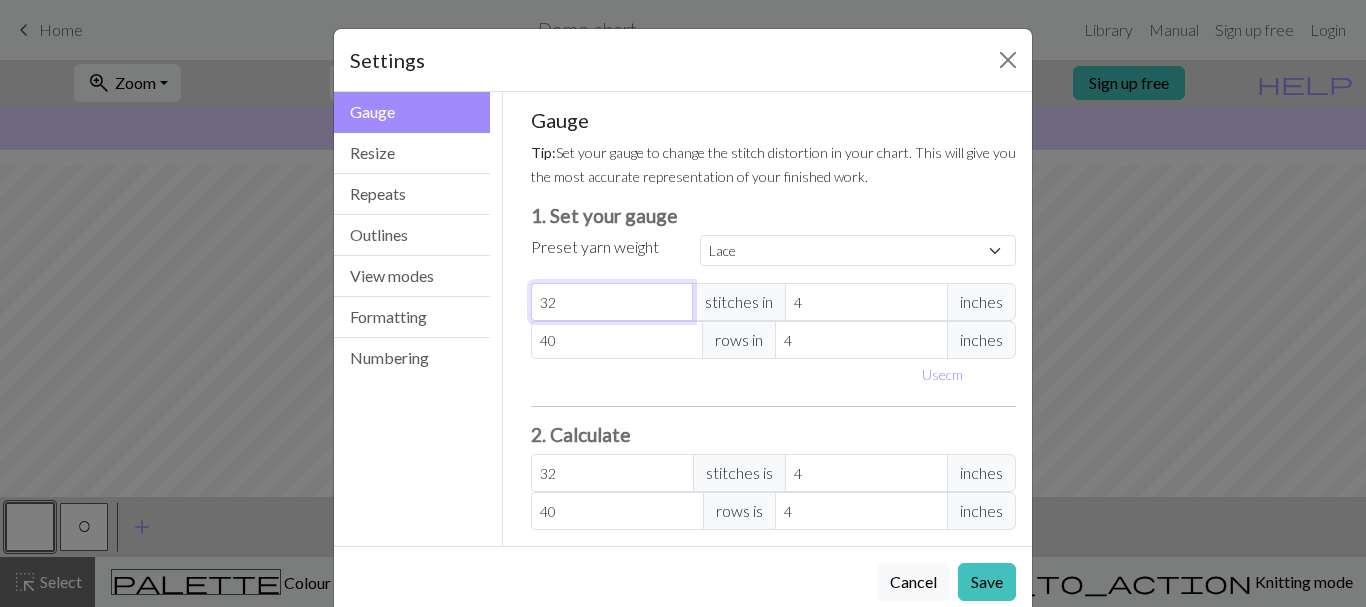 type on "2" 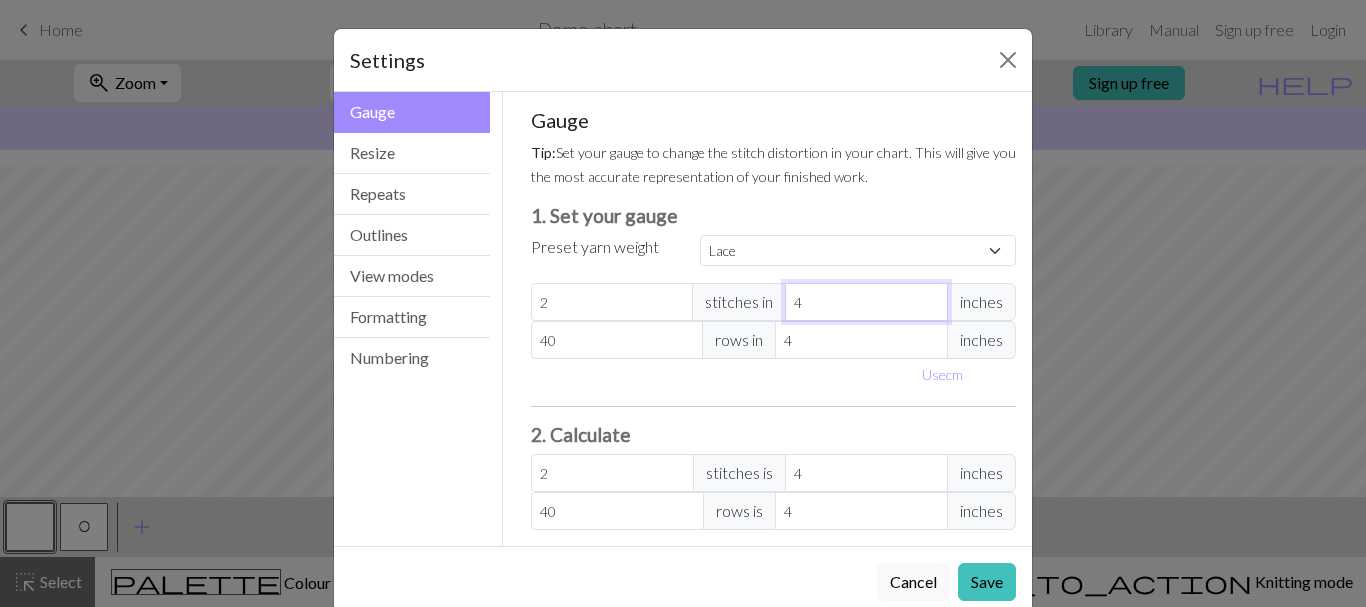 click on "4" at bounding box center [866, 302] 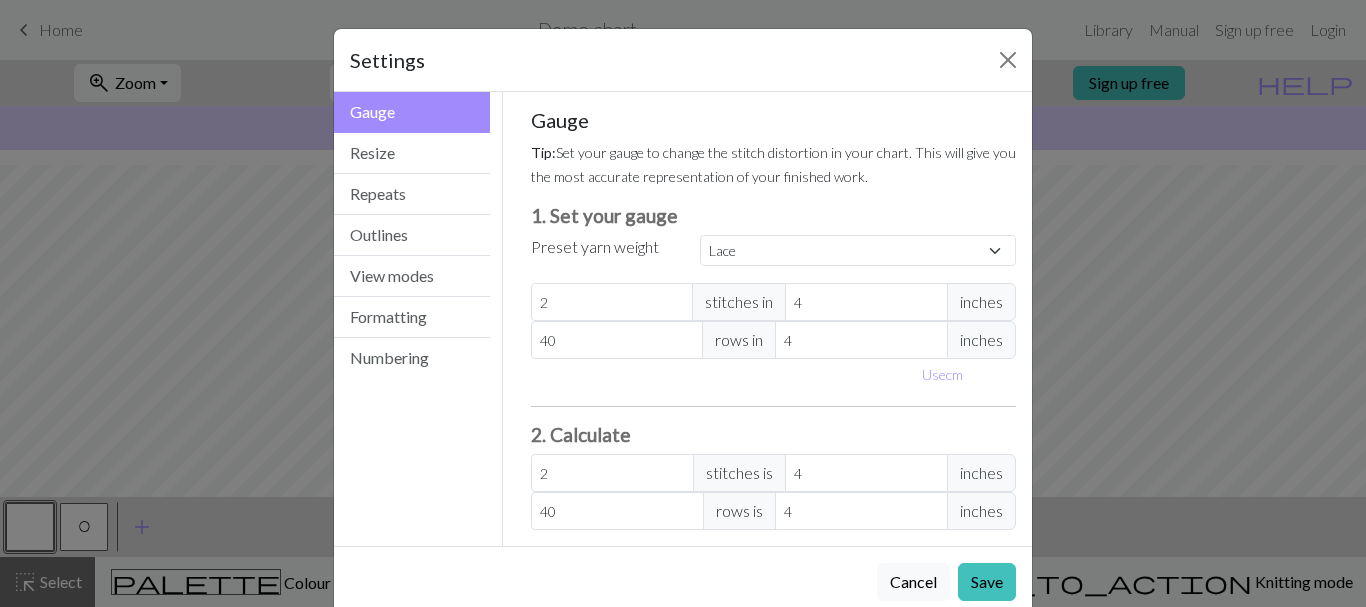click on "inches" at bounding box center (981, 302) 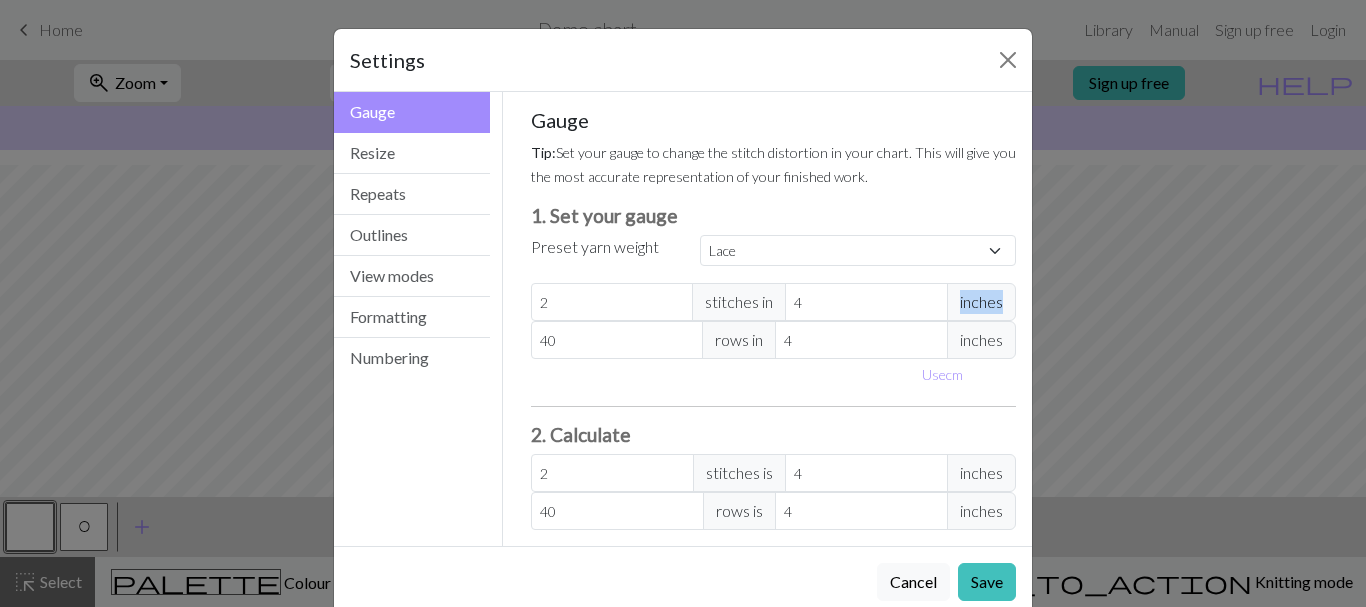 click on "inches" at bounding box center (981, 302) 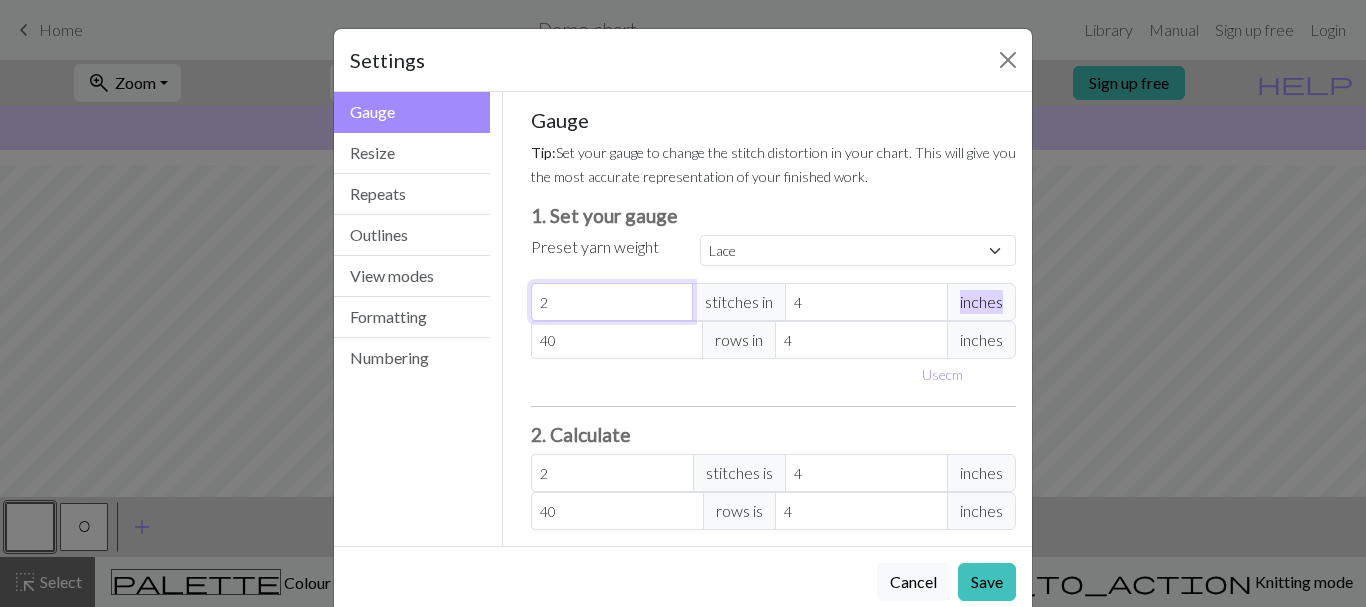 click on "2" at bounding box center [612, 302] 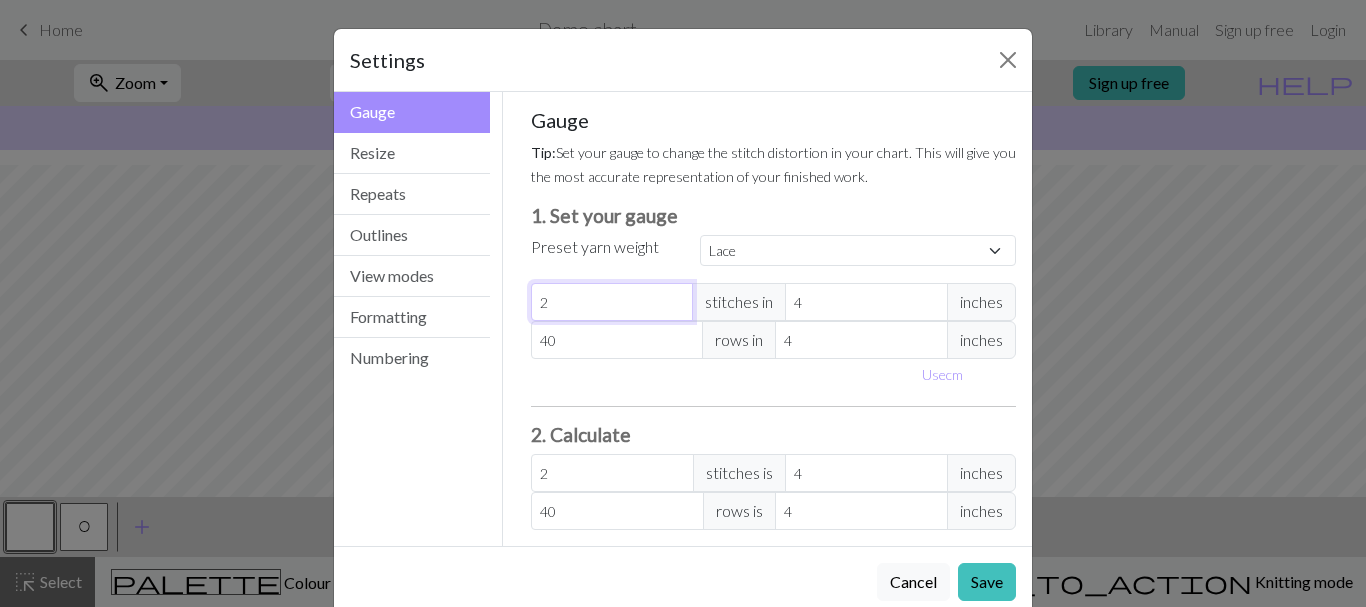 click on "2" at bounding box center (612, 302) 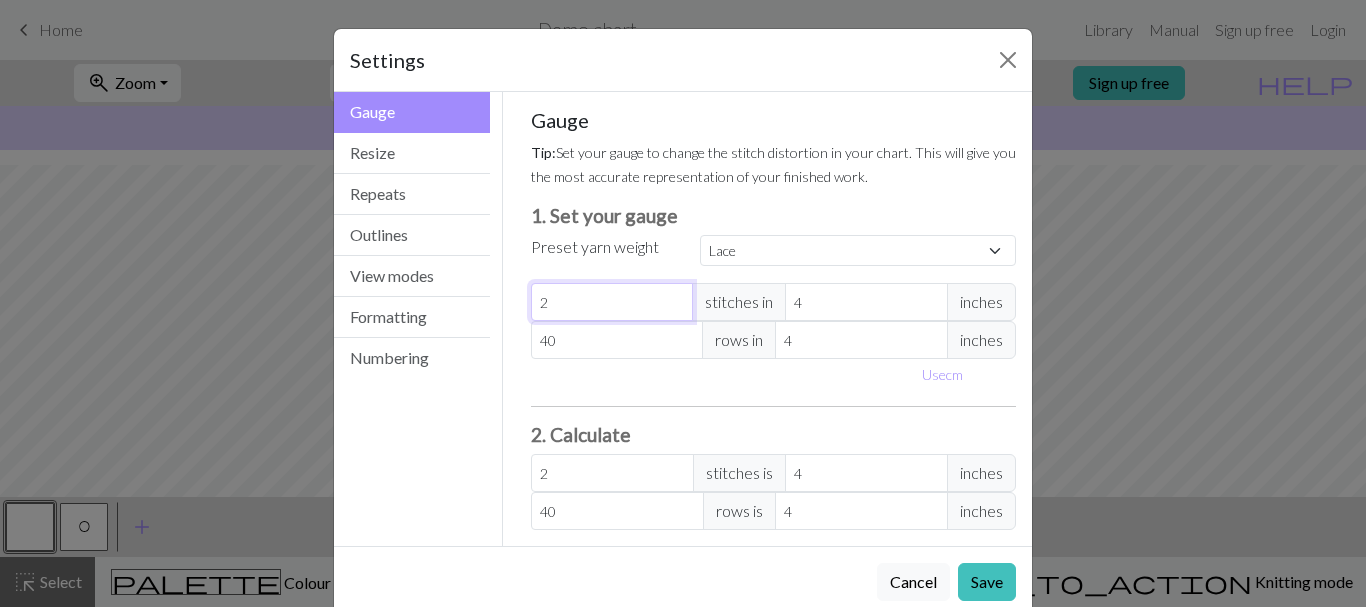 type on "5" 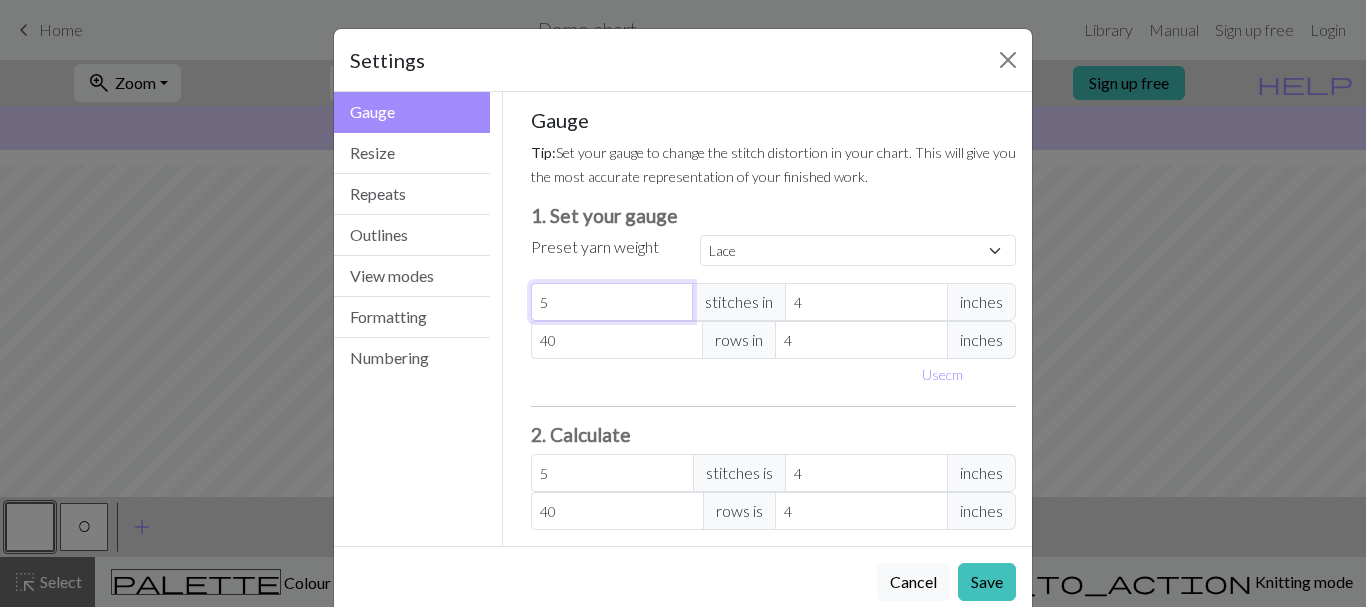 type on "5" 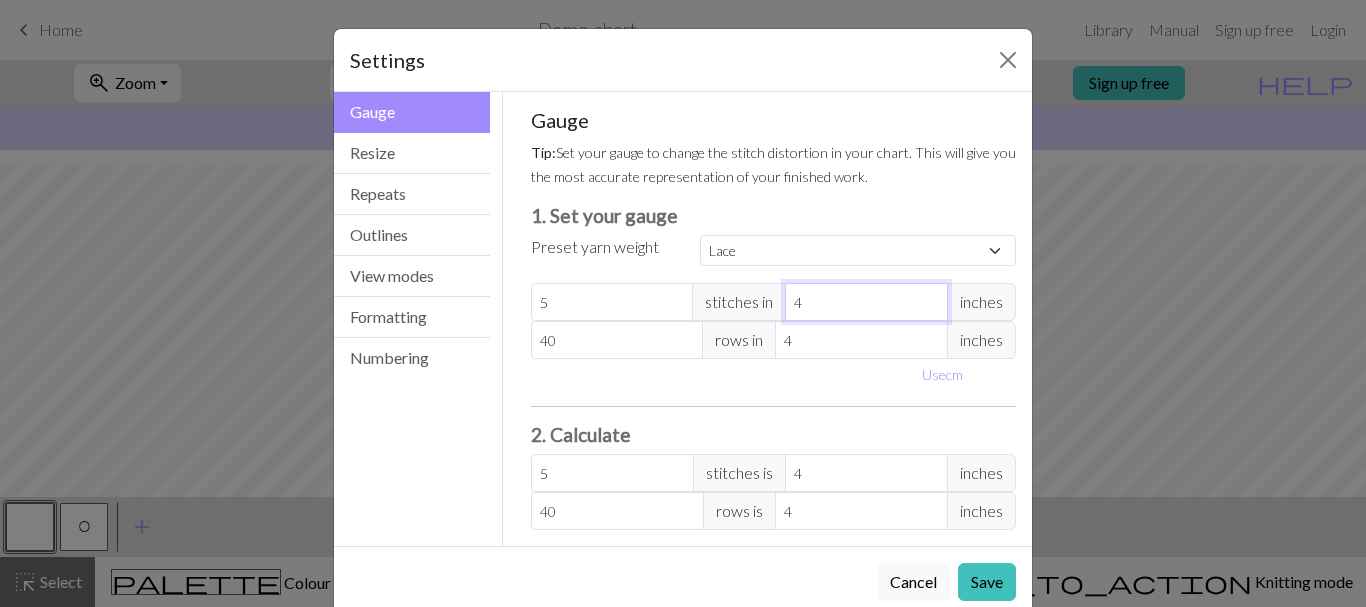 click on "4" at bounding box center (866, 302) 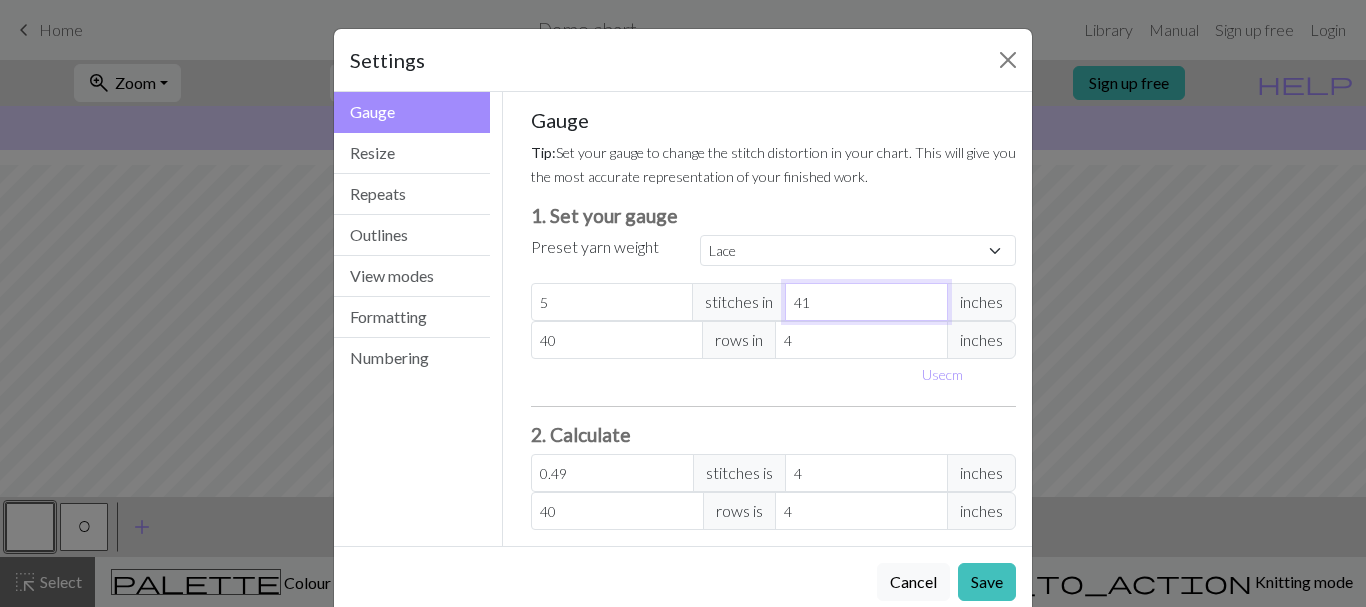 click on "41" at bounding box center (866, 302) 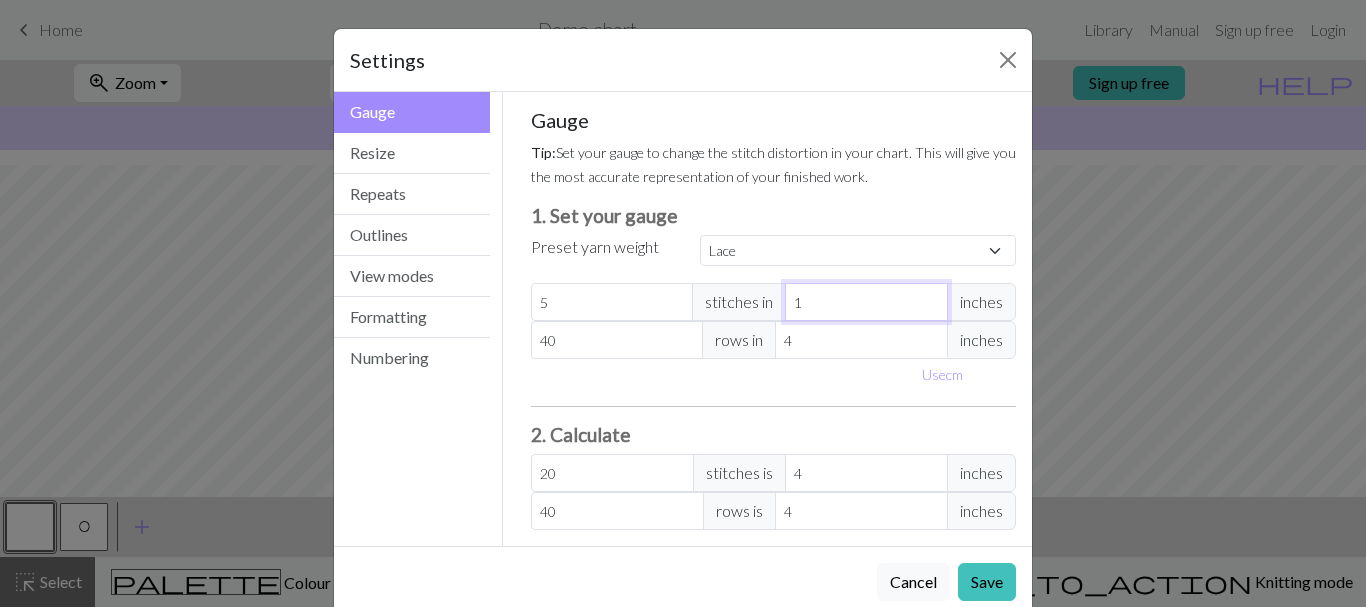 type on "1" 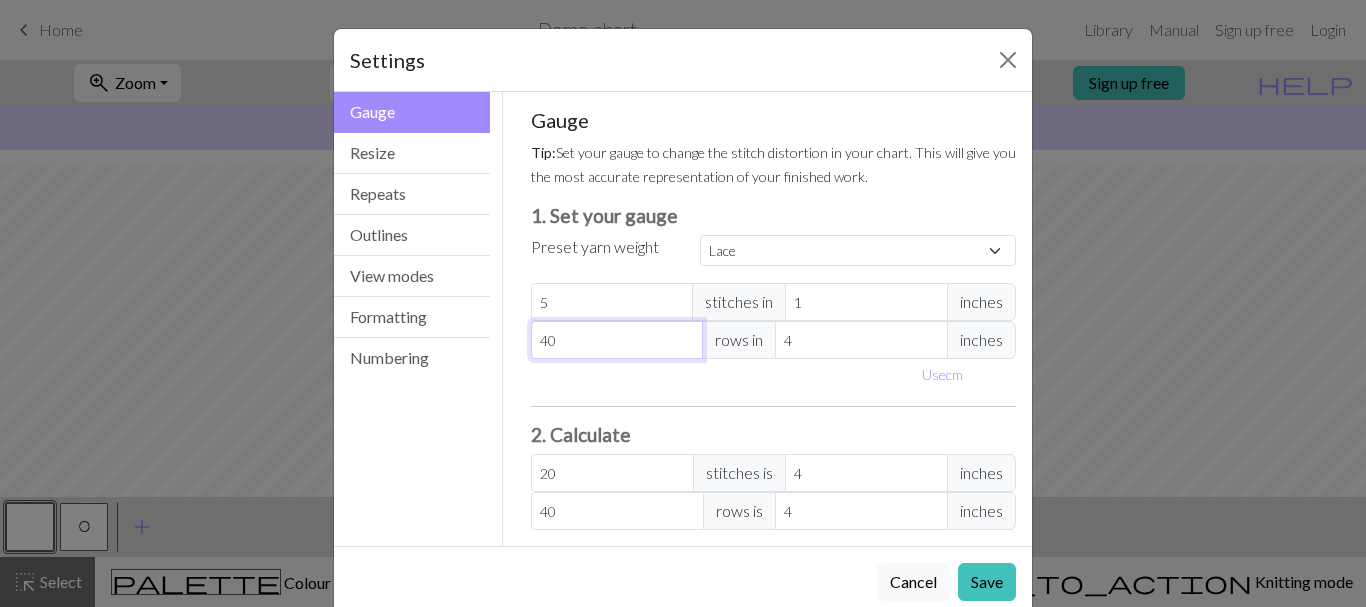 click on "40" at bounding box center (617, 340) 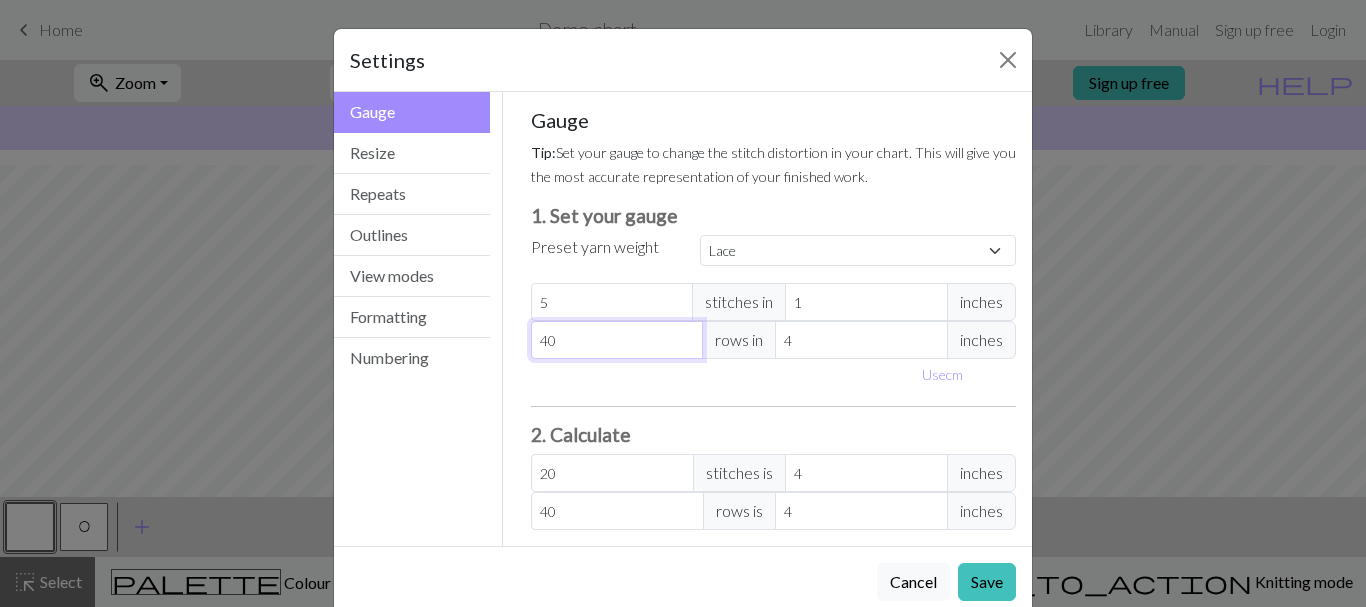 type on "7" 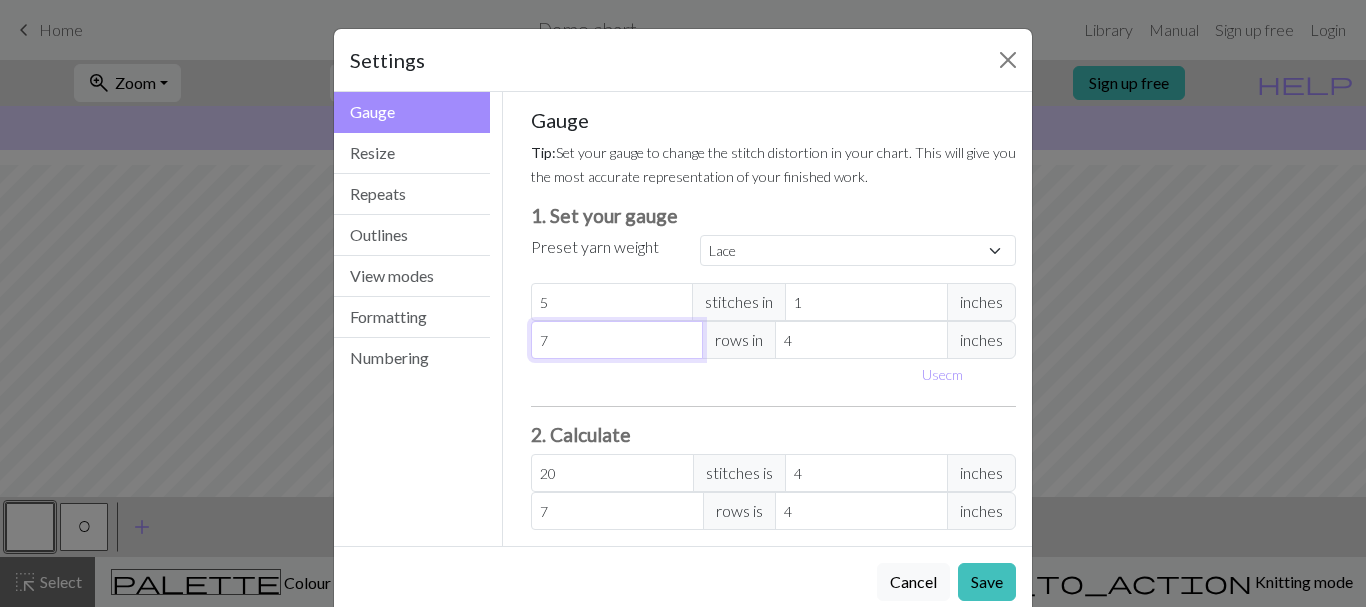 type on "7.5" 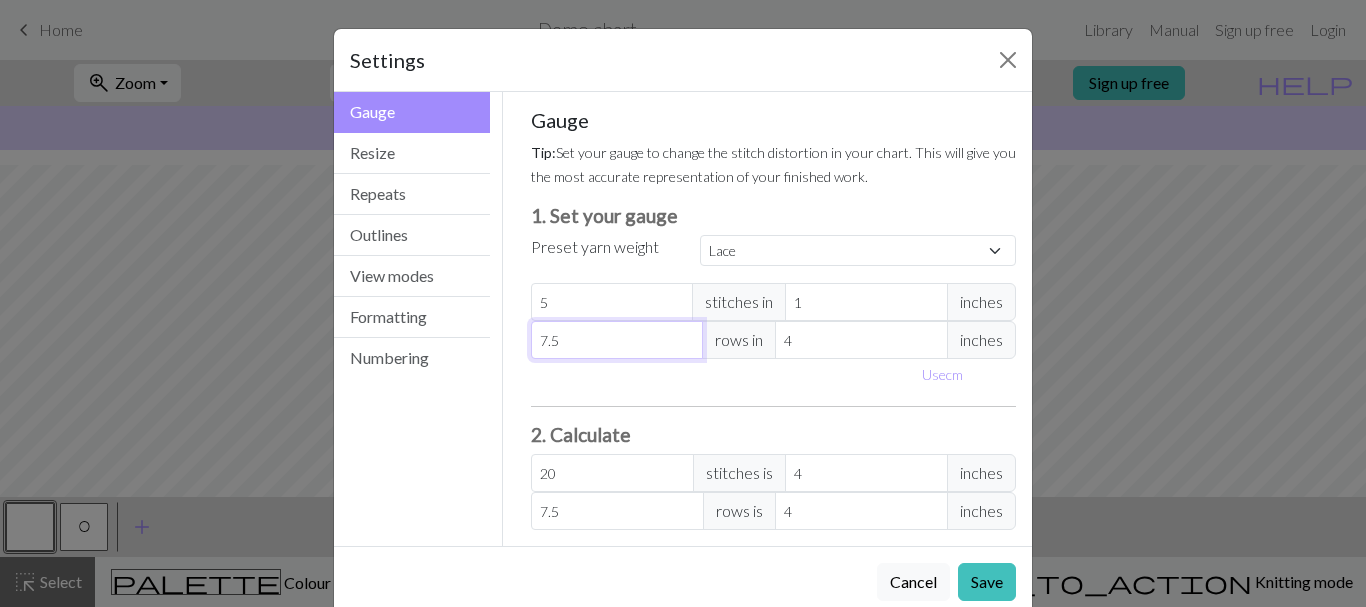 type on "7.5" 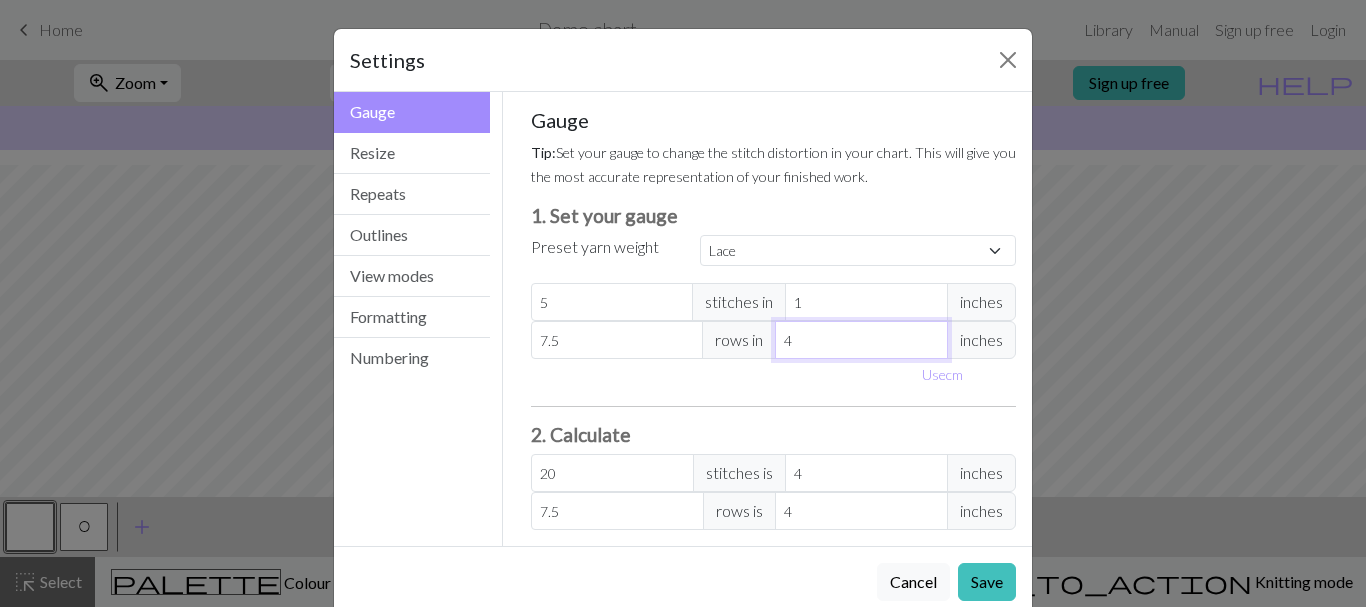 drag, startPoint x: 790, startPoint y: 333, endPoint x: 762, endPoint y: 335, distance: 28.071337 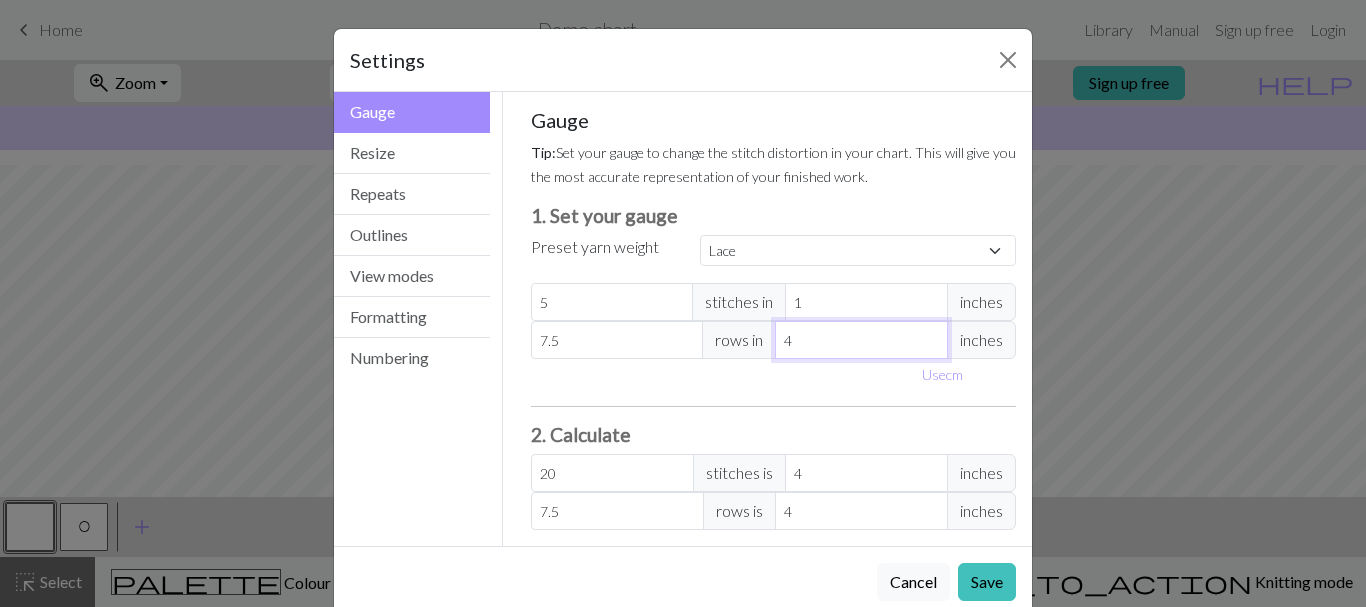 type on "1" 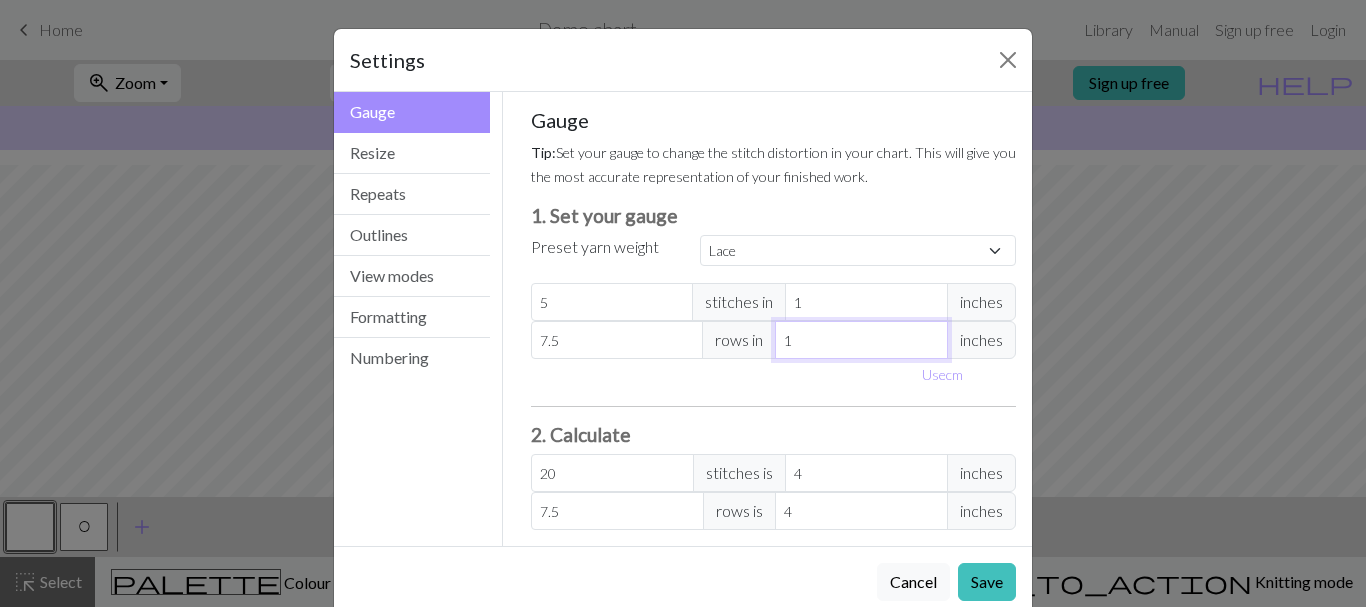 type on "30" 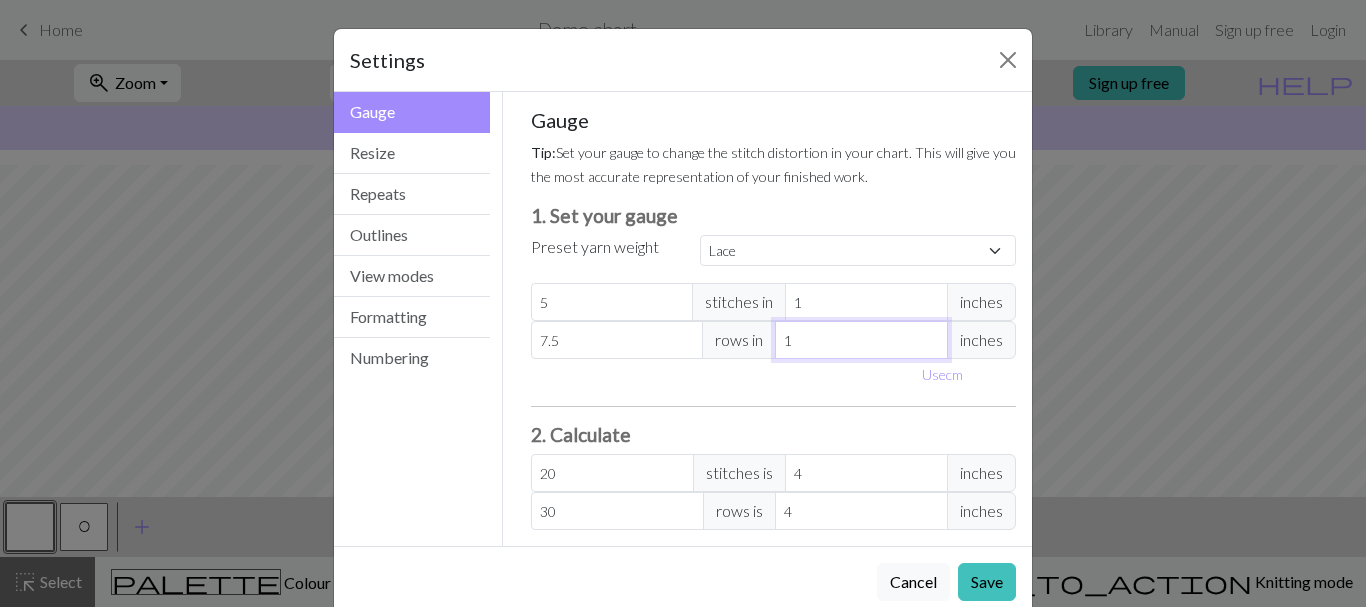 type on "1" 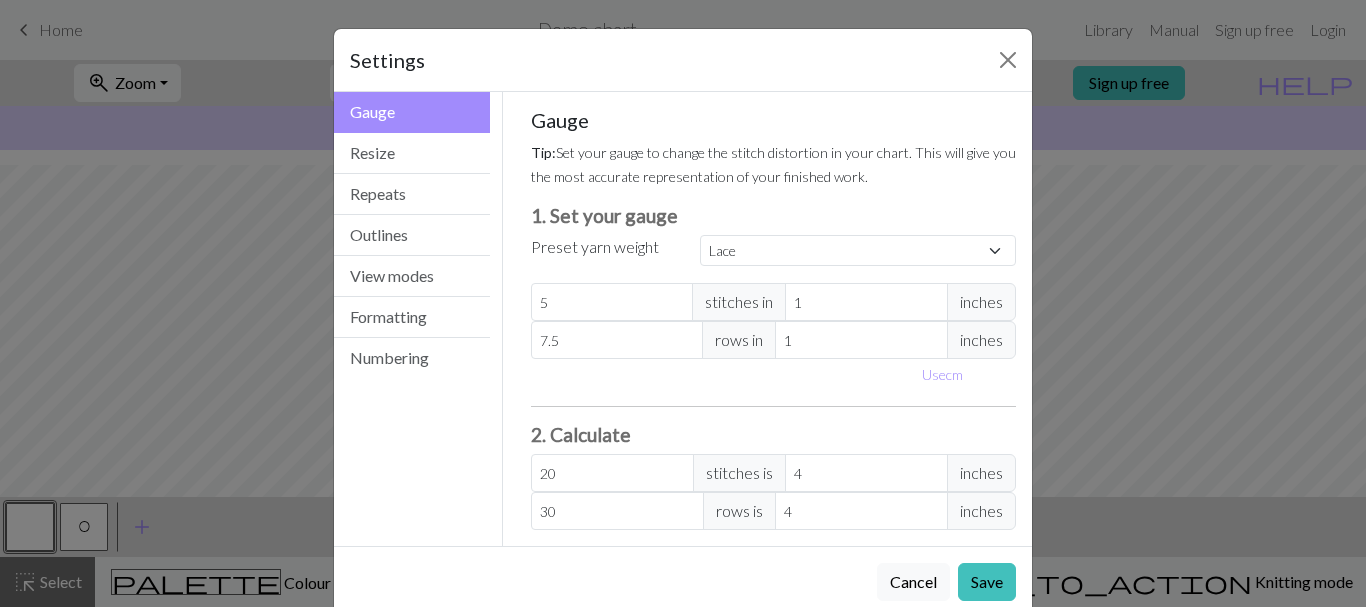 click on "Use  cm" at bounding box center [774, 374] 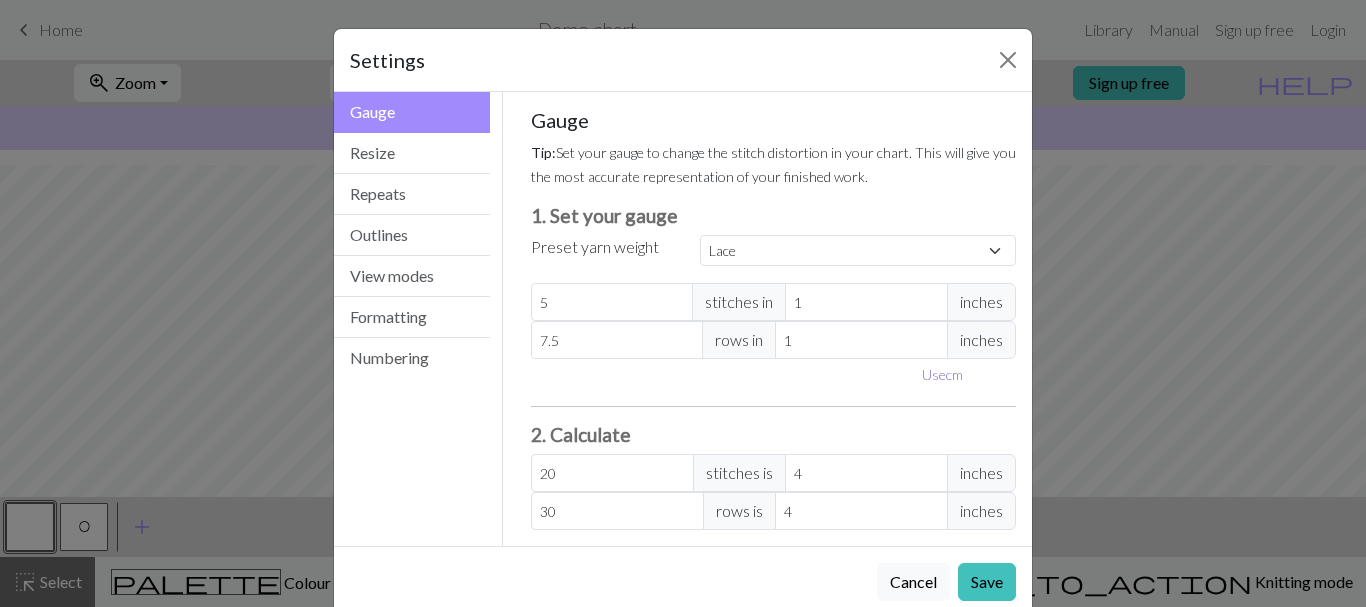 click on "Use  cm" at bounding box center (942, 374) 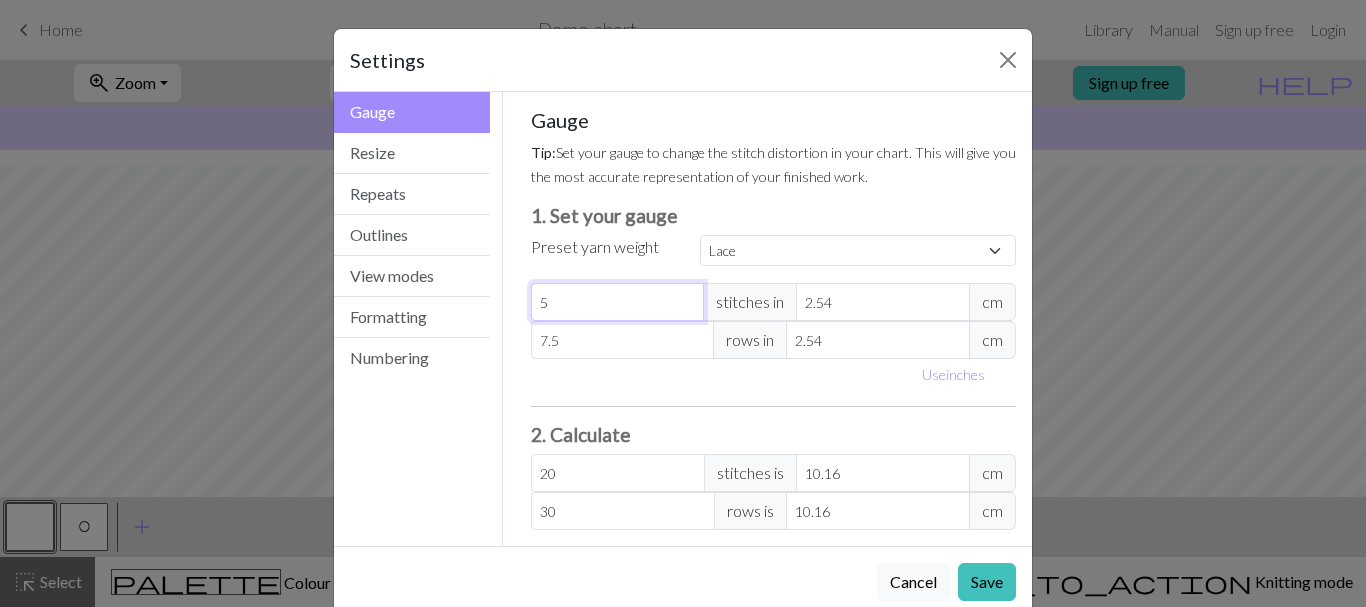 click on "5" at bounding box center [618, 302] 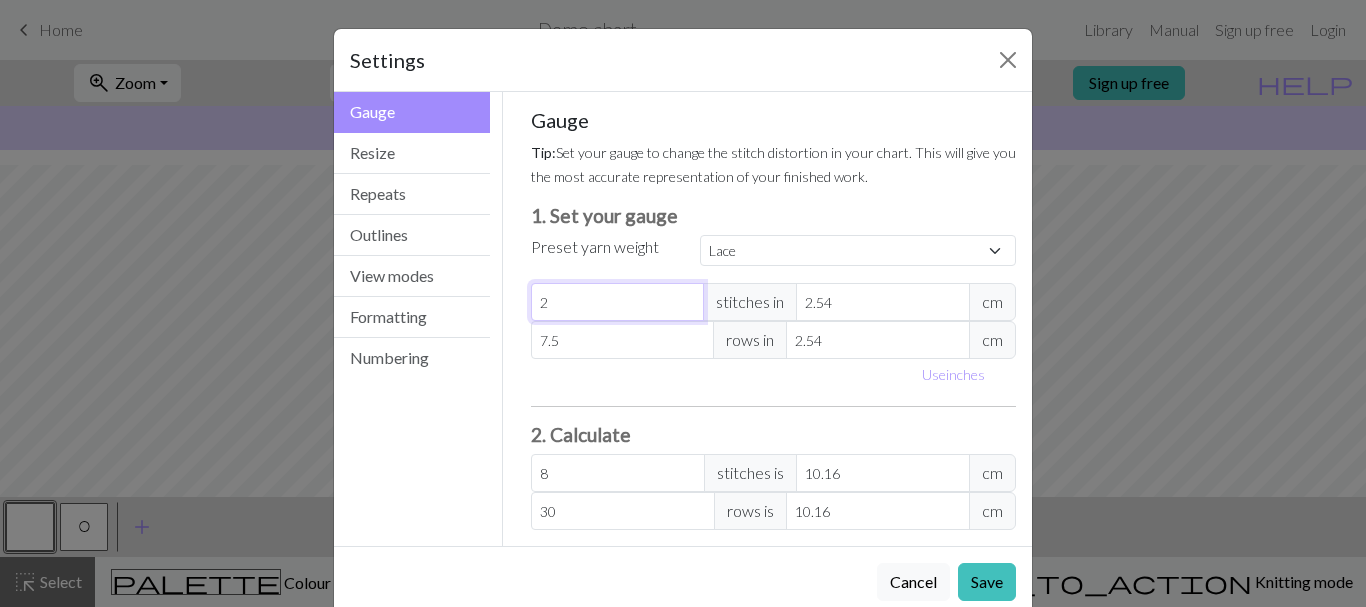 type on "2" 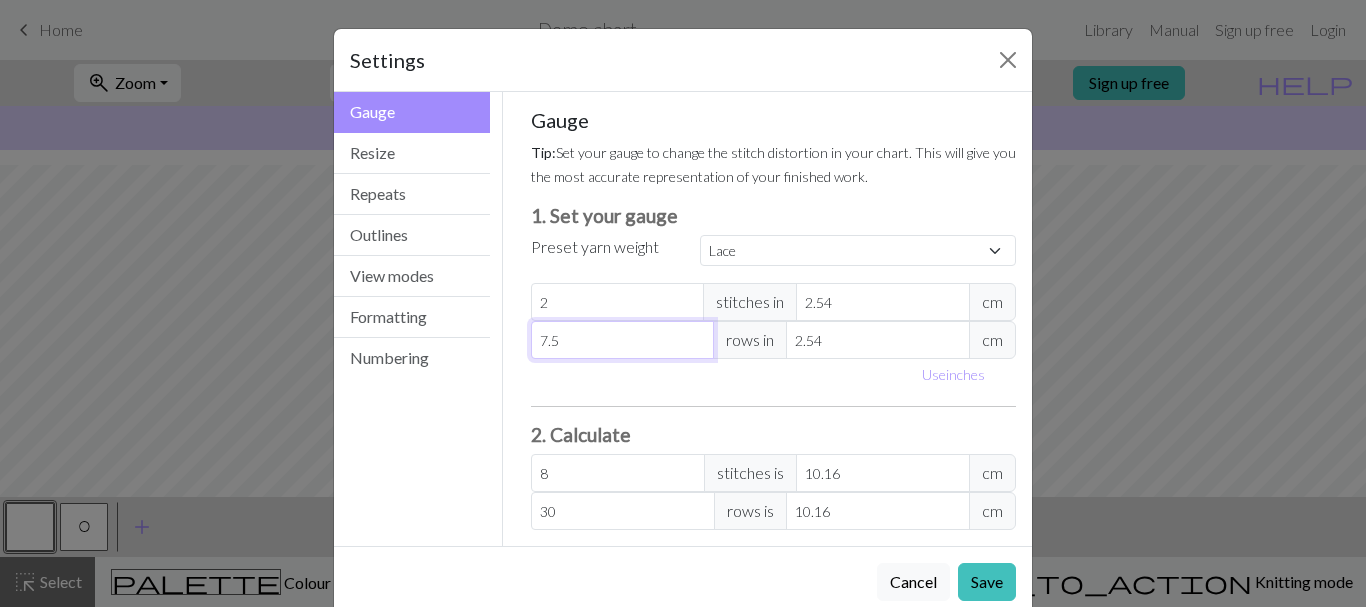click on "7.5" at bounding box center (623, 340) 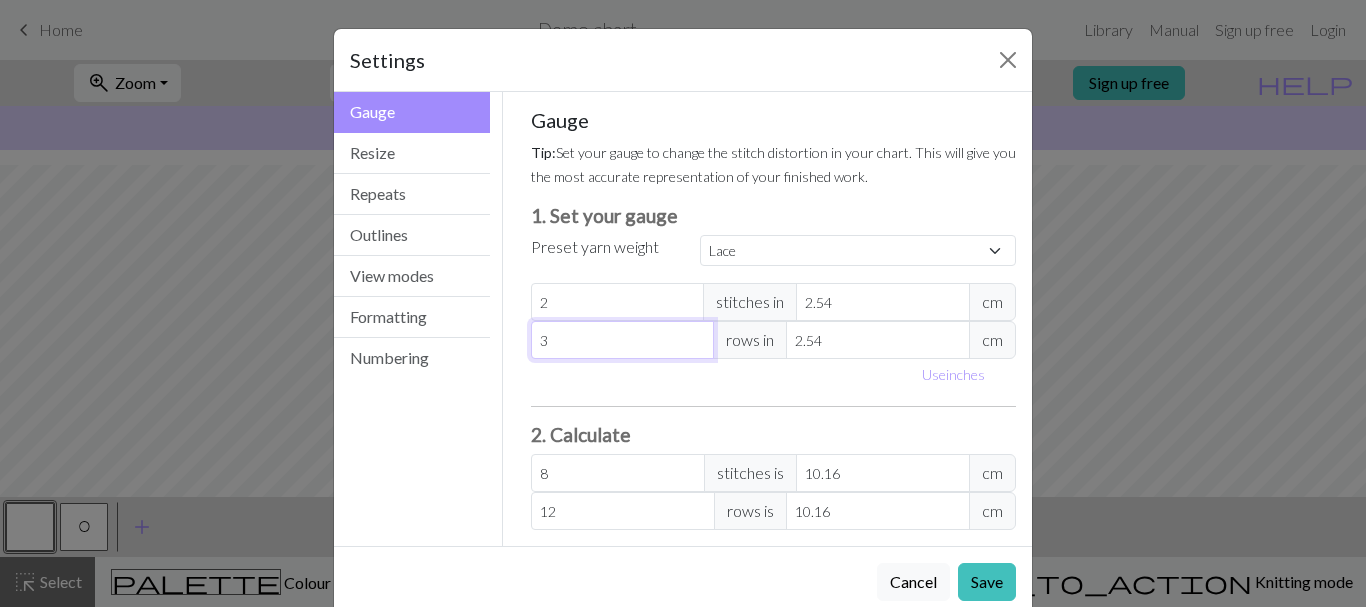 type on "3" 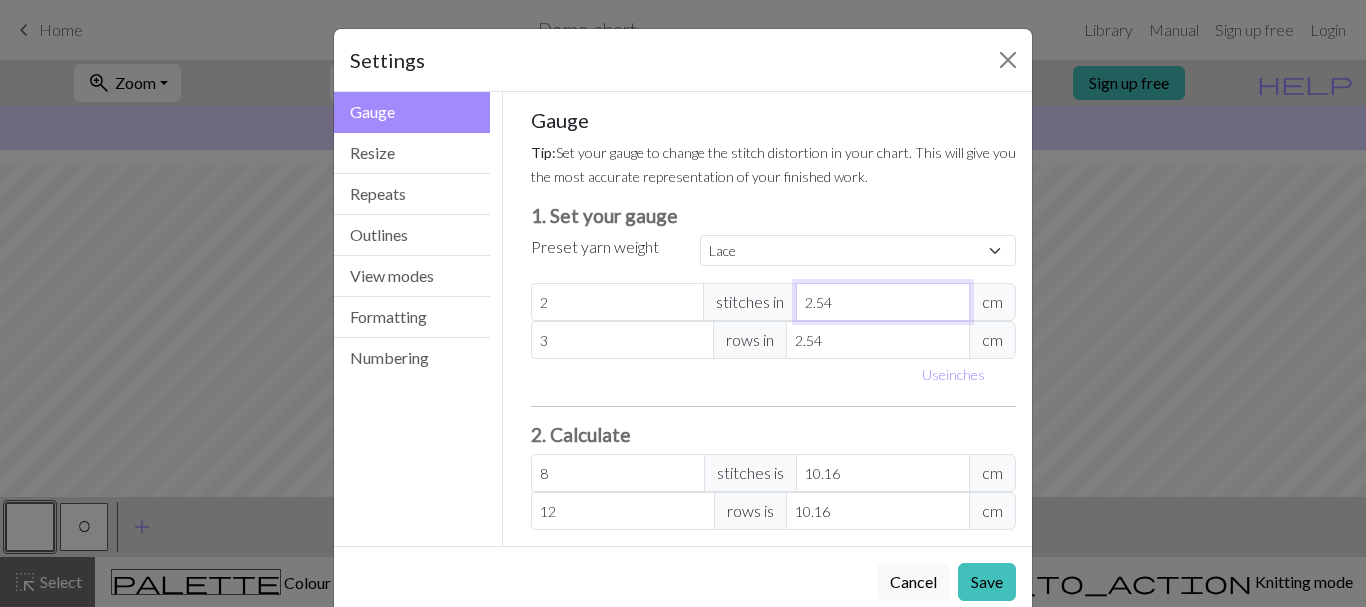click on "2.54" at bounding box center (883, 302) 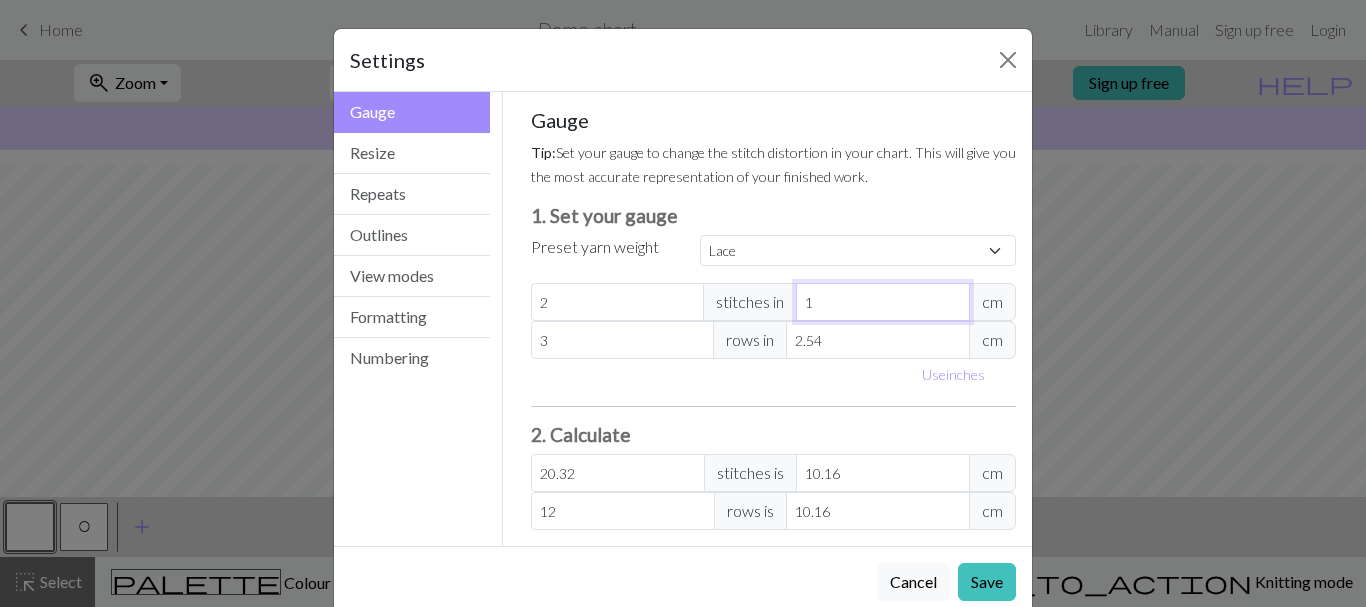 type on "1" 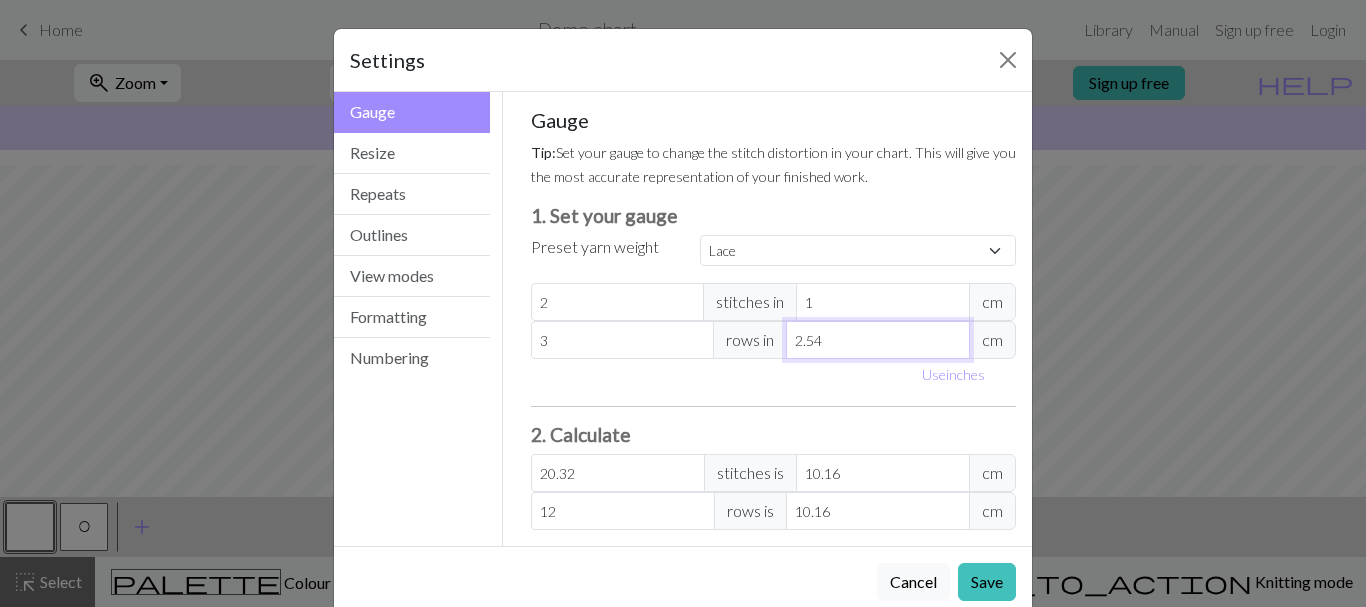 click on "2.54" at bounding box center [878, 340] 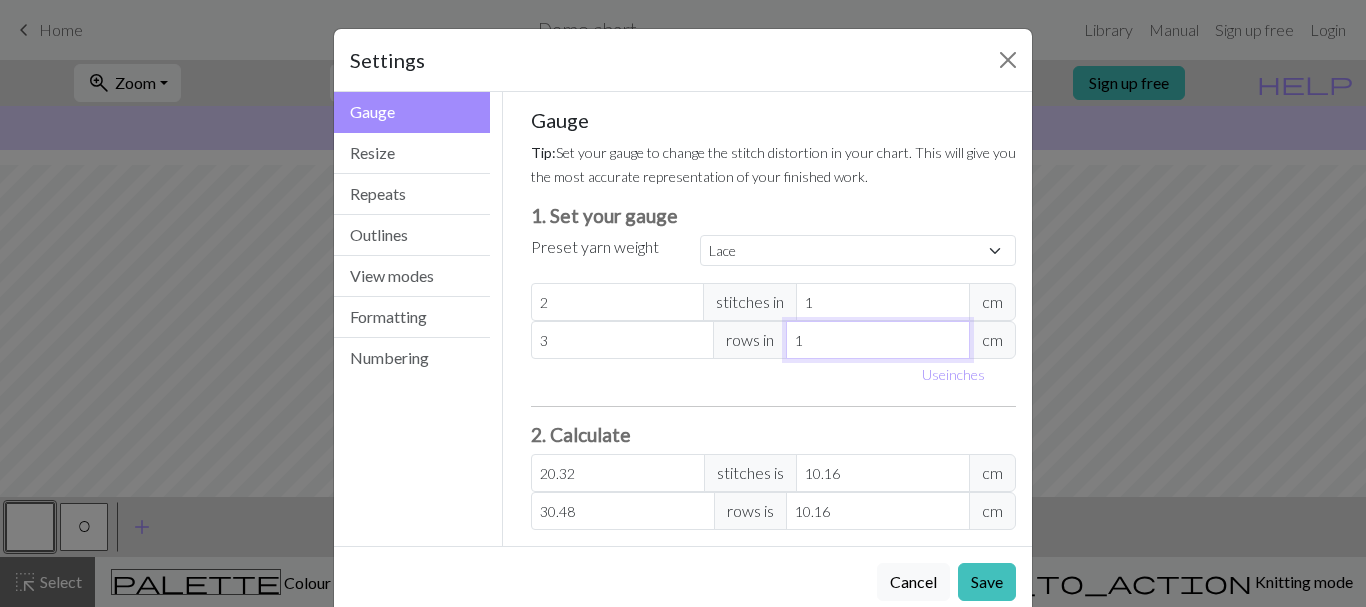 type on "1" 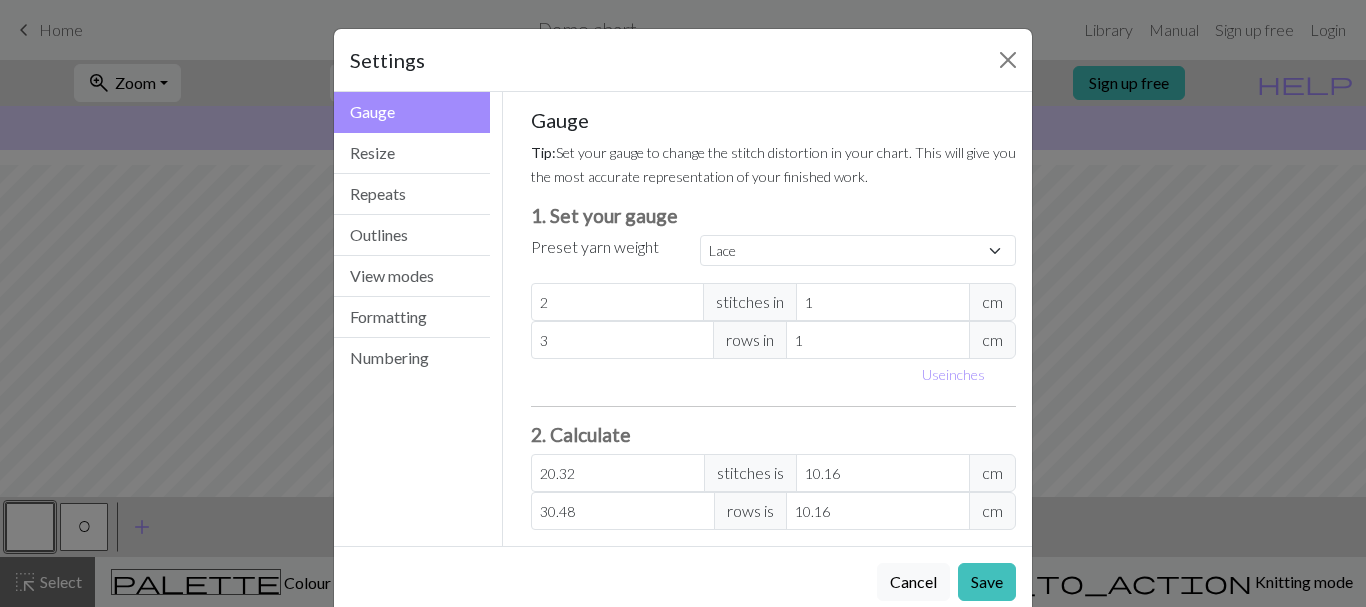 click on "Gauge Tip:  Set your gauge to change the stitch distortion in your chart. This will give you the most accurate representation of your finished work. 1. Set your gauge Preset yarn weight Custom Square Lace Light Fingering Fingering Sport Double knit Worsted Aran Bulky Super Bulky 2 stitches in  1 cm 3 rows in  1 cm Use  inches 2. Calculate 20.32 stitches is 10.16 cm 30.48 rows is 10.16 cm" at bounding box center [774, 319] 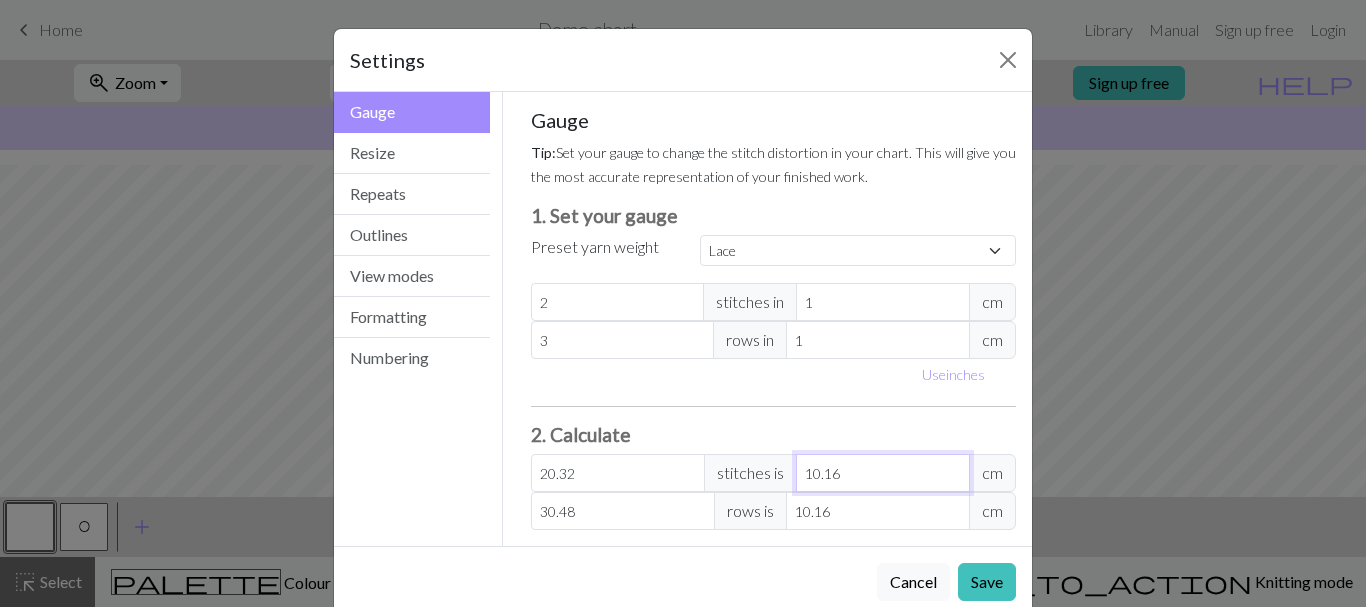 click on "10.16" at bounding box center (883, 473) 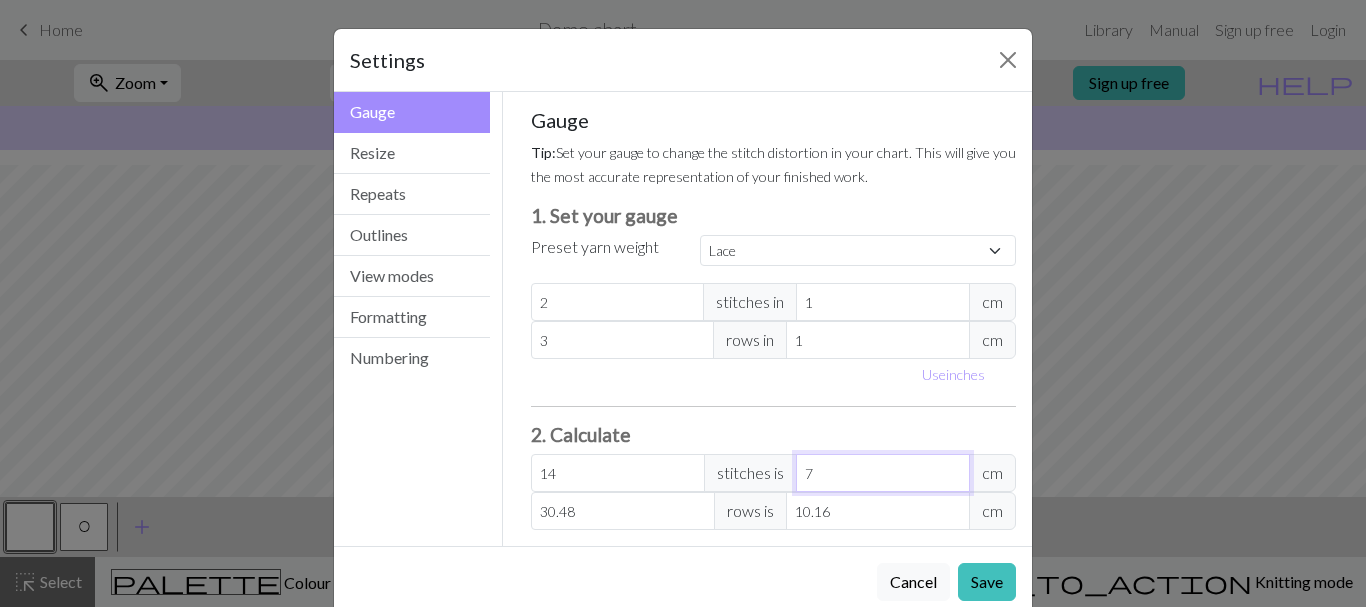 type on "140" 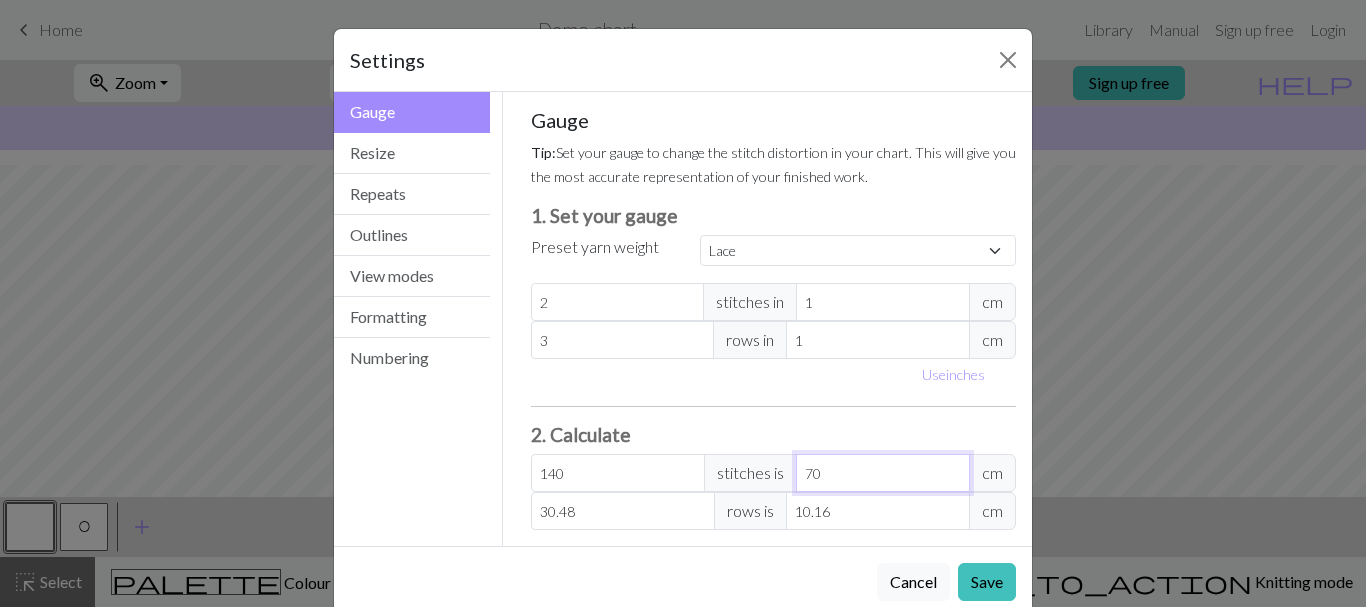 type on "70" 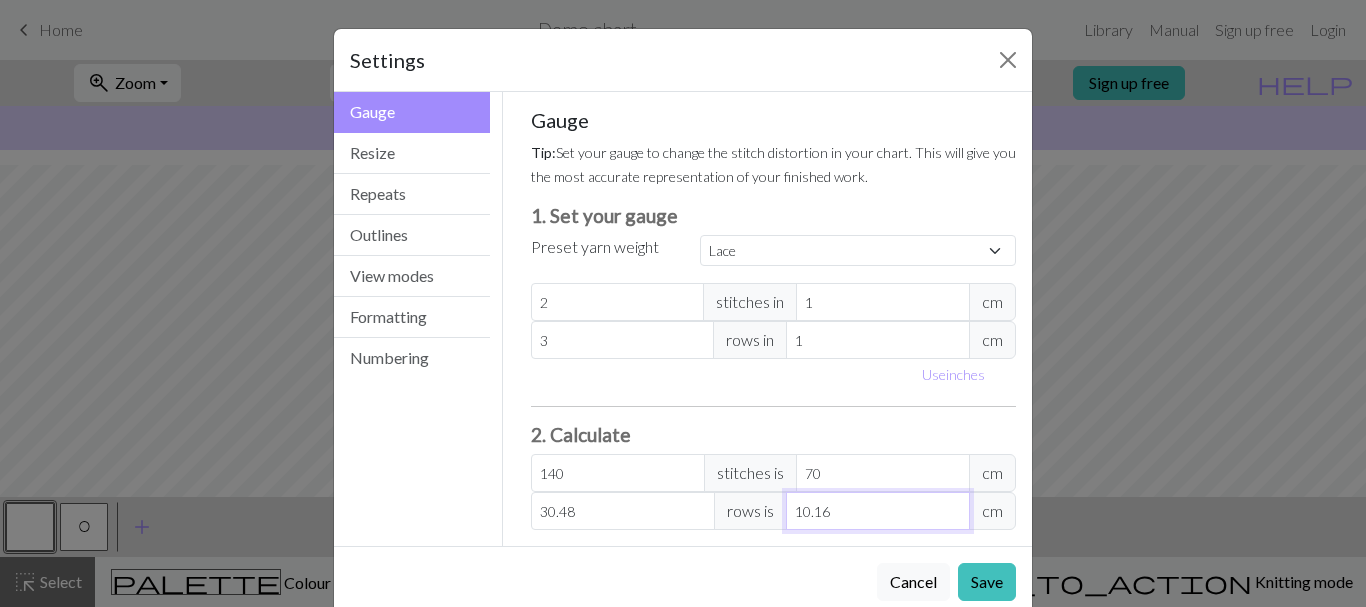 click on "10.16" at bounding box center [878, 511] 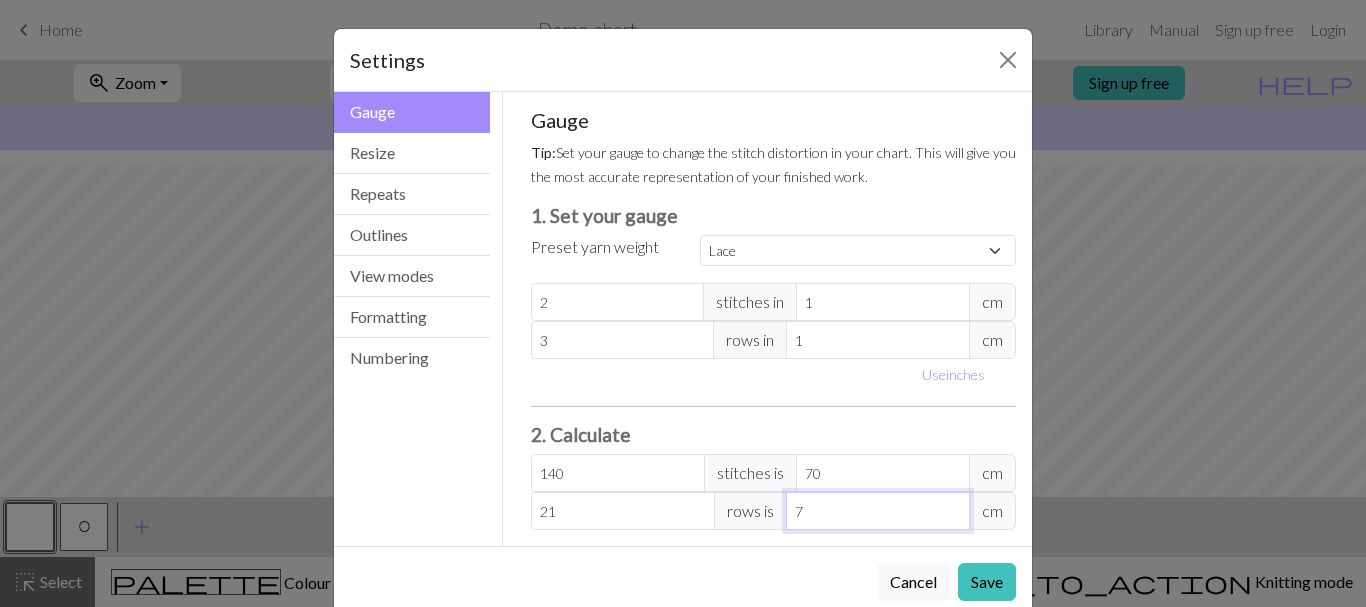 type on "210" 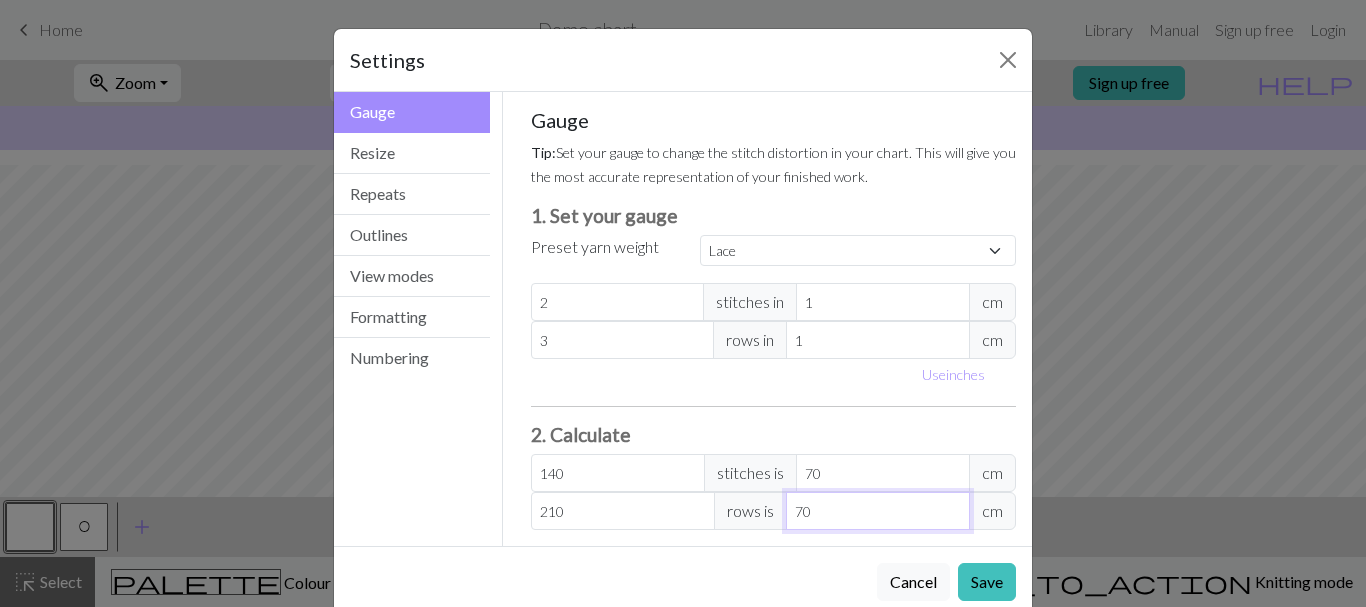 type on "70" 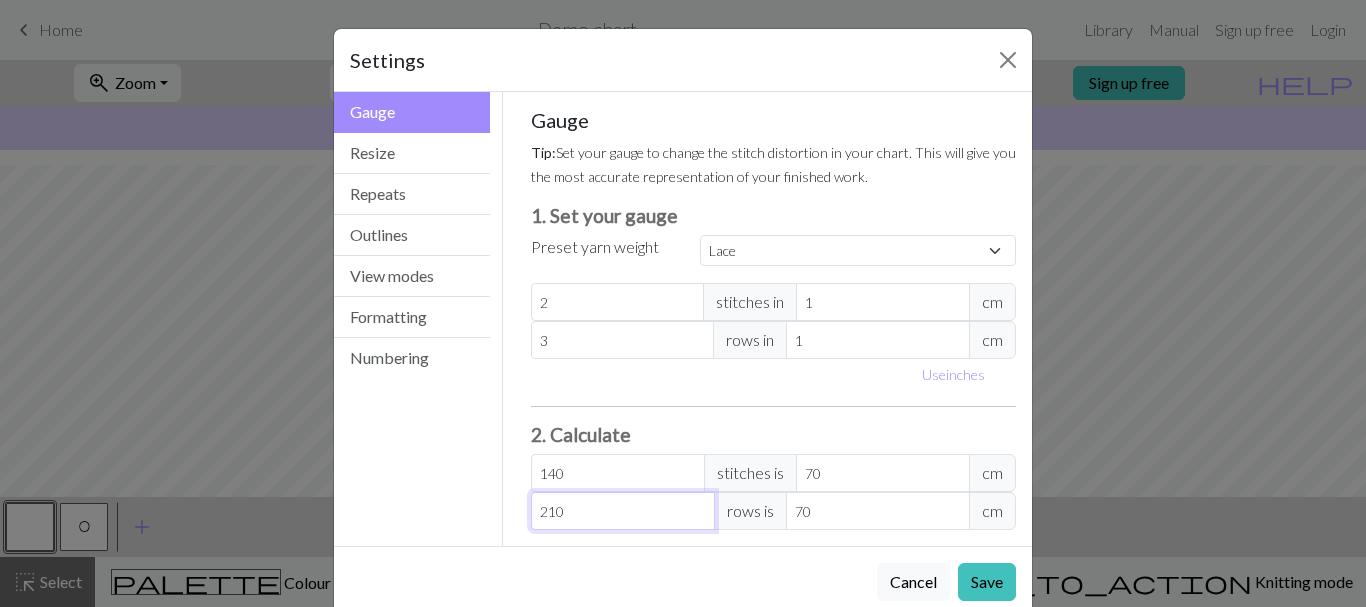 click on "Gauge Tip:  Set your gauge to change the stitch distortion in your chart. This will give you the most accurate representation of your finished work. 1. Set your gauge Preset yarn weight Custom Square Lace Light Fingering Fingering Sport Double knit Worsted Aran Bulky Super Bulky 2 stitches in  1 cm 3 rows in  1 cm Use  inches 2. Calculate 140 stitches is 70 cm 210 rows is 70 cm Resize your chart Tip:  Changes will be applied from the bottom right. To change rows and columns in other areas (e.g. within the chart or at the top), use the select tool or click the grid numbers to select then insert or remove from the top toolbar. Width 30 Height 32 Repeats workspace_premium Become a Pro user   to  visualise repeats Tip:   This will show your entire chart repeated, so you can preview what joining panels look like together. arrow_forward  Horizontal 1 arrow_downward  Vertical 1 Outlines Tip:  Click on row/stitch numbers, or long-press and drag to add section outlines directly in your workspace Add an outline Grid" at bounding box center (774, 319) 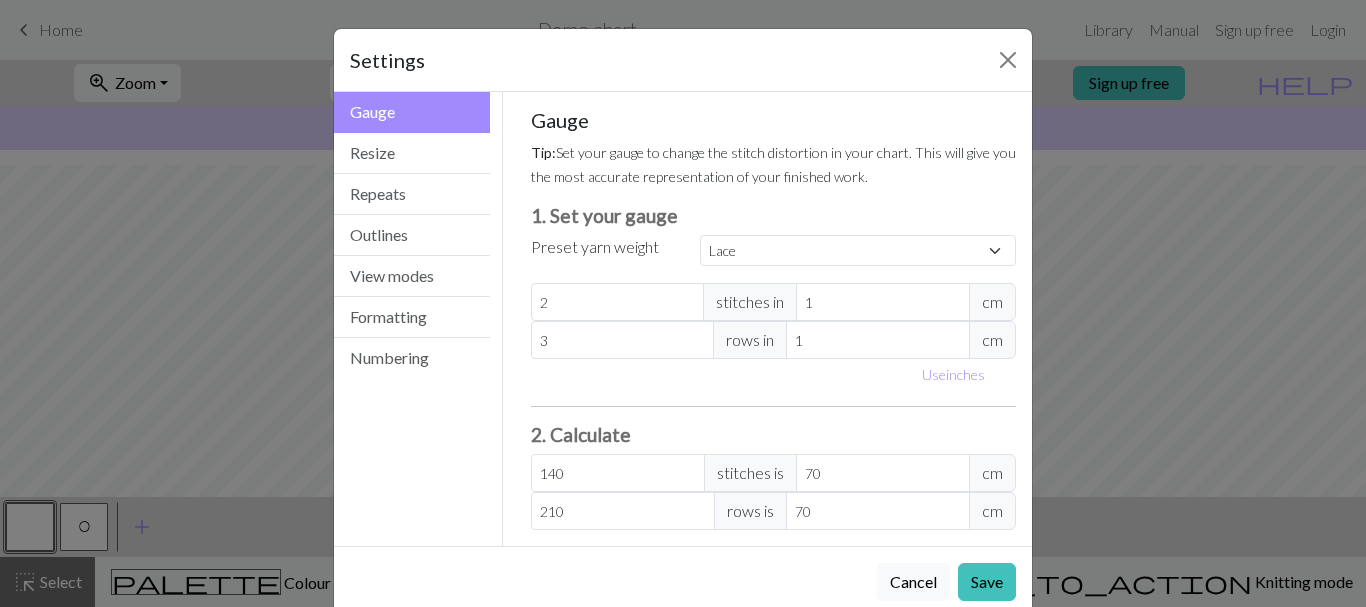 click on "Cancel Save" at bounding box center (683, 581) 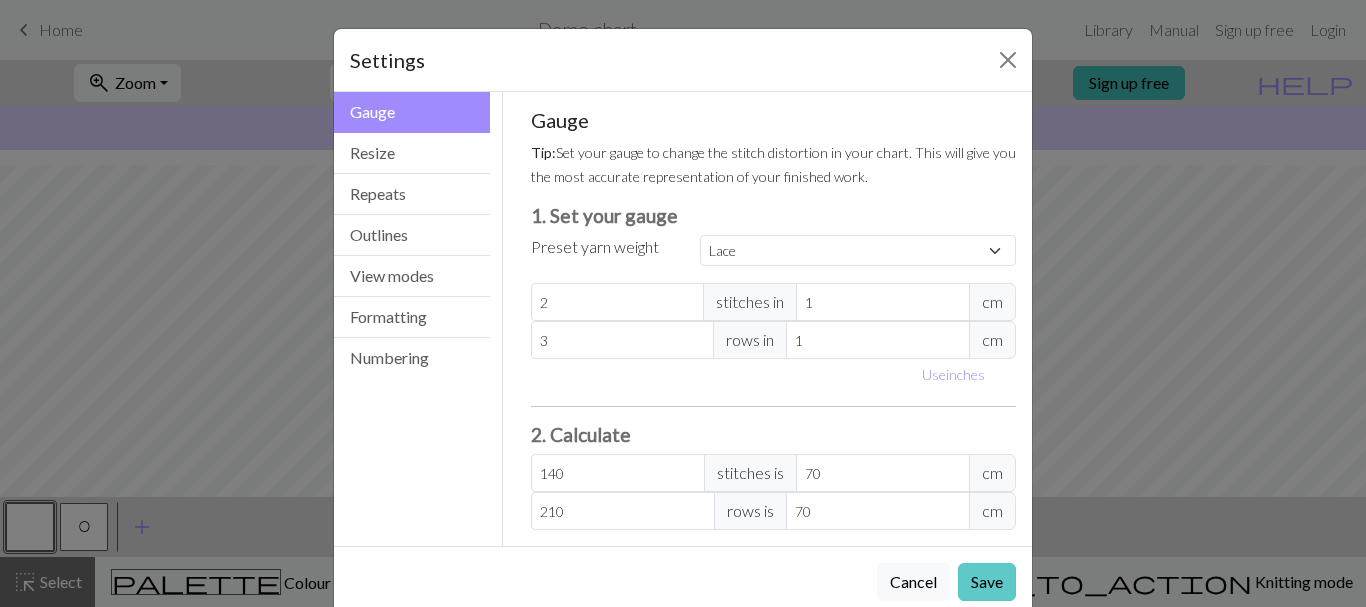 click on "Save" at bounding box center (987, 582) 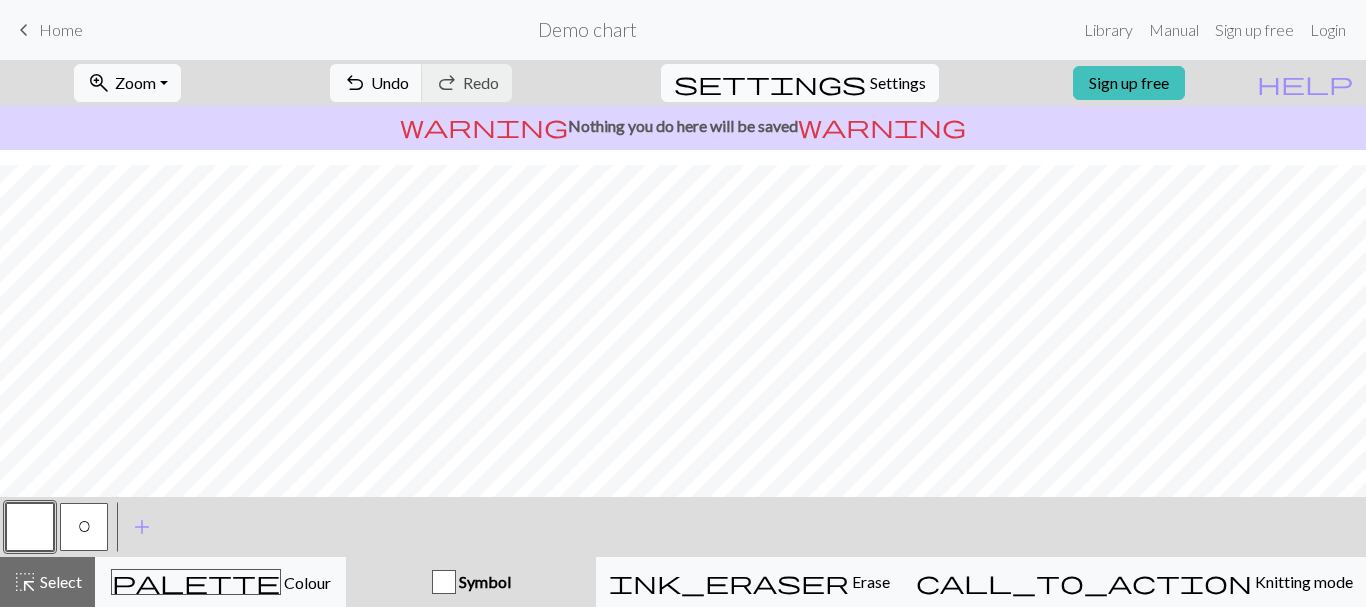 click on "settings  Settings" at bounding box center (800, 83) 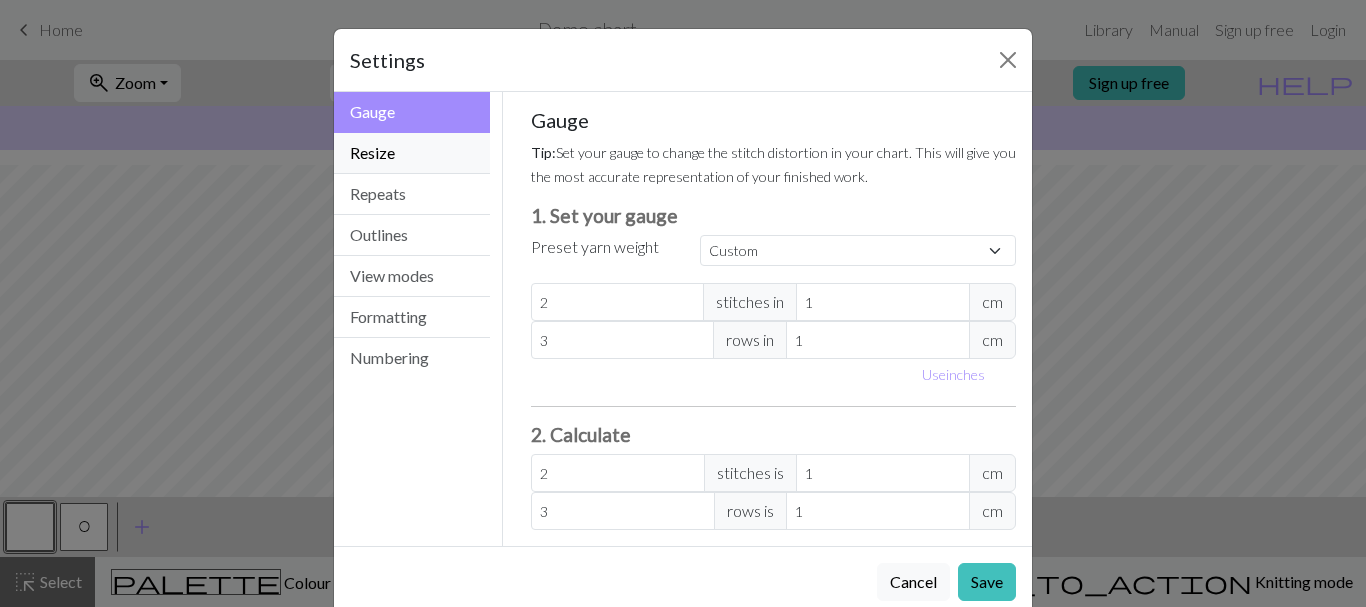 click on "Resize" at bounding box center (412, 153) 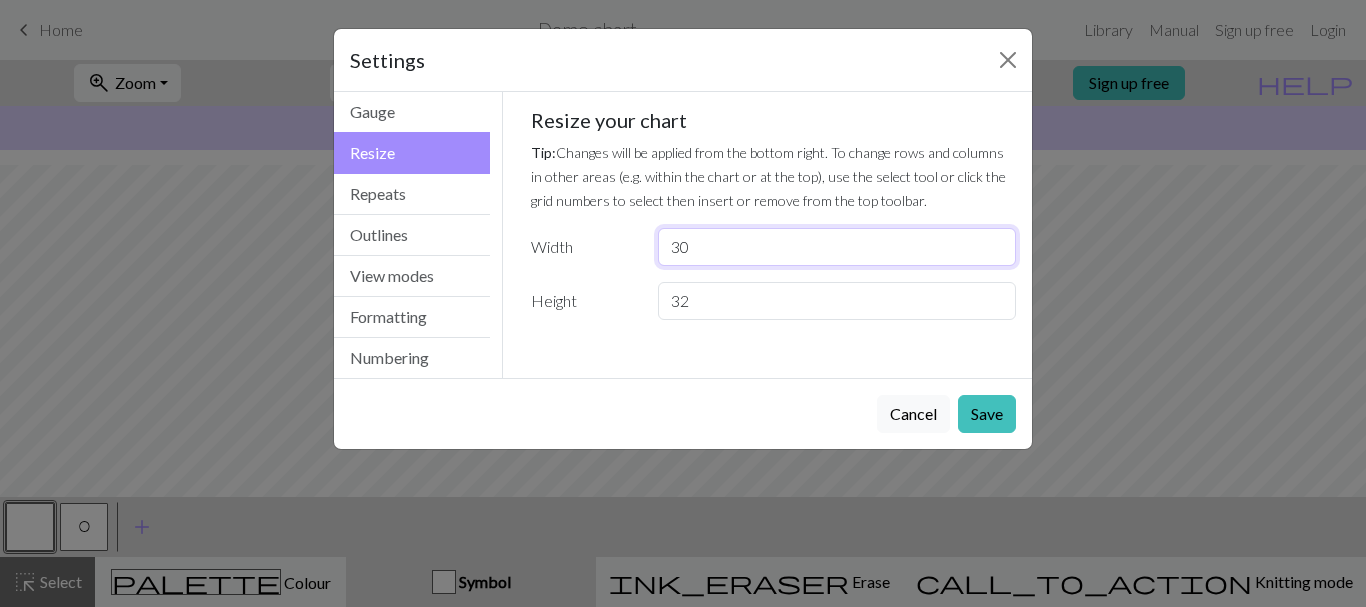 click on "30" at bounding box center [837, 247] 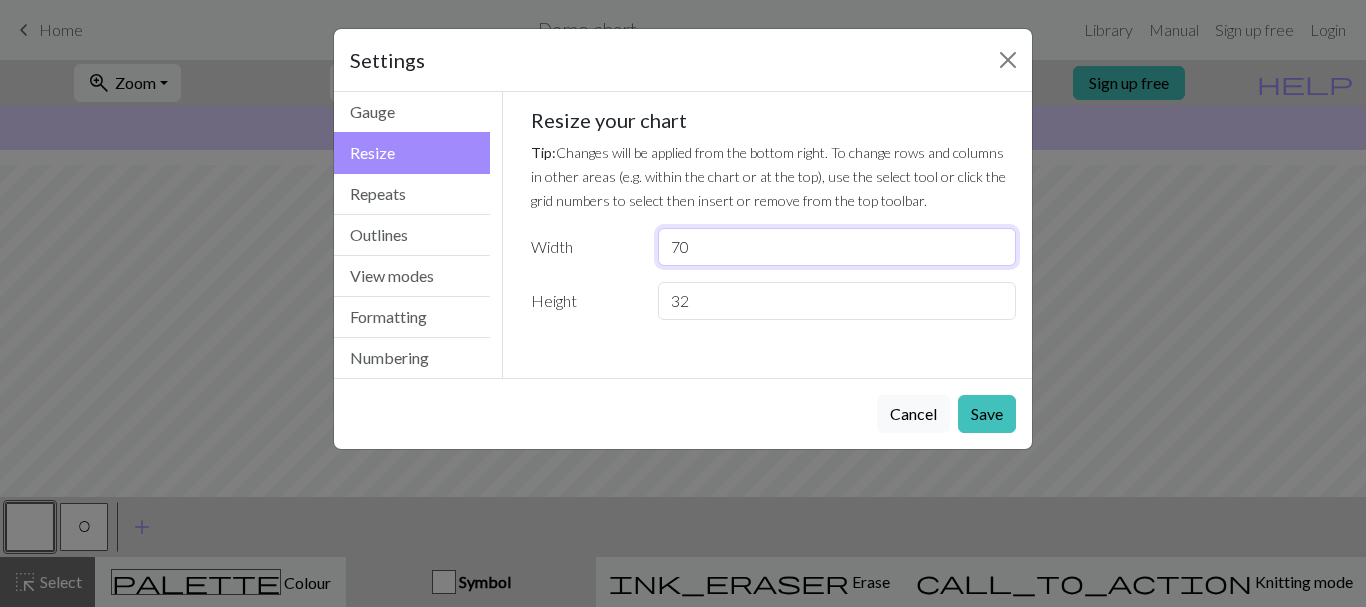 type on "70" 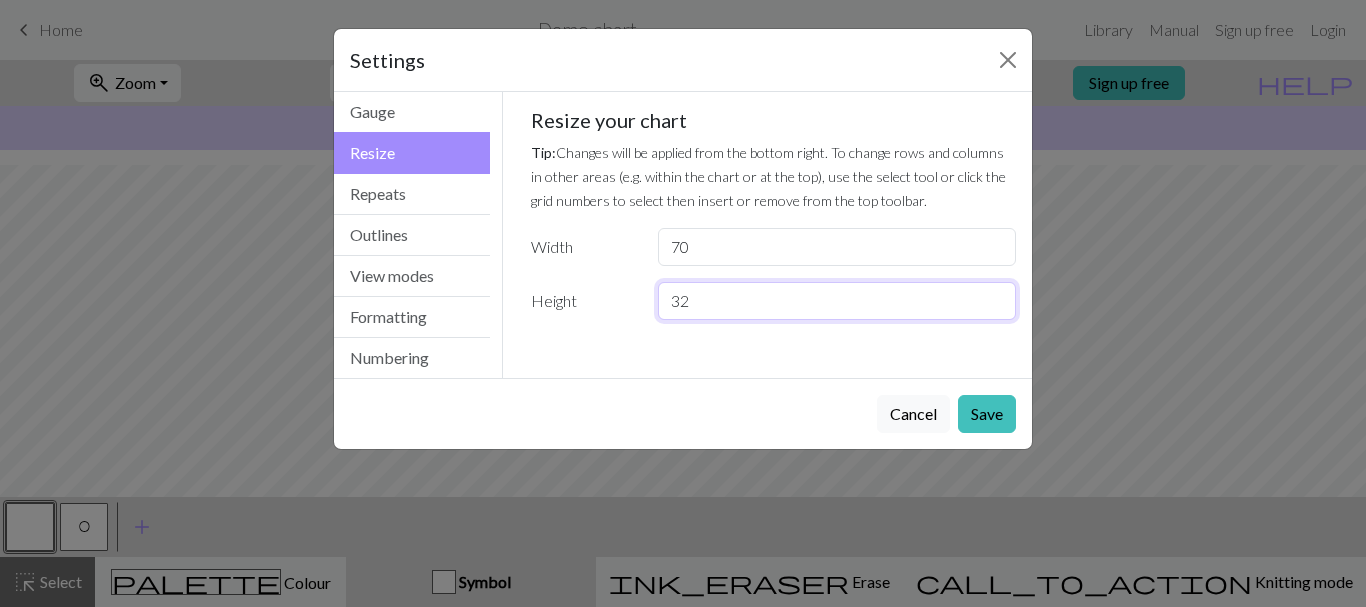 click on "32" at bounding box center [837, 301] 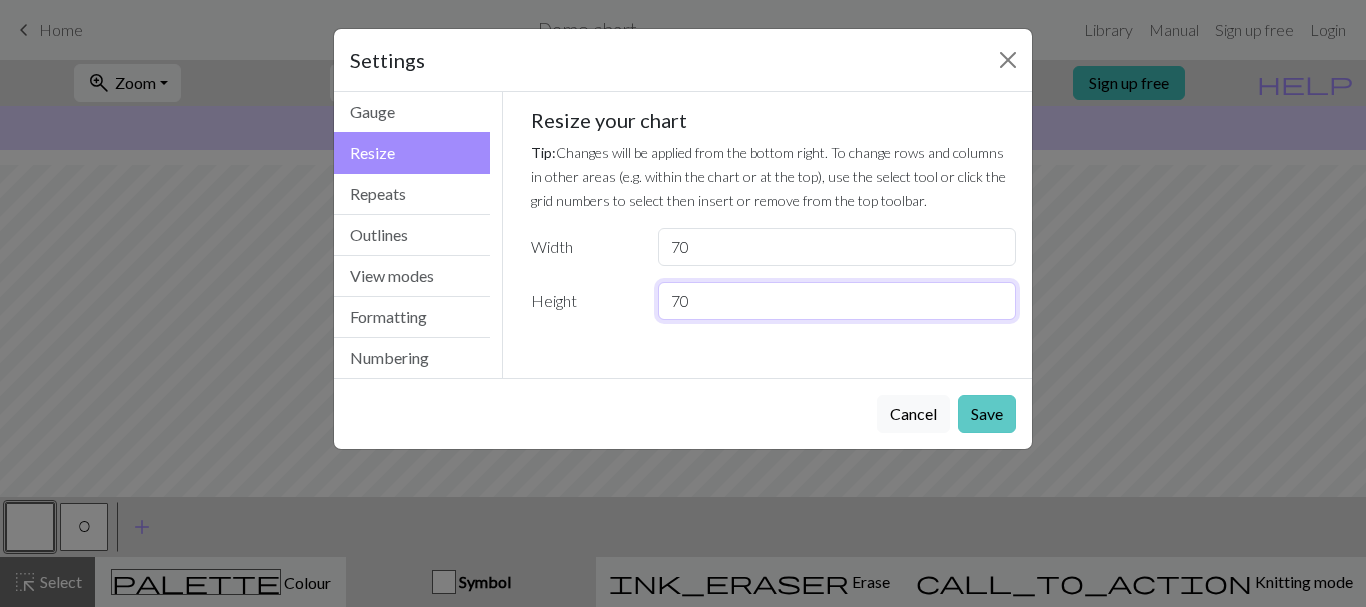 type on "70" 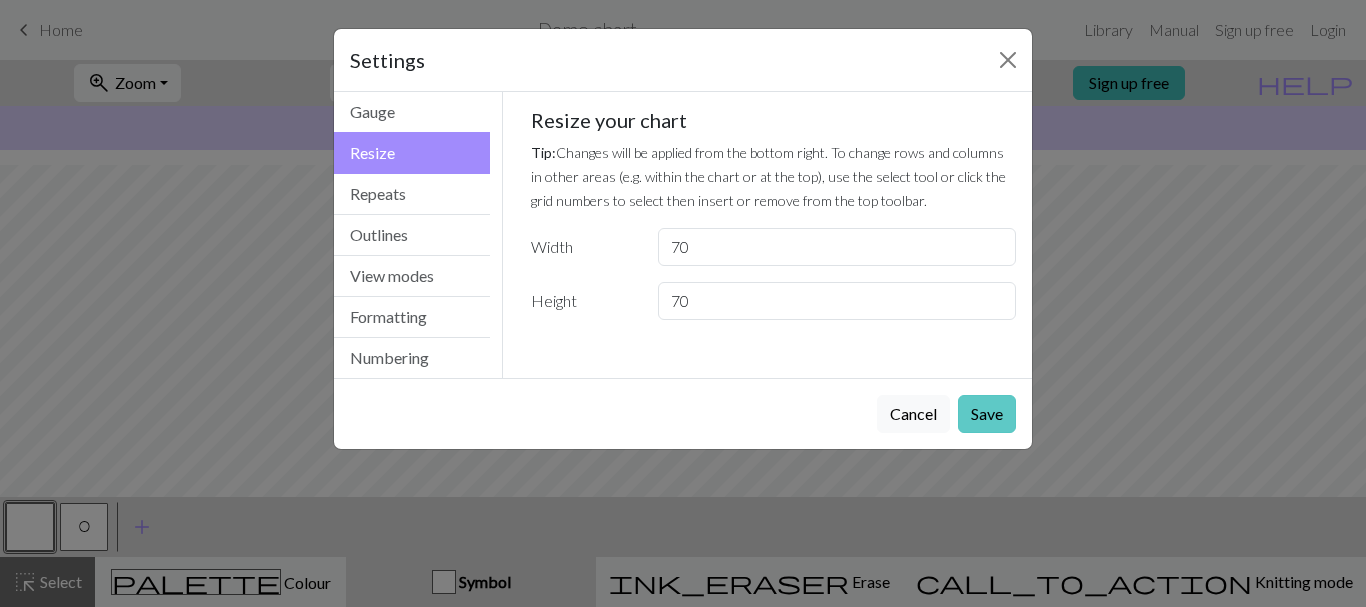 click on "Save" at bounding box center (987, 414) 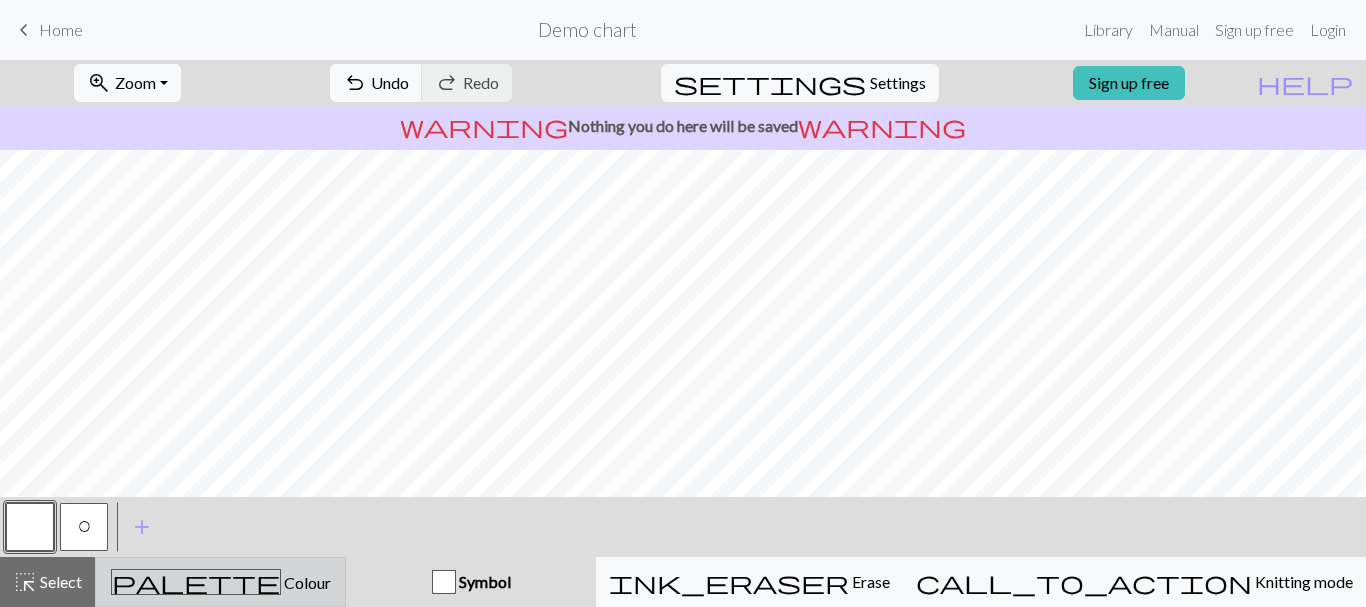 click on "palette   Colour   Colour" at bounding box center (220, 582) 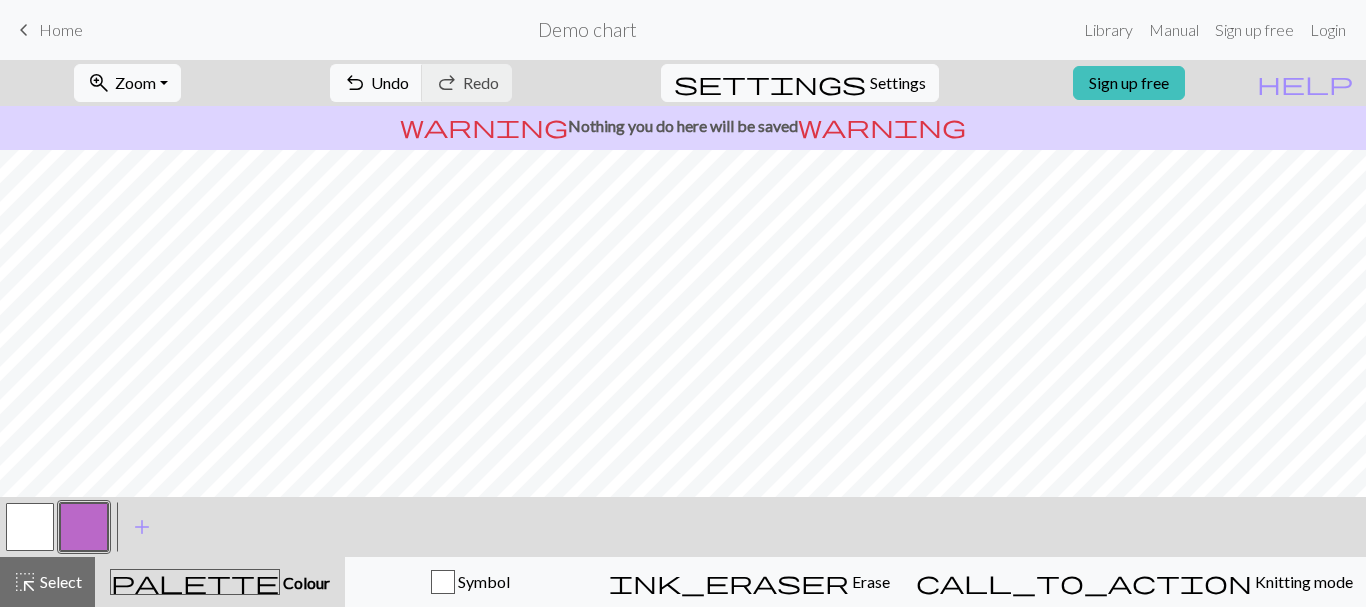 click at bounding box center (30, 527) 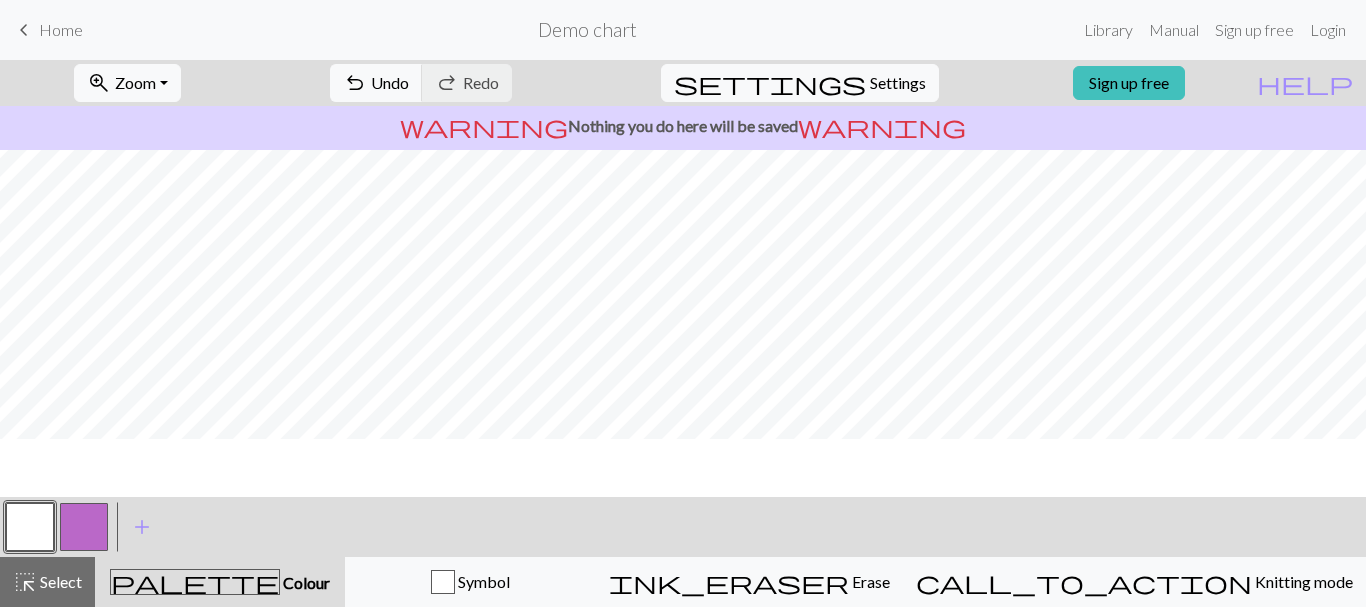 scroll, scrollTop: 0, scrollLeft: 0, axis: both 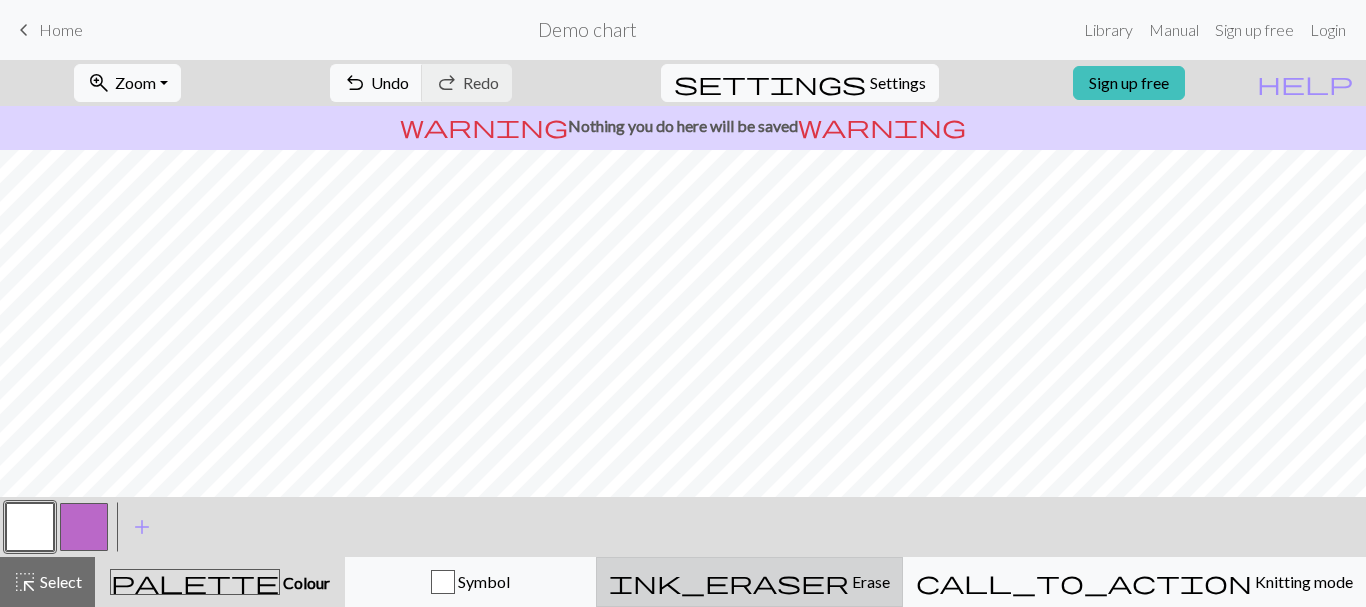 click on "ink_eraser   Erase   Erase" at bounding box center [749, 582] 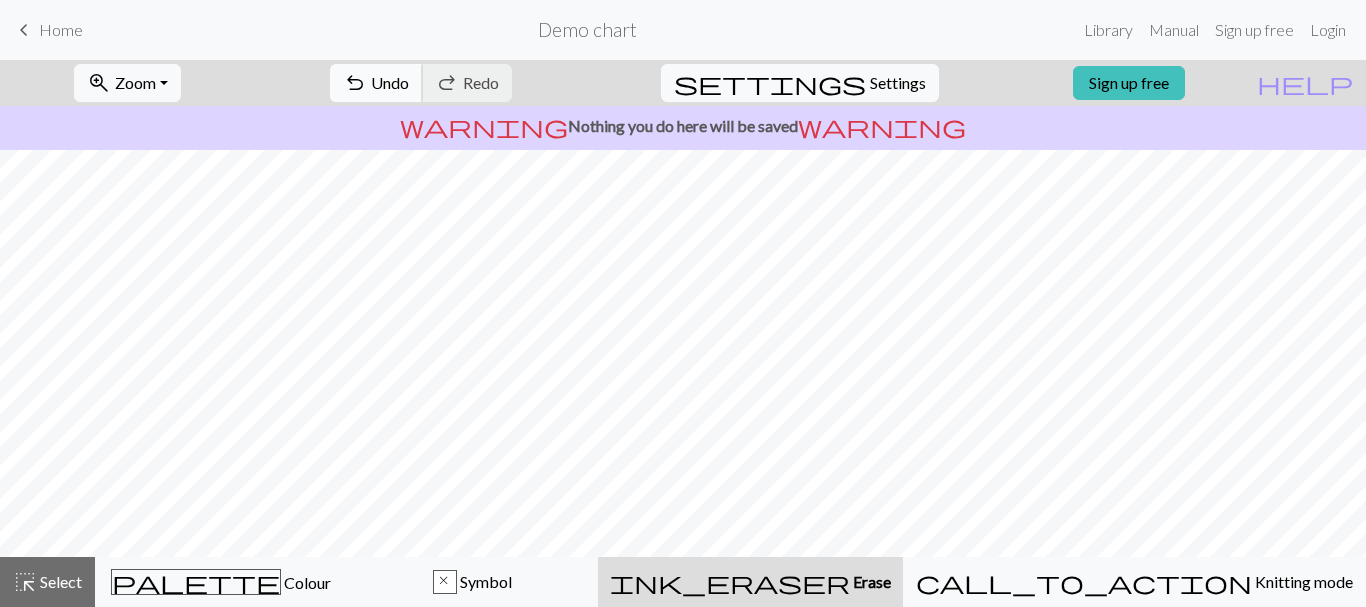 click on "Undo" at bounding box center (390, 82) 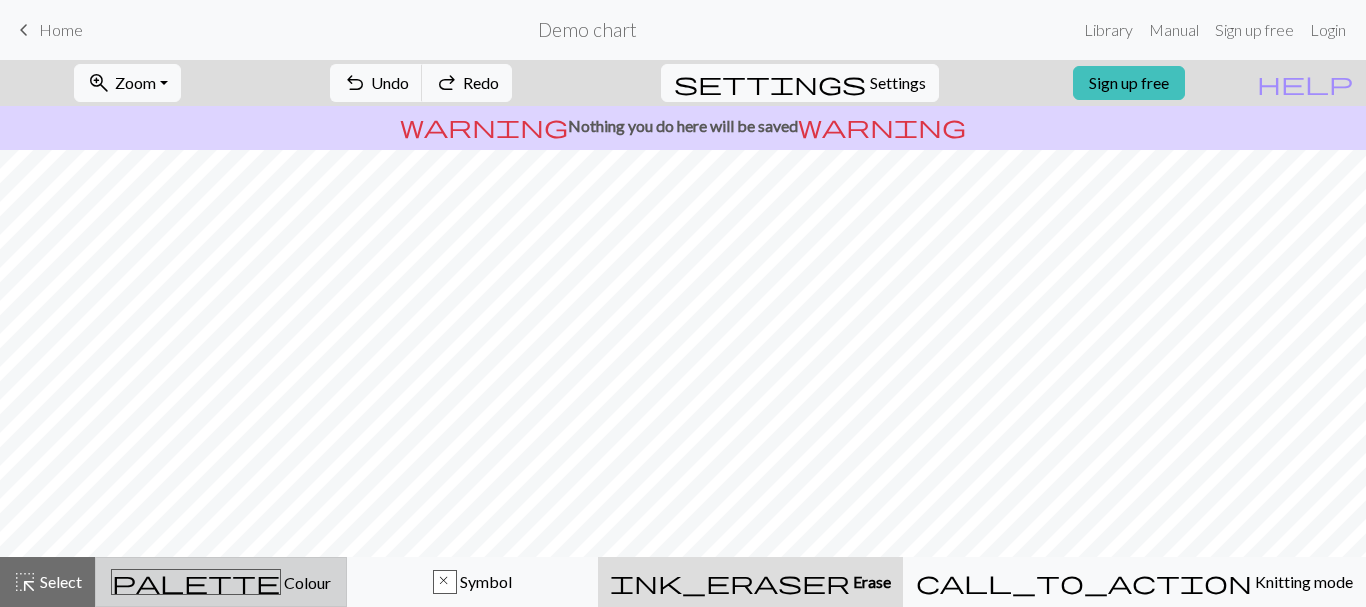 click on "palette   Colour   Colour" at bounding box center (221, 582) 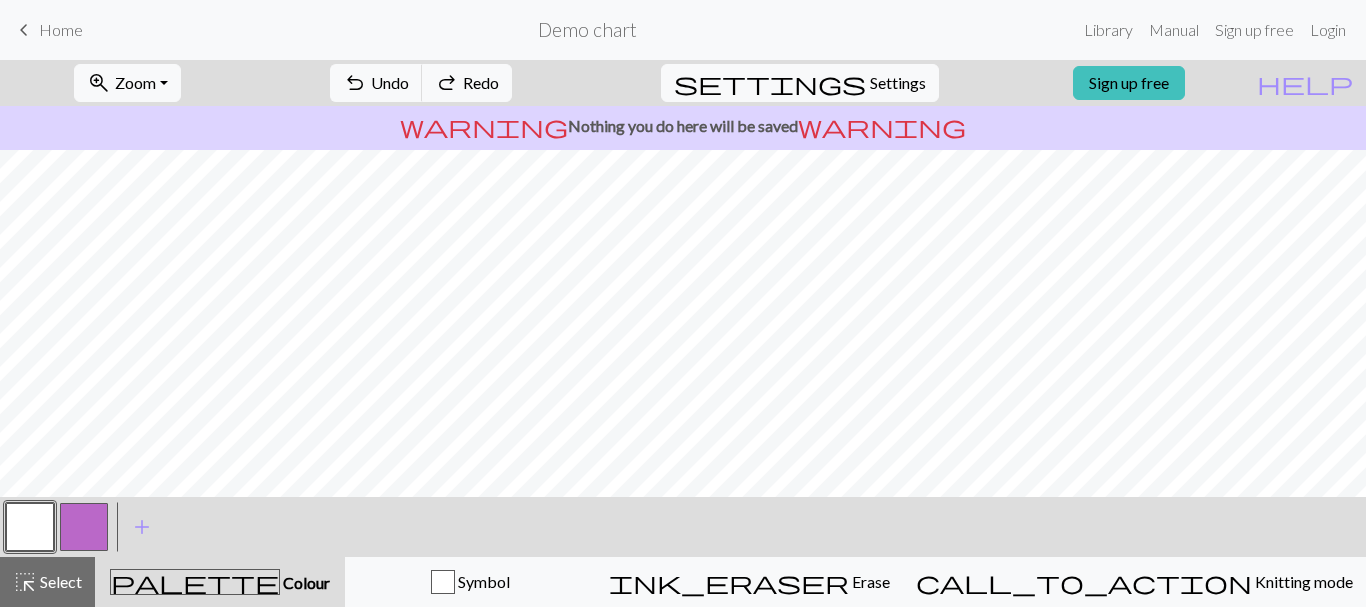 click at bounding box center (30, 527) 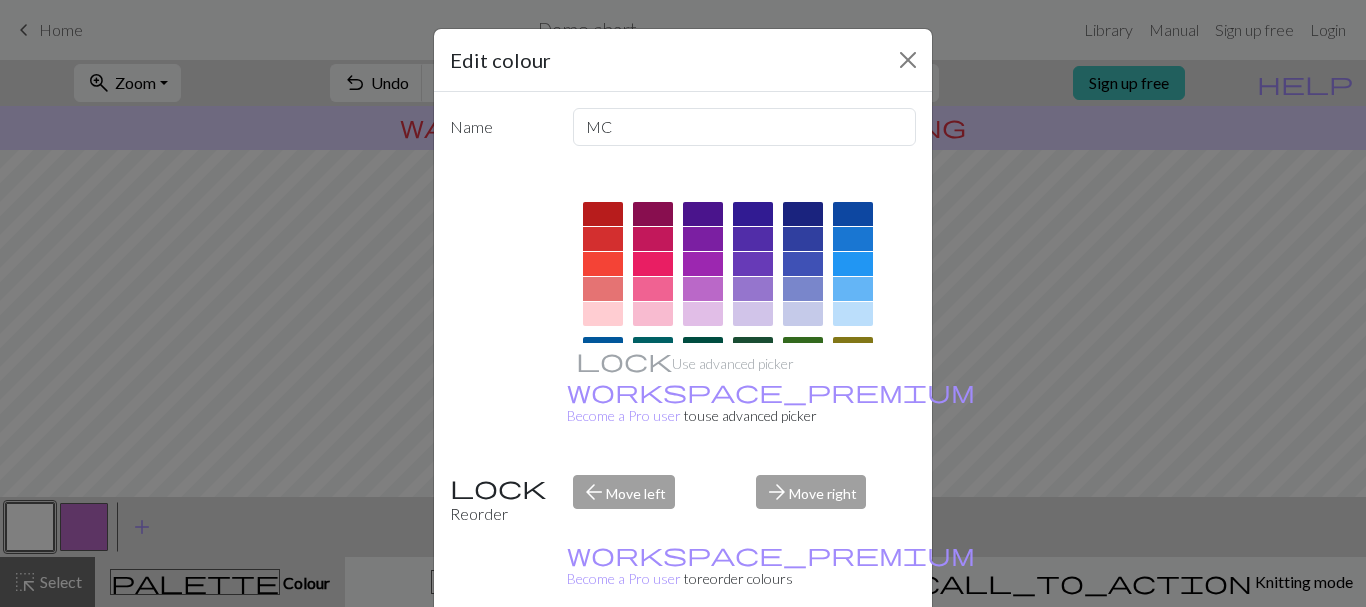 click on "Cancel" at bounding box center (879, 658) 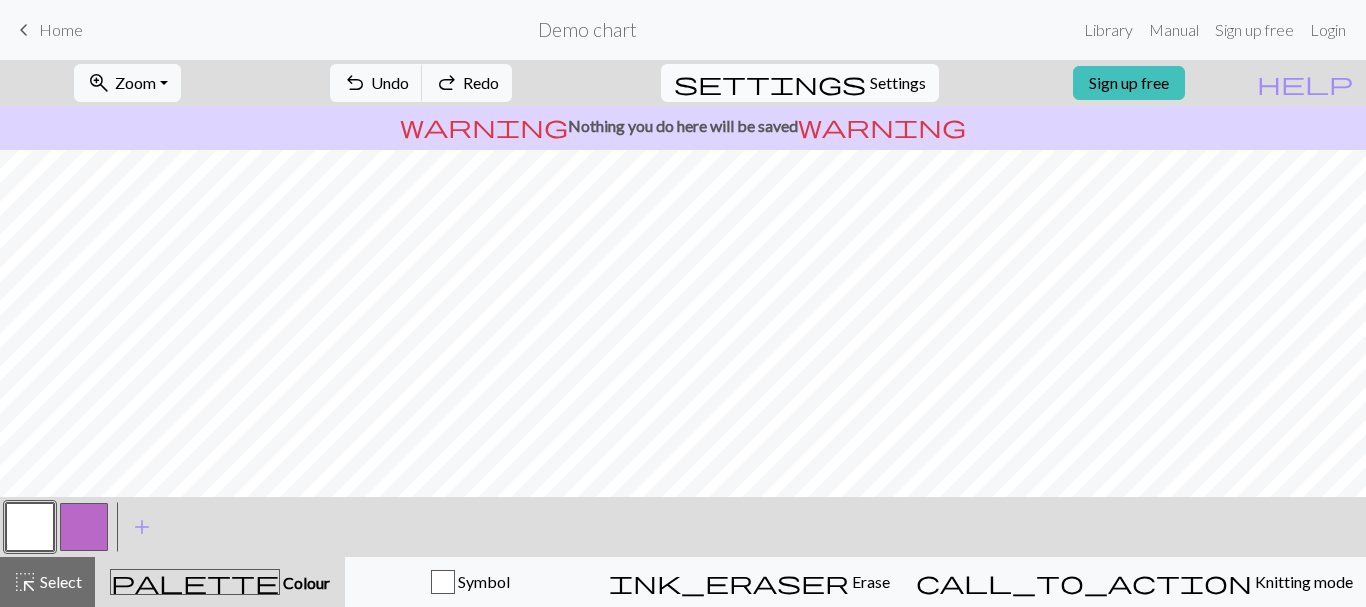 click on "Settings" at bounding box center (898, 83) 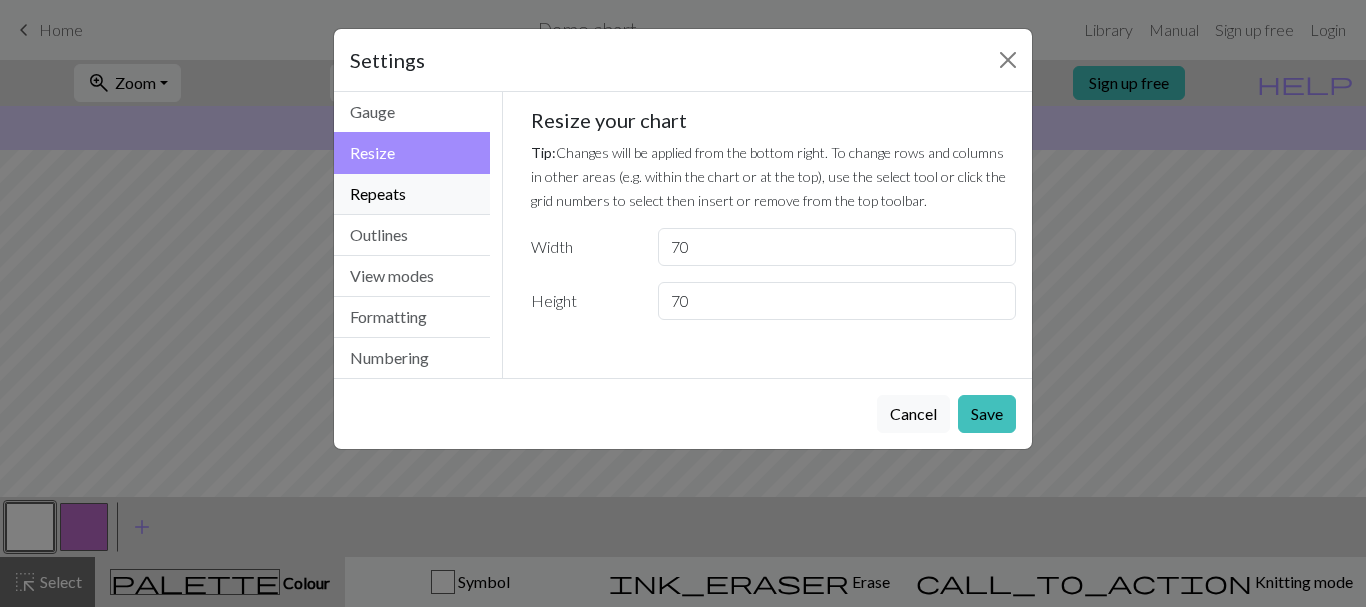 click on "Repeats" at bounding box center (412, 194) 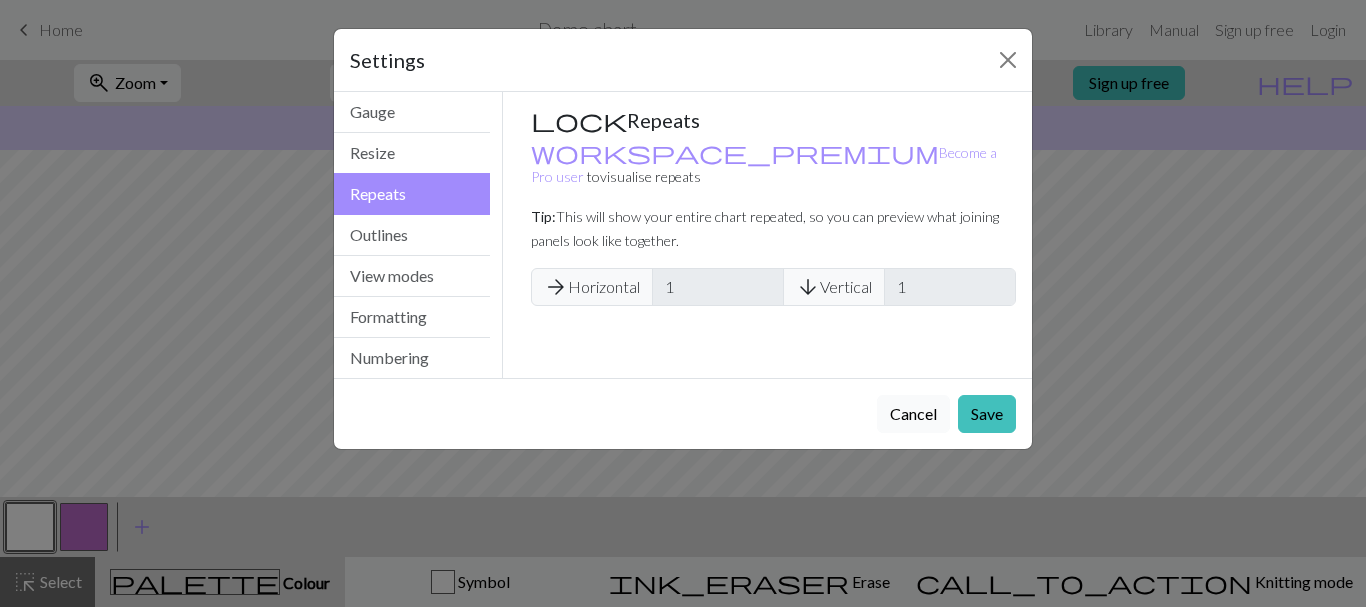 click on "Cancel" at bounding box center [913, 414] 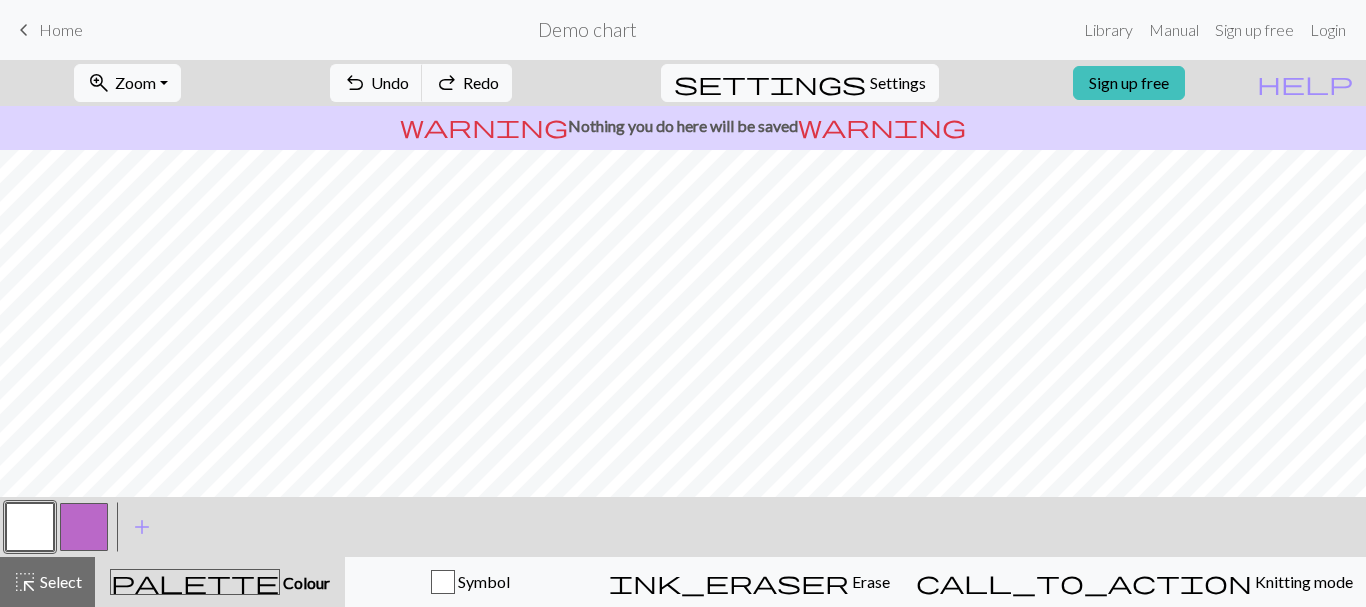 scroll, scrollTop: 500, scrollLeft: 0, axis: vertical 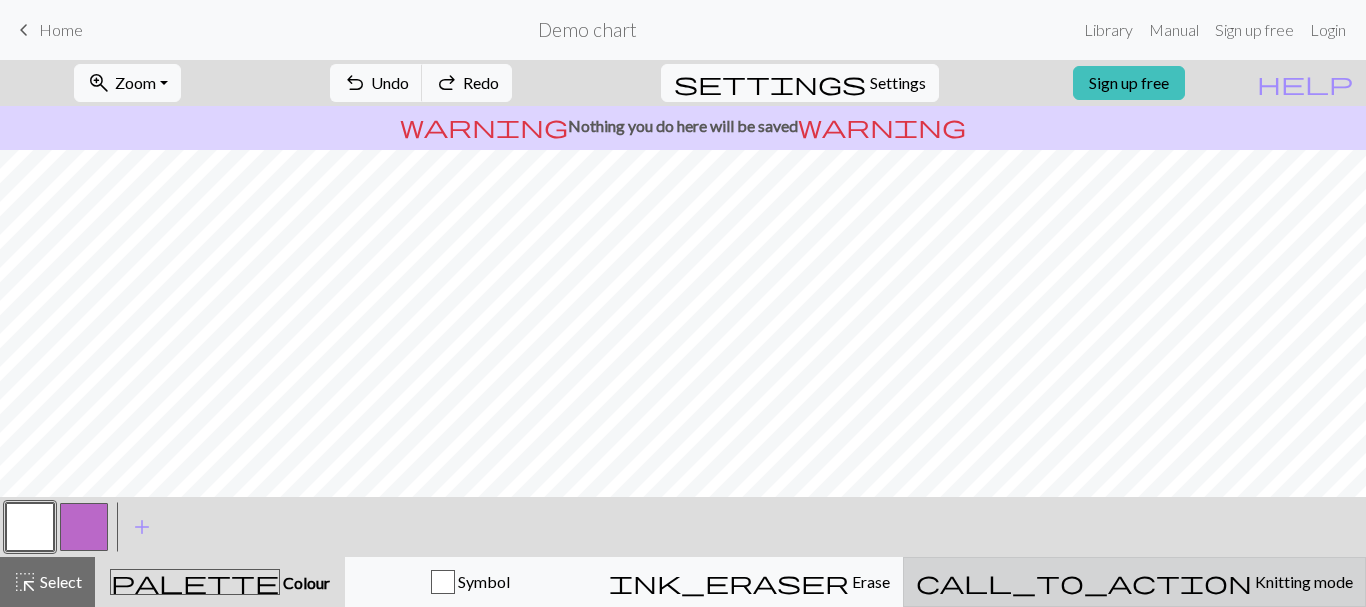 click on "Knitting mode" at bounding box center [1302, 581] 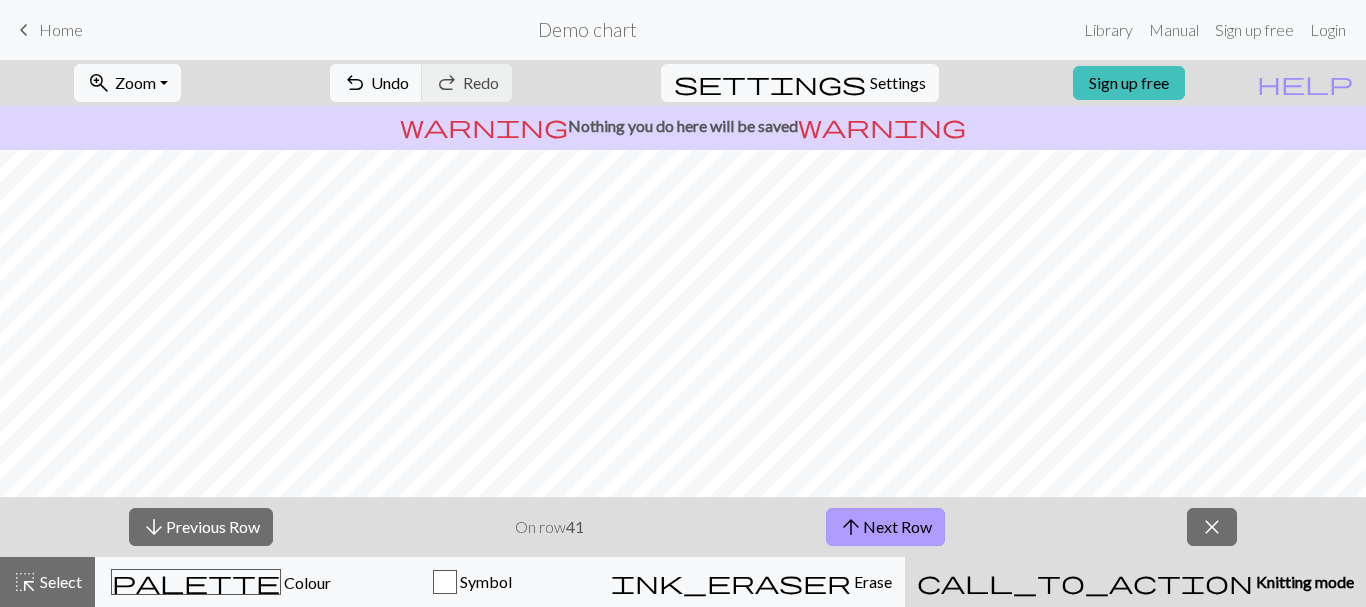 click on "arrow_upward  Next Row" at bounding box center (885, 527) 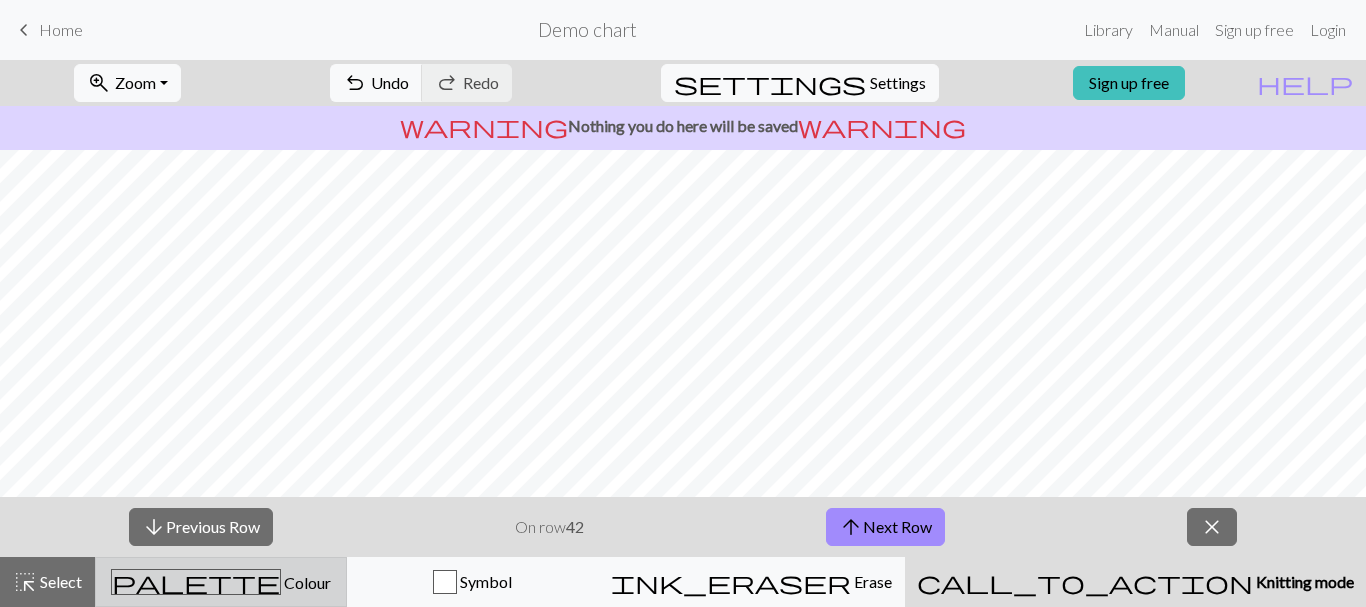 click on "palette   Colour   Colour" at bounding box center [221, 582] 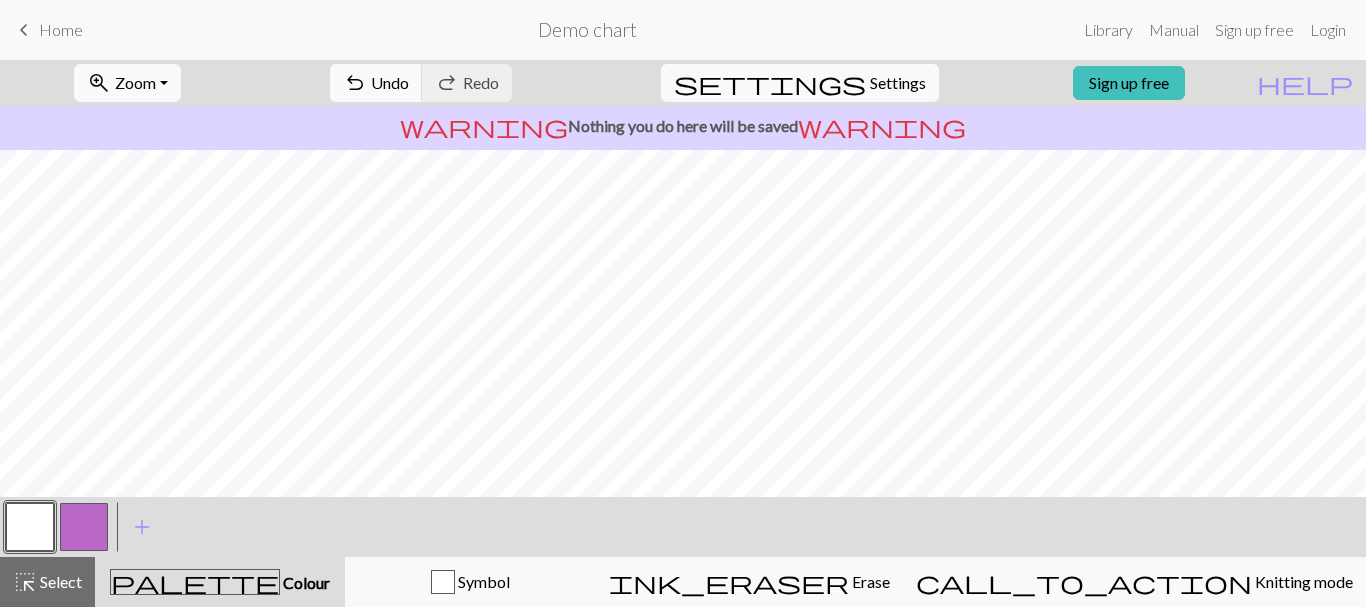 click at bounding box center [30, 527] 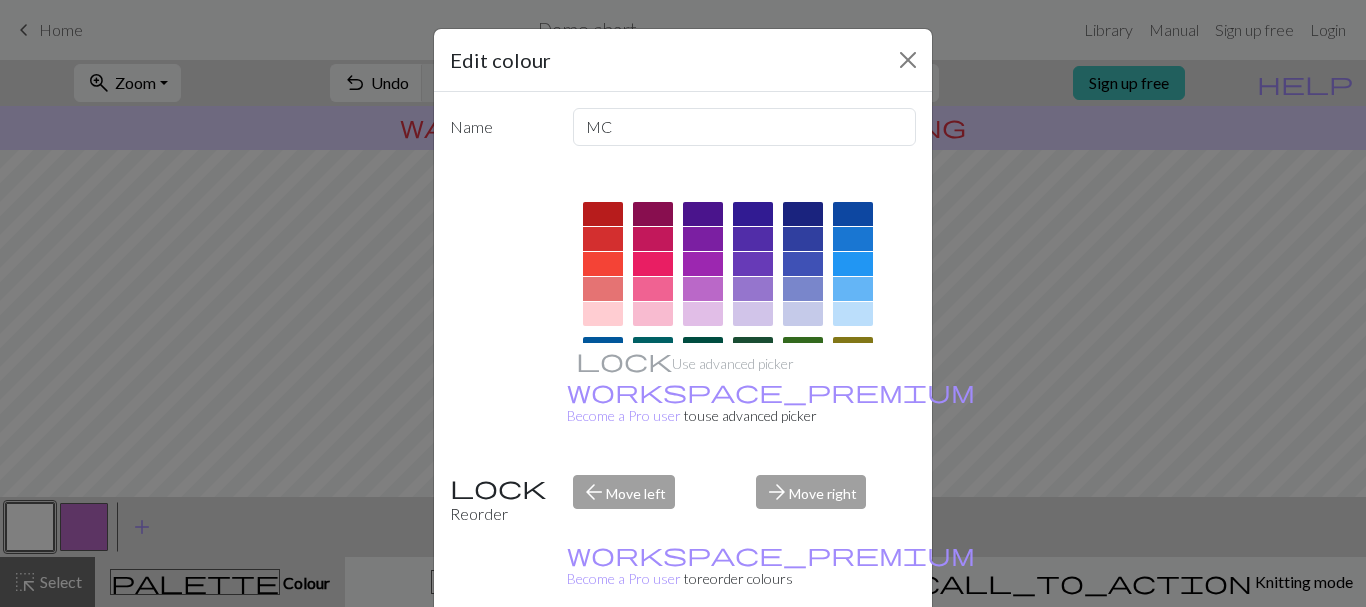 click on "Edit colour Name MC Use advanced picker workspace_premium Become a Pro user   to  use advanced picker Reorder arrow_back Move left arrow_forward Move right workspace_premium Become a Pro user   to  reorder colours Delete Done Cancel" at bounding box center (683, 303) 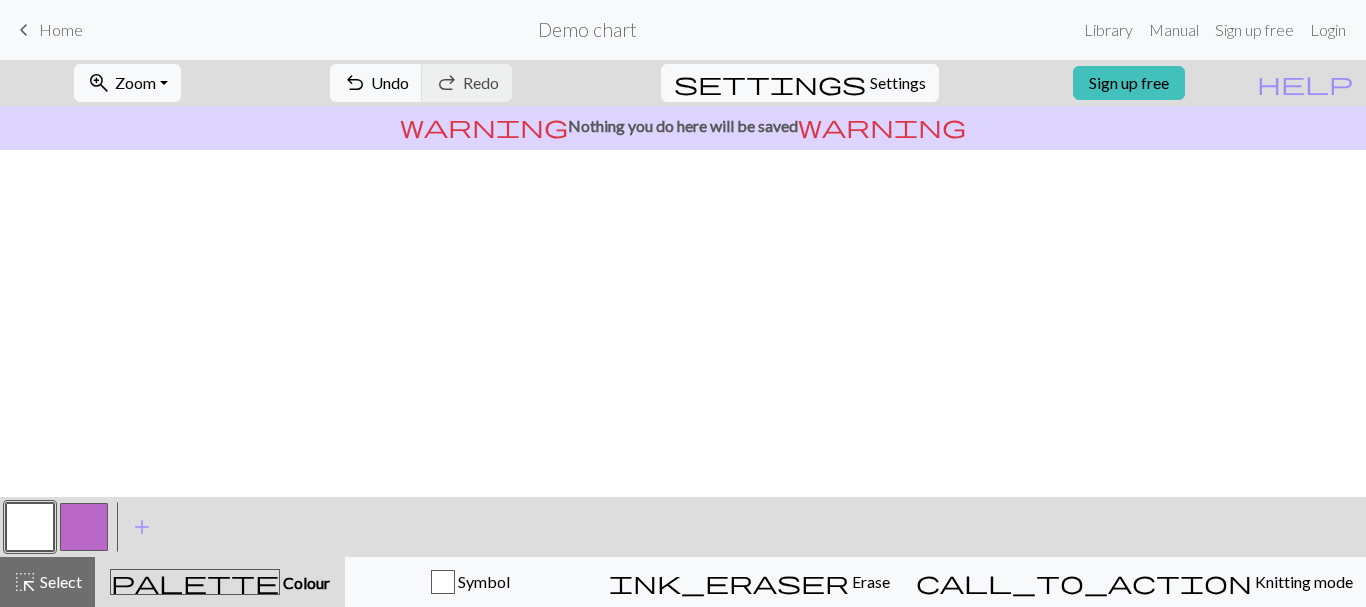 scroll, scrollTop: 1158, scrollLeft: 0, axis: vertical 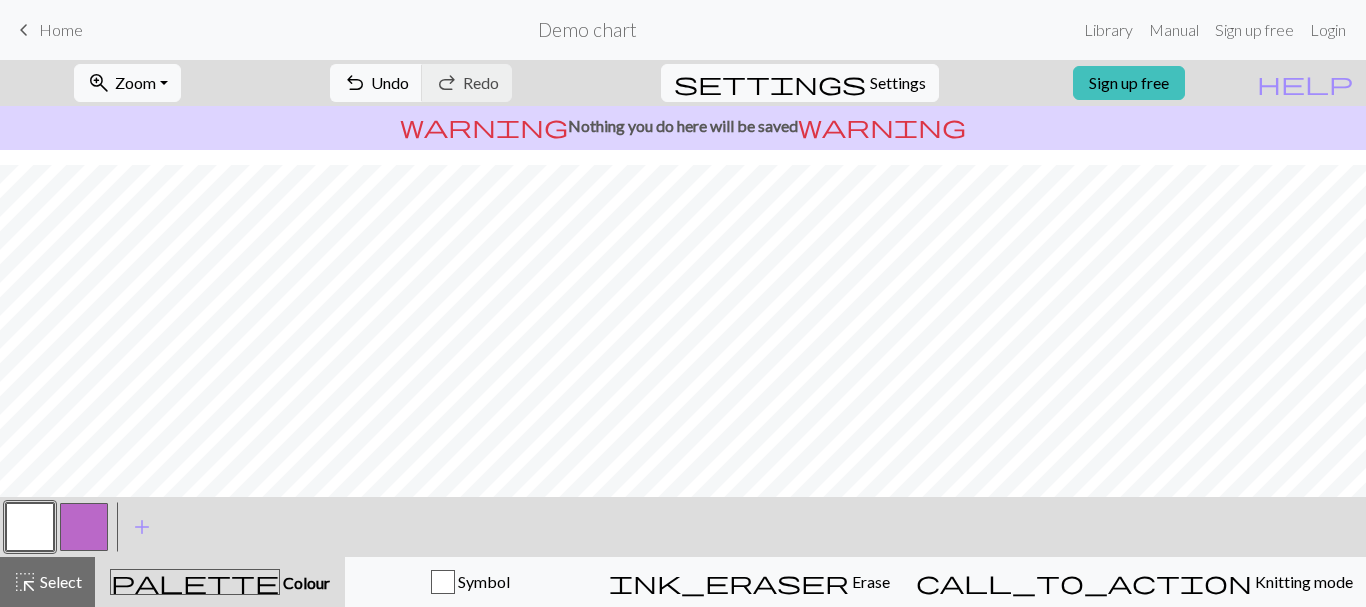 click at bounding box center (84, 527) 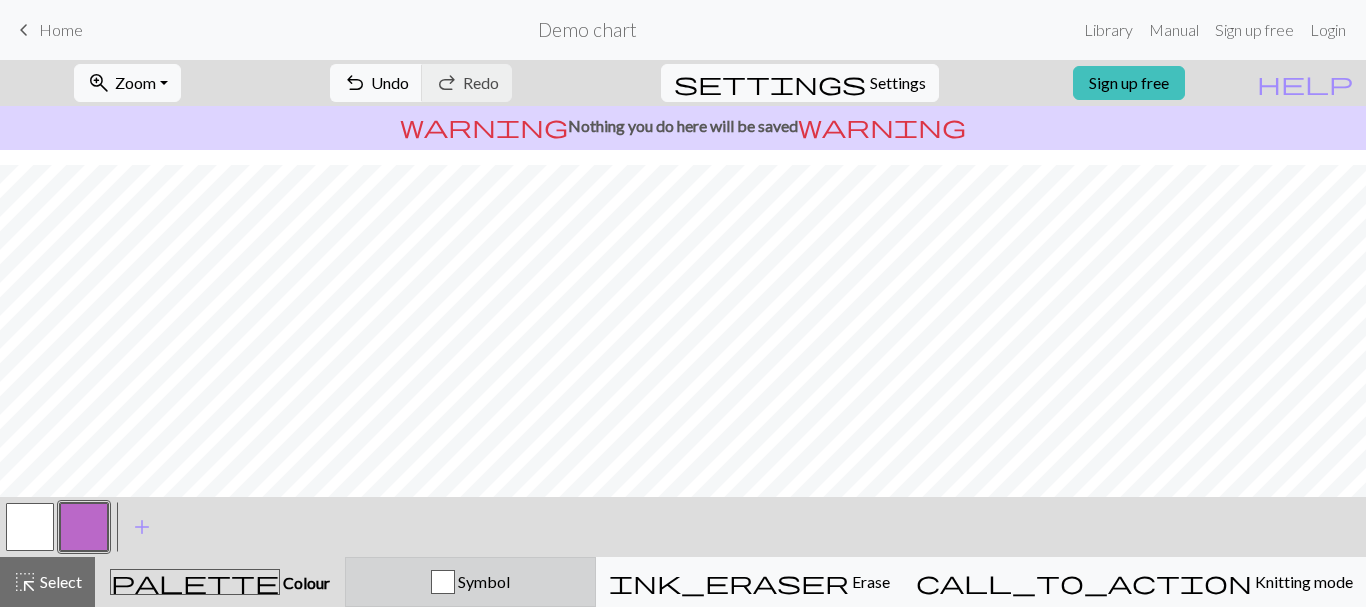 click on "Symbol" at bounding box center (482, 581) 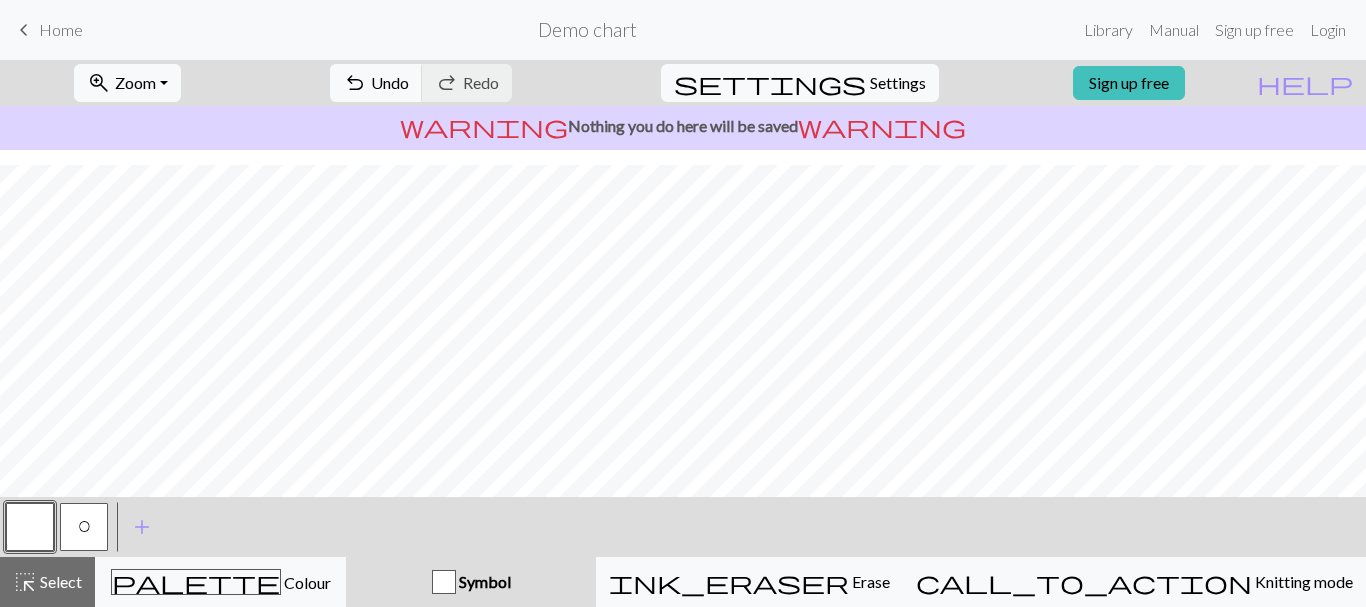 click at bounding box center [30, 527] 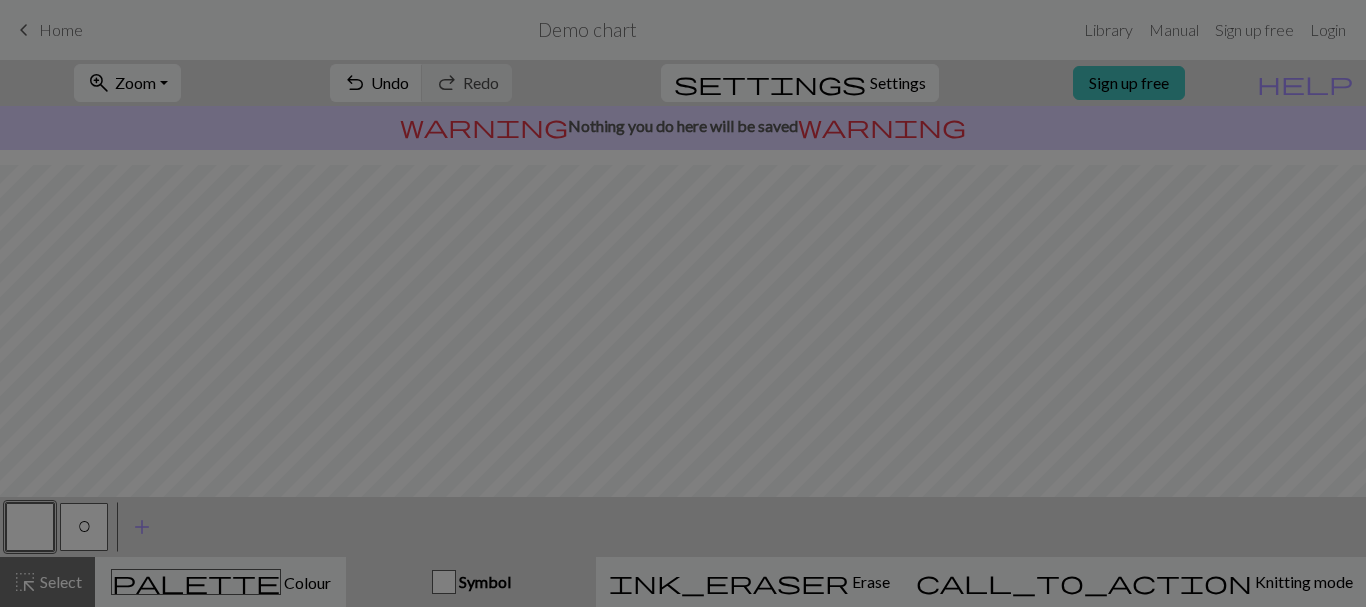 click on "Edit symbol Name Knit d f g h j k p s t F H J O P T / | 0 1 2 3 4 5 6 7 8 9 e m n G I ' ~ . ` , " : ; + ( ) & * ^ % _ - a b c i l o r u v w x y z A B C D E K L M N R S U V W X Y < > Reorder arrow_back Move left arrow_forward Move right workspace_premium Become a Pro user   to  reorder symbols Delete Done Cancel" at bounding box center (683, 303) 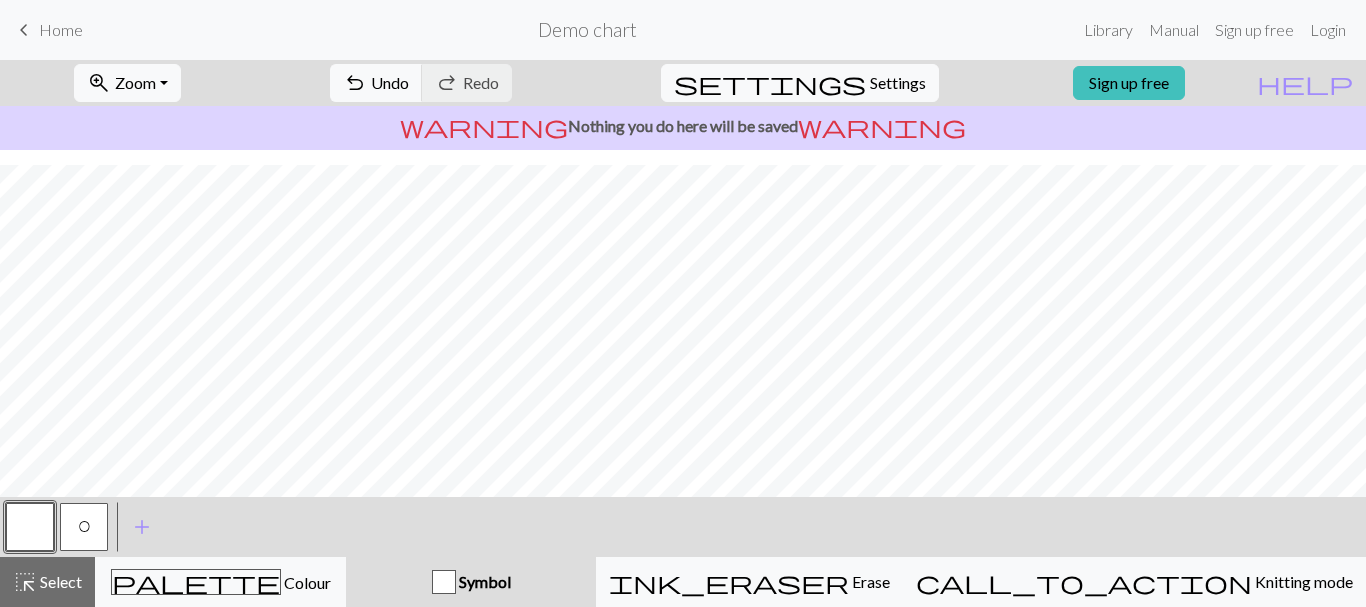 click at bounding box center [30, 527] 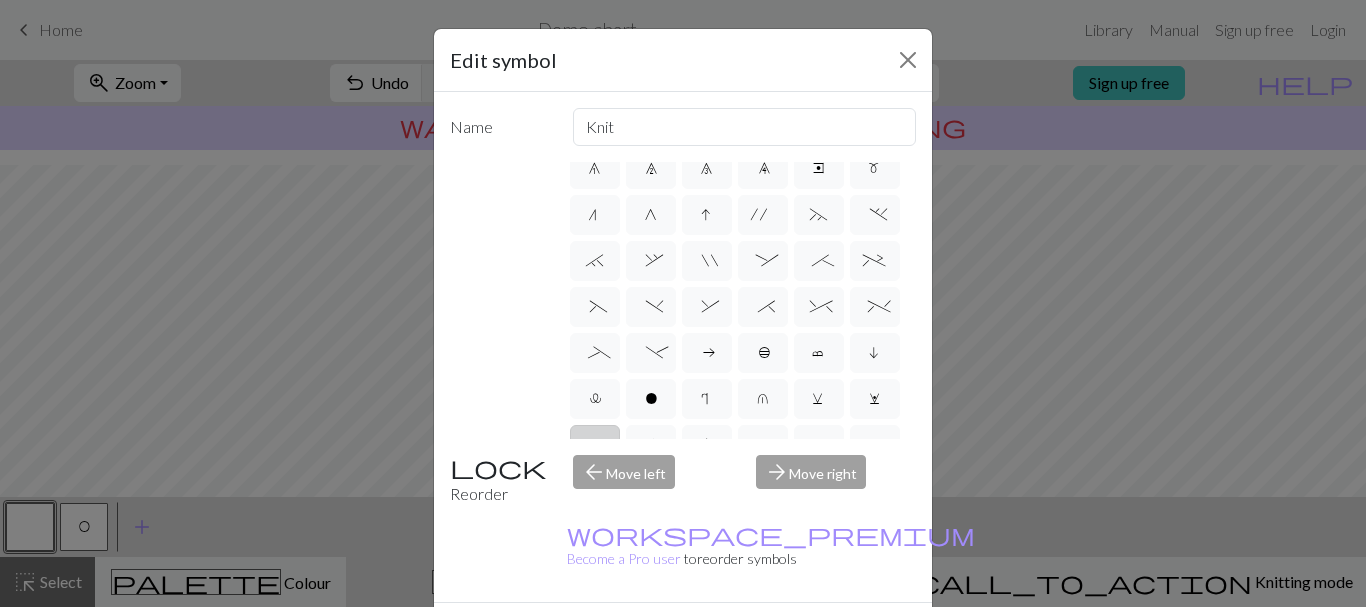 scroll, scrollTop: 400, scrollLeft: 0, axis: vertical 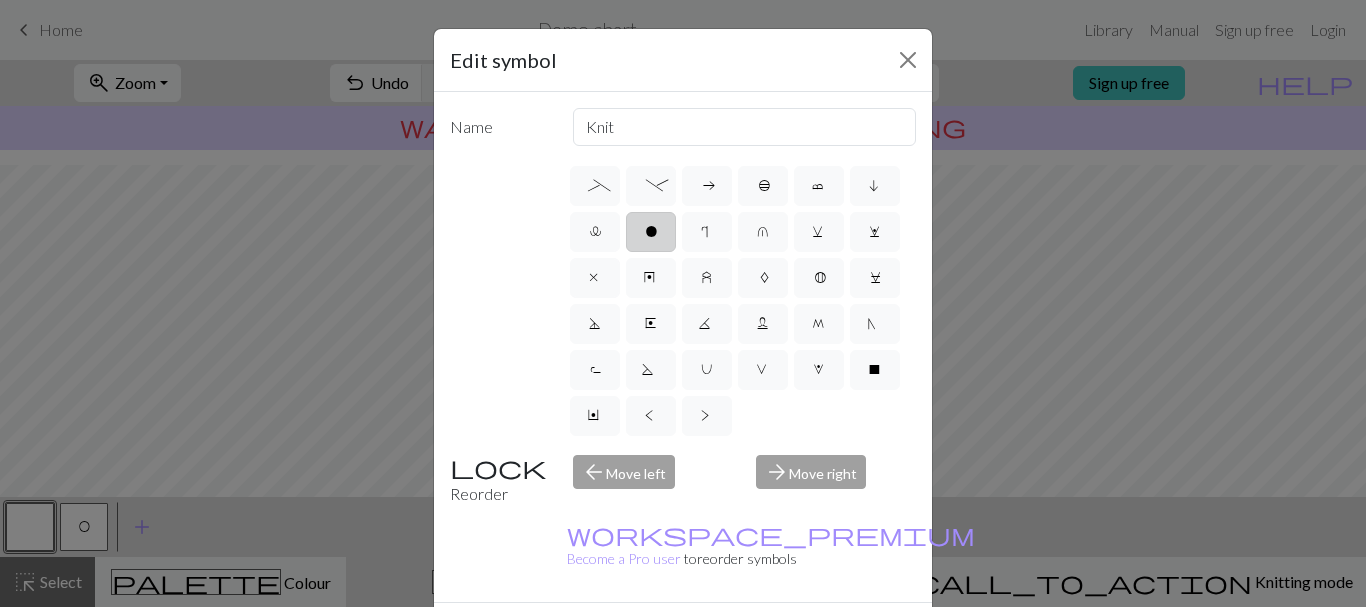click on "o" at bounding box center [651, 232] 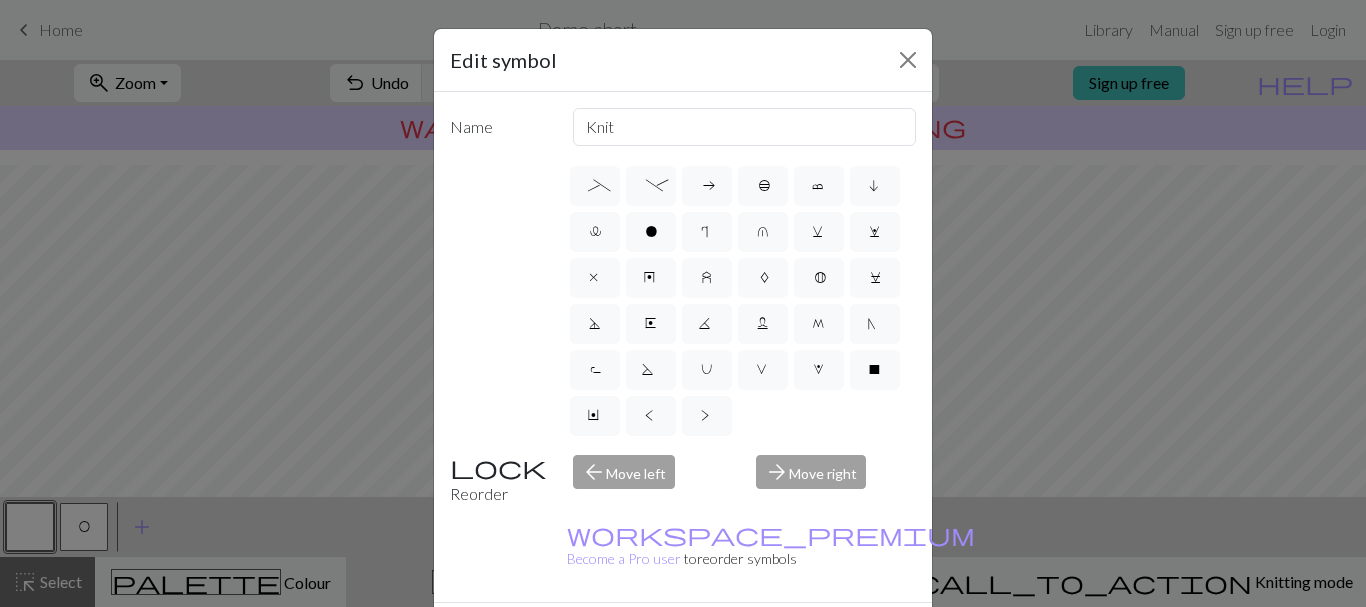 type on "purl" 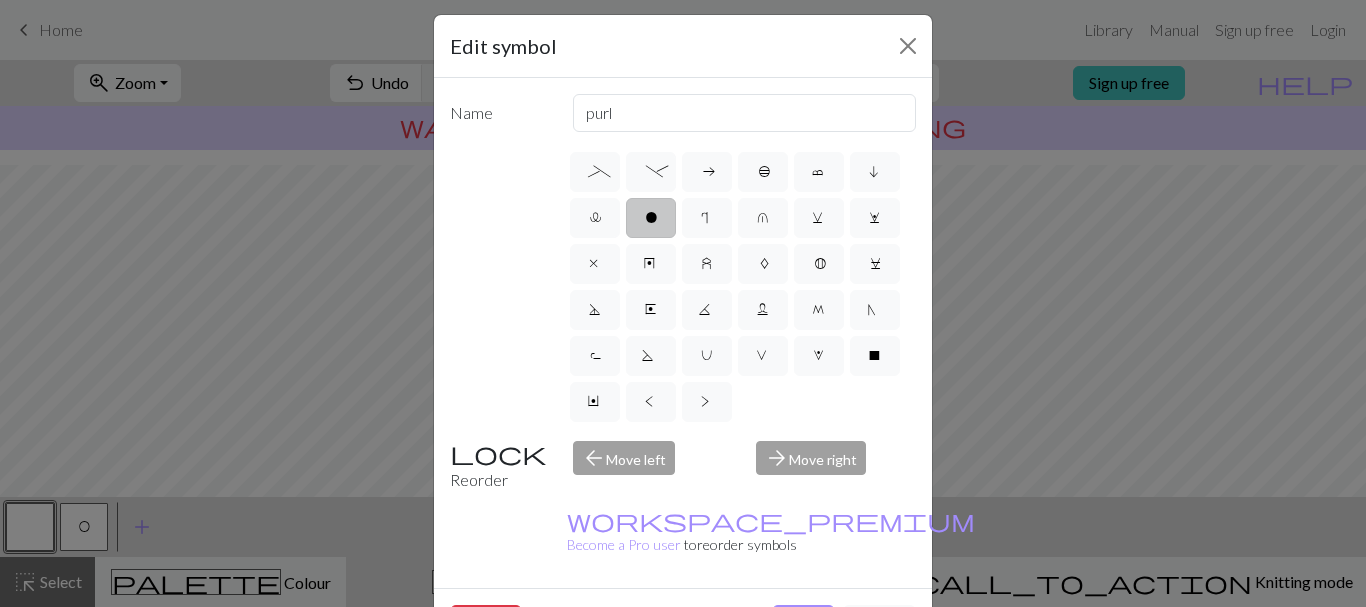 scroll, scrollTop: 0, scrollLeft: 0, axis: both 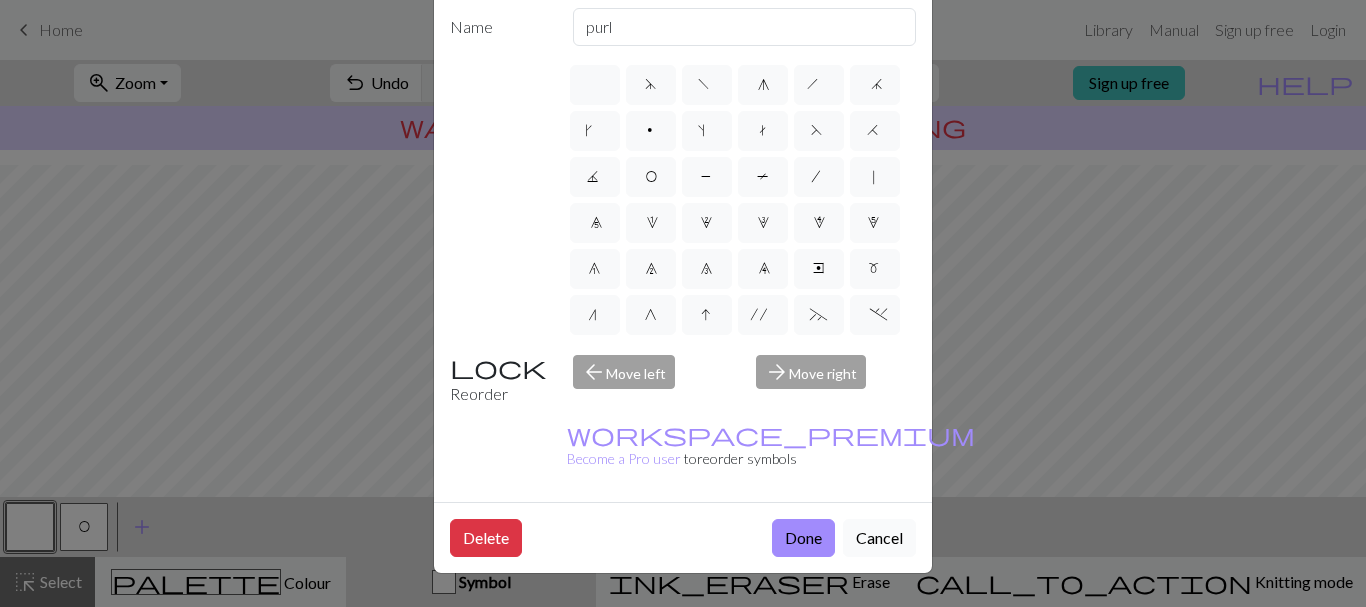 click on "Cancel" at bounding box center [879, 538] 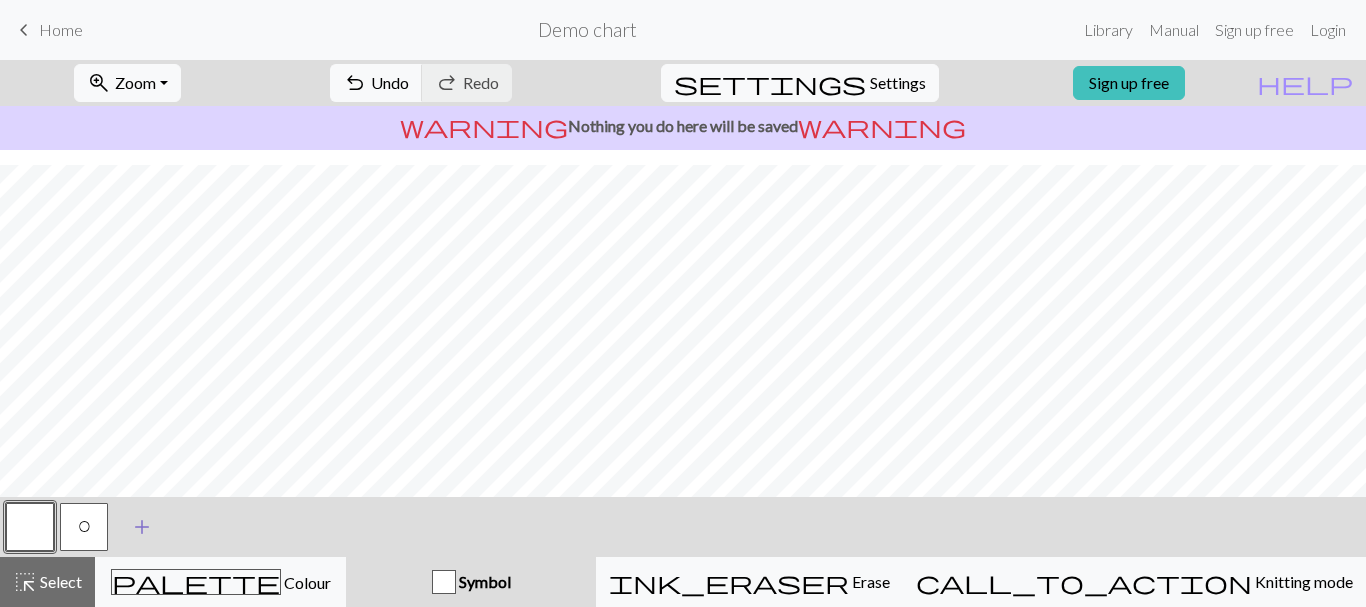 click on "add Add a  symbol" at bounding box center (142, 527) 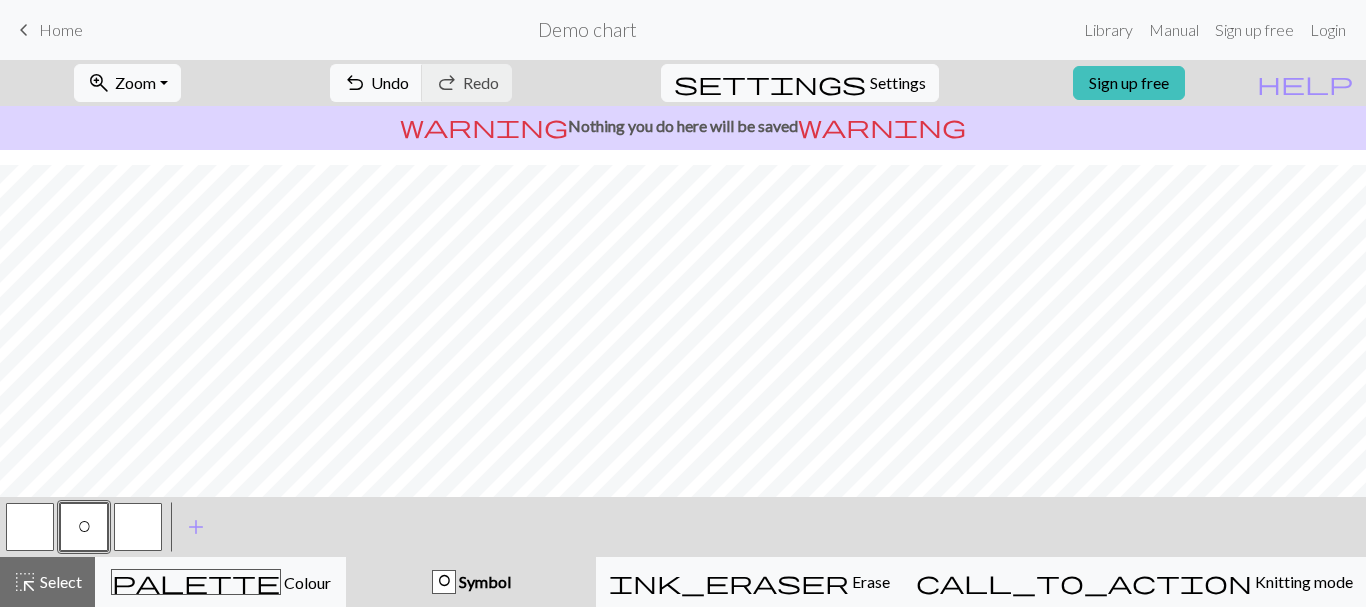 drag, startPoint x: 136, startPoint y: 529, endPoint x: 78, endPoint y: 529, distance: 58 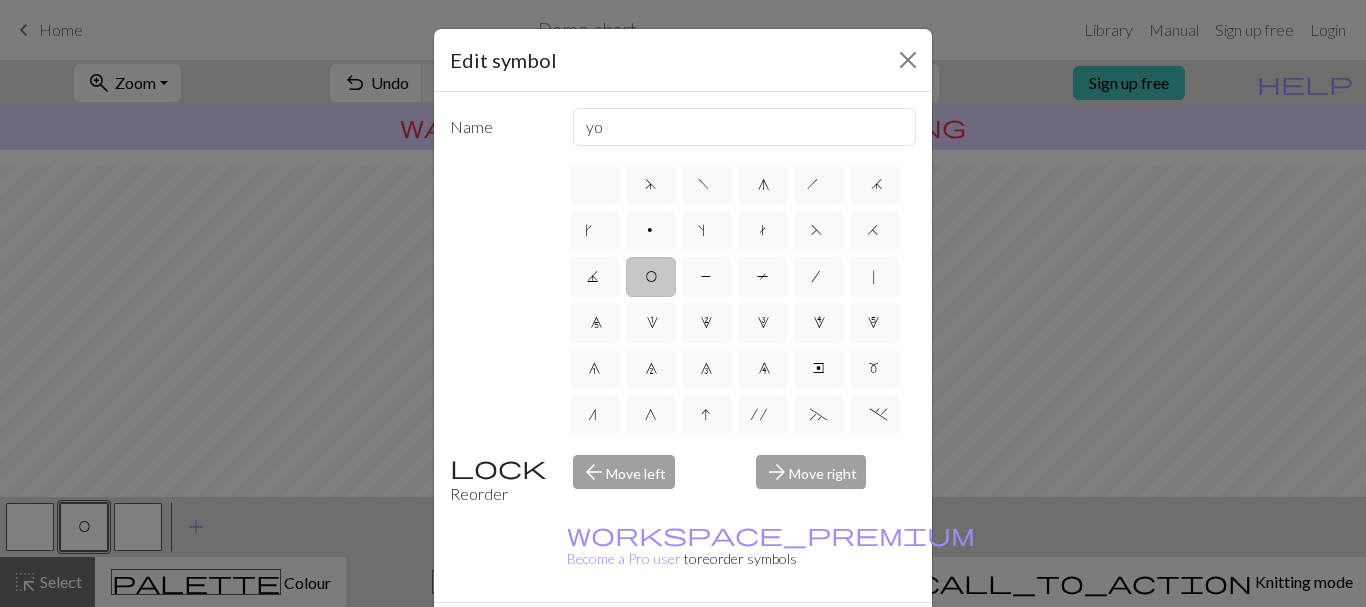 scroll, scrollTop: 400, scrollLeft: 0, axis: vertical 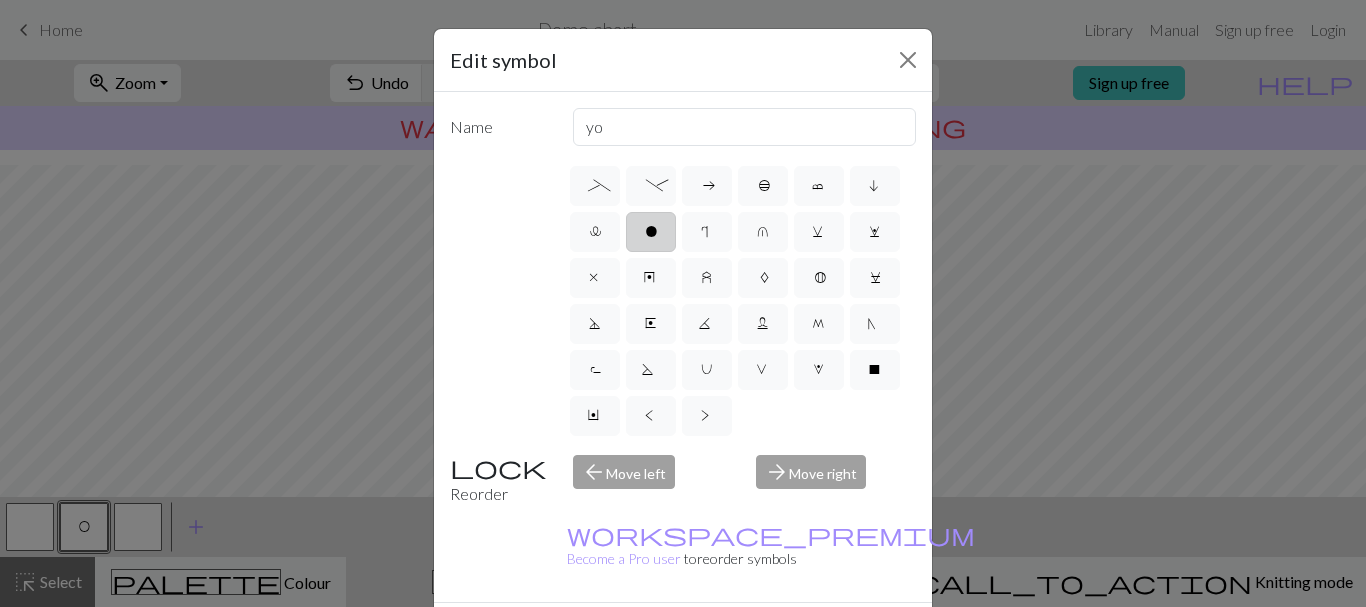 click on "o" at bounding box center (651, 232) 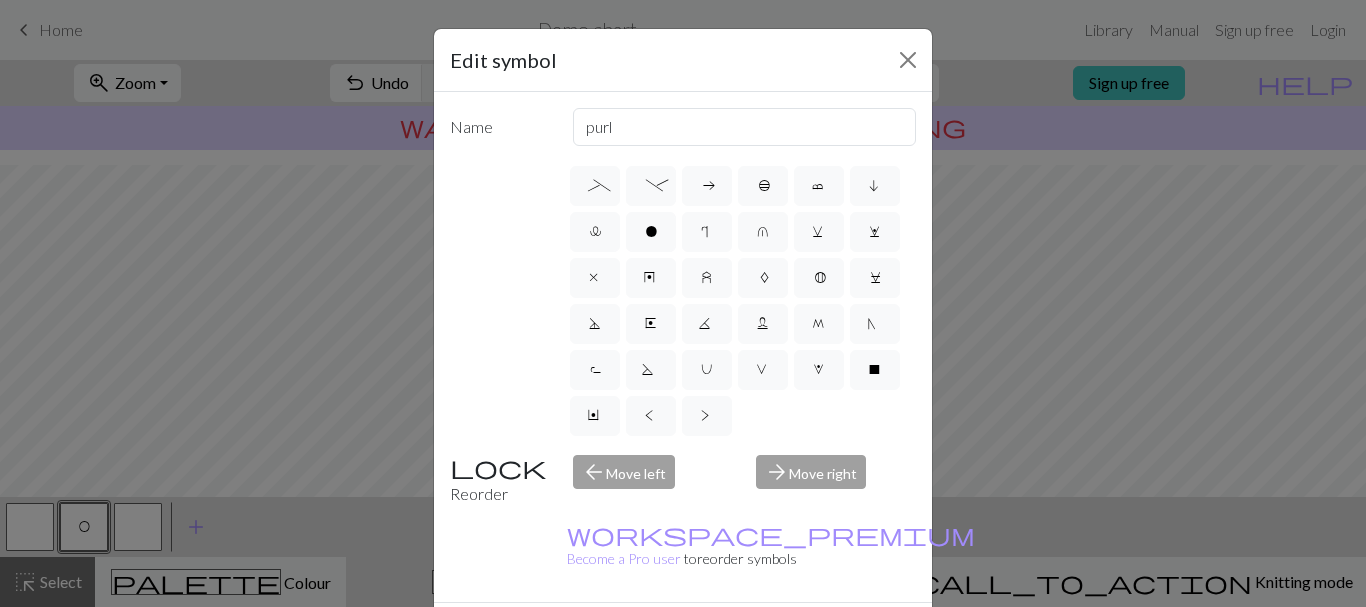 scroll, scrollTop: 314, scrollLeft: 0, axis: vertical 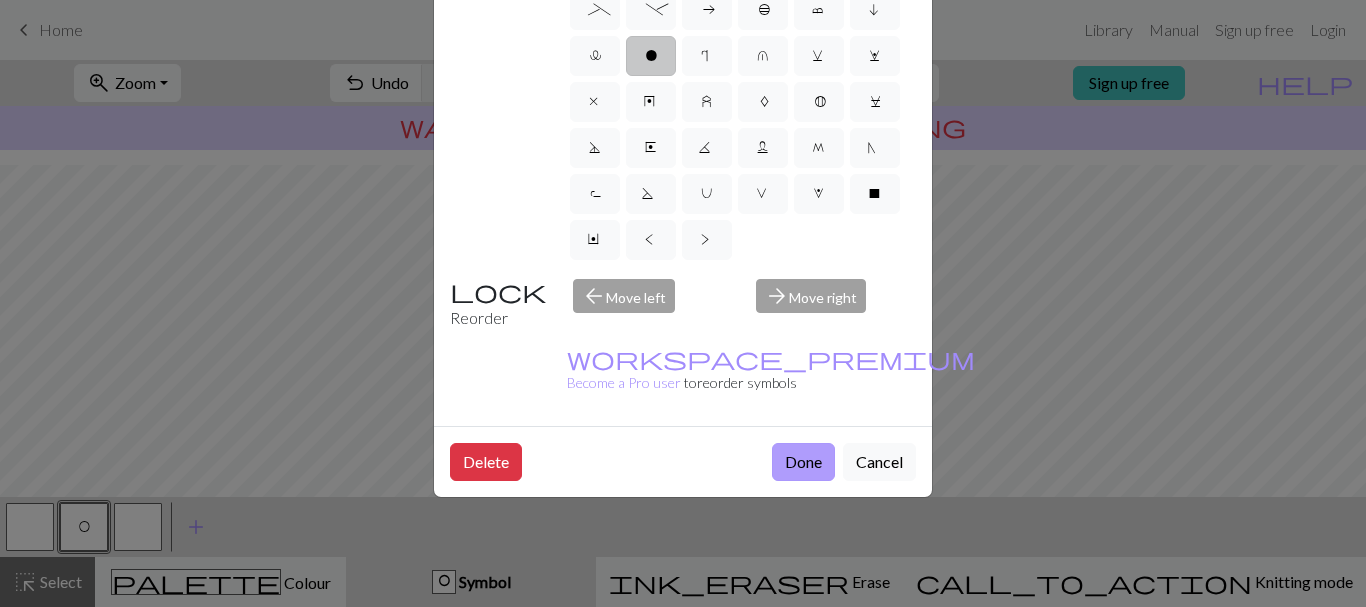 click on "Done" at bounding box center (803, 462) 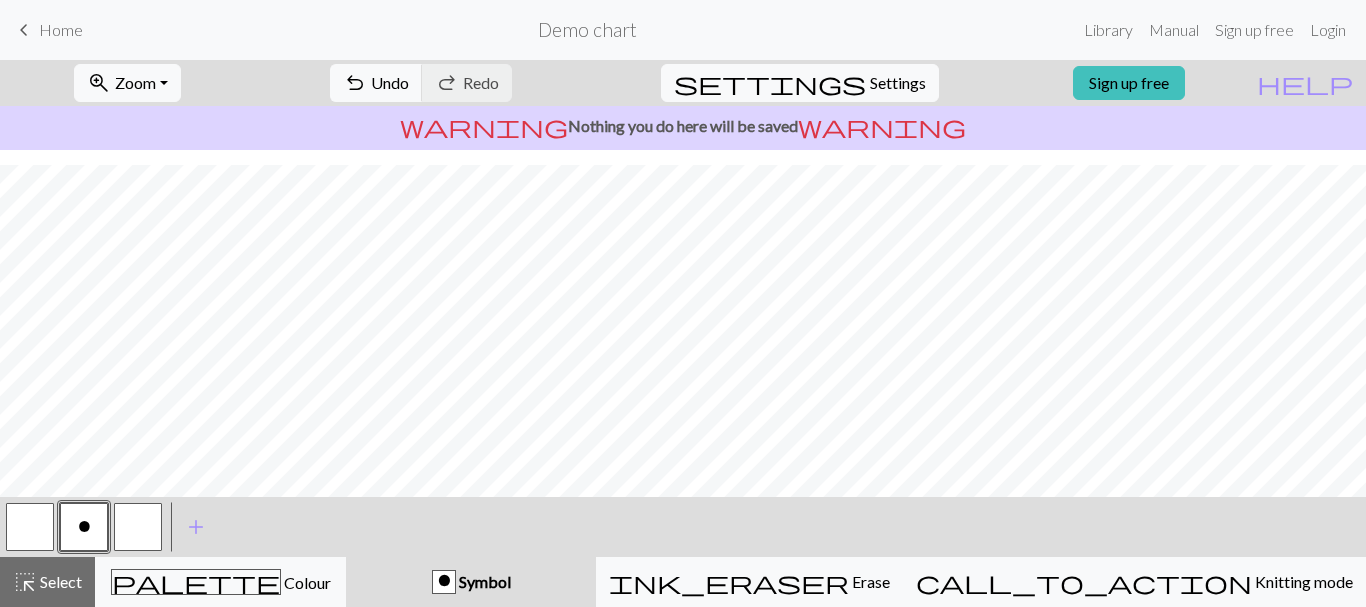 click at bounding box center (138, 527) 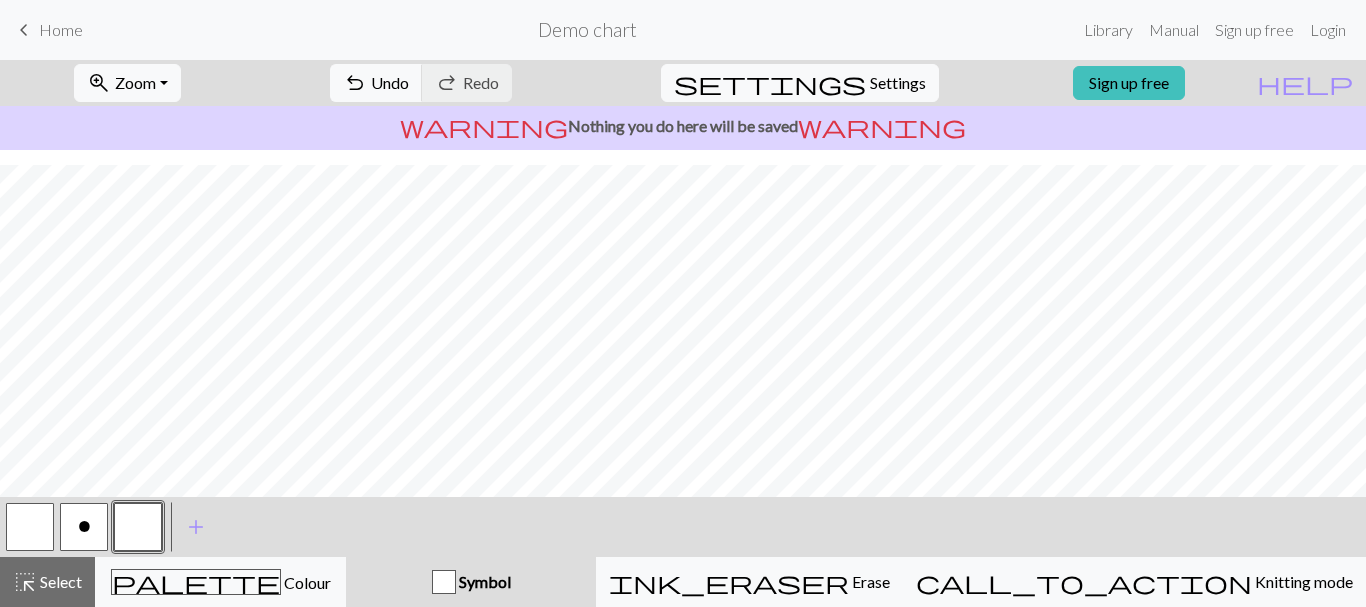 click at bounding box center (138, 527) 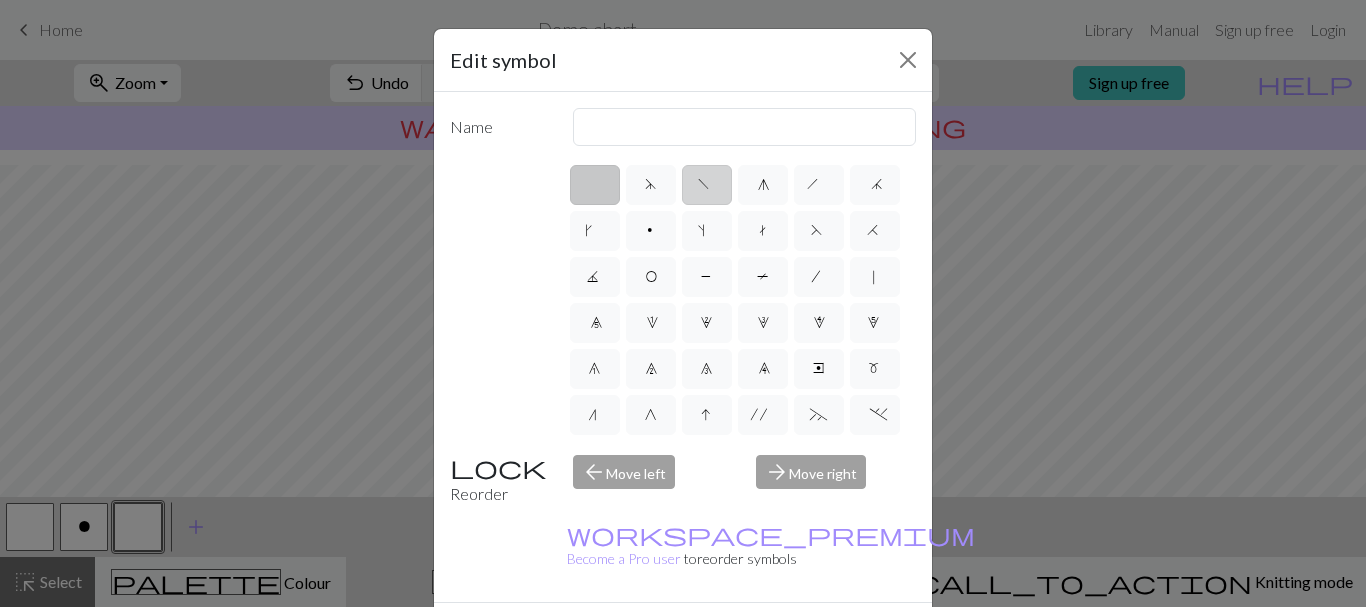 click on "f" at bounding box center (707, 185) 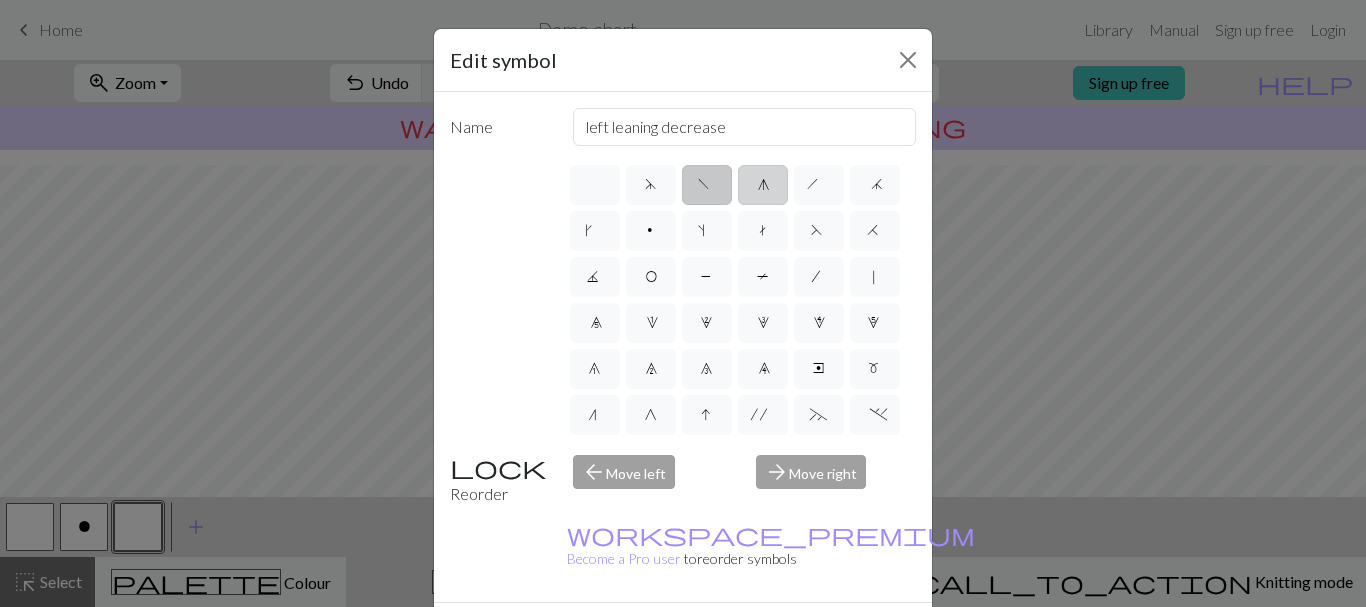 click on "g" at bounding box center [763, 185] 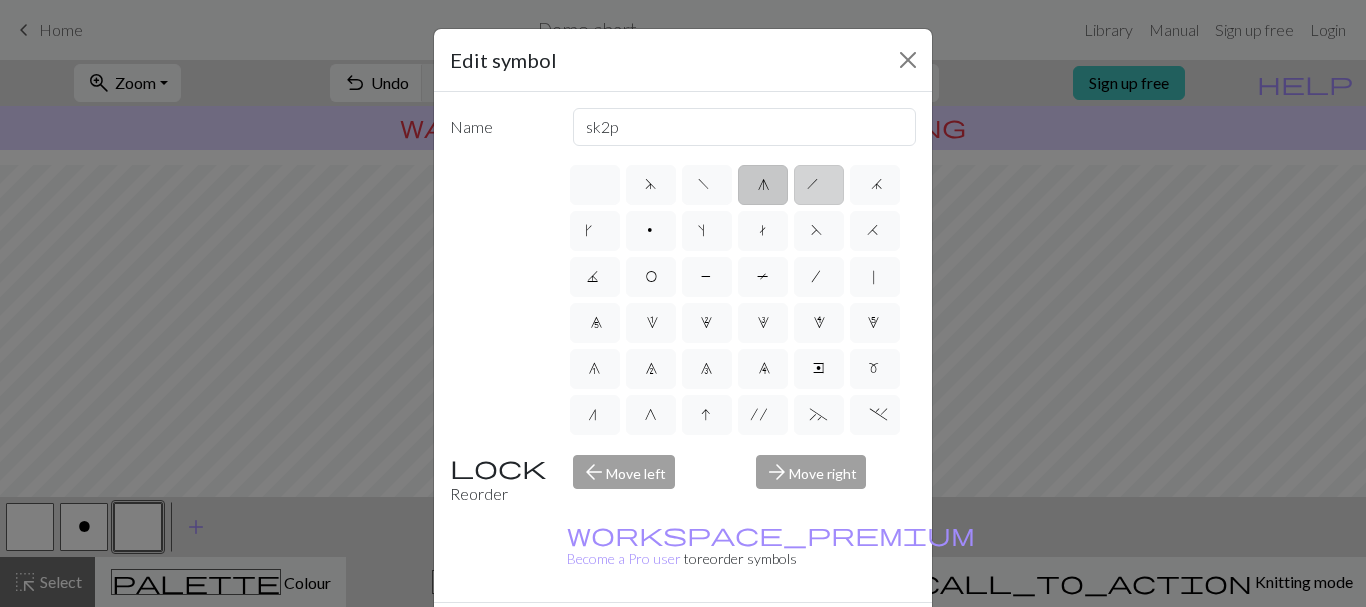 click on "h" at bounding box center (819, 187) 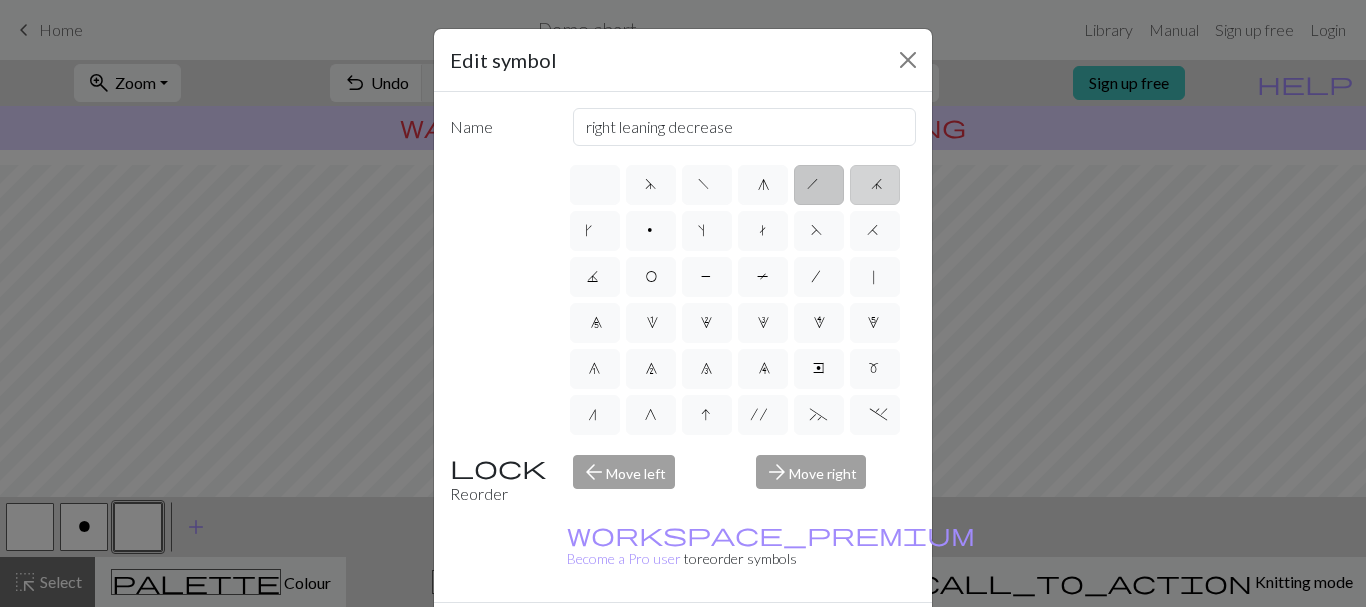 click on "j" at bounding box center (875, 185) 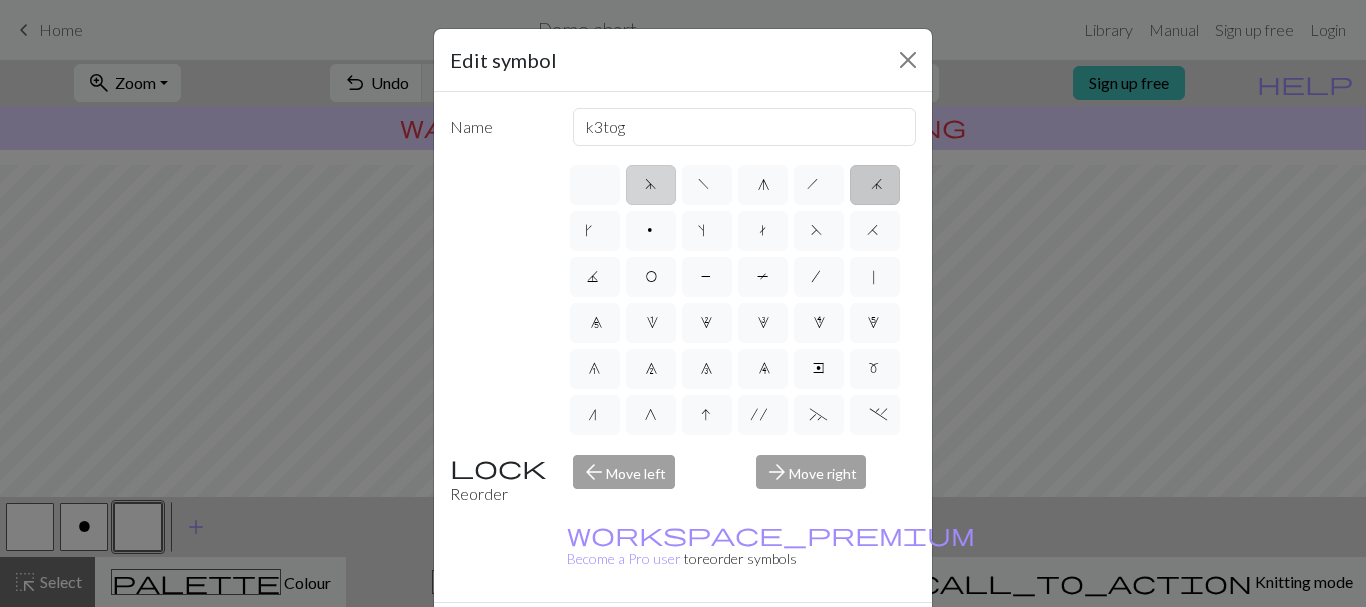 click on "d" at bounding box center (650, 187) 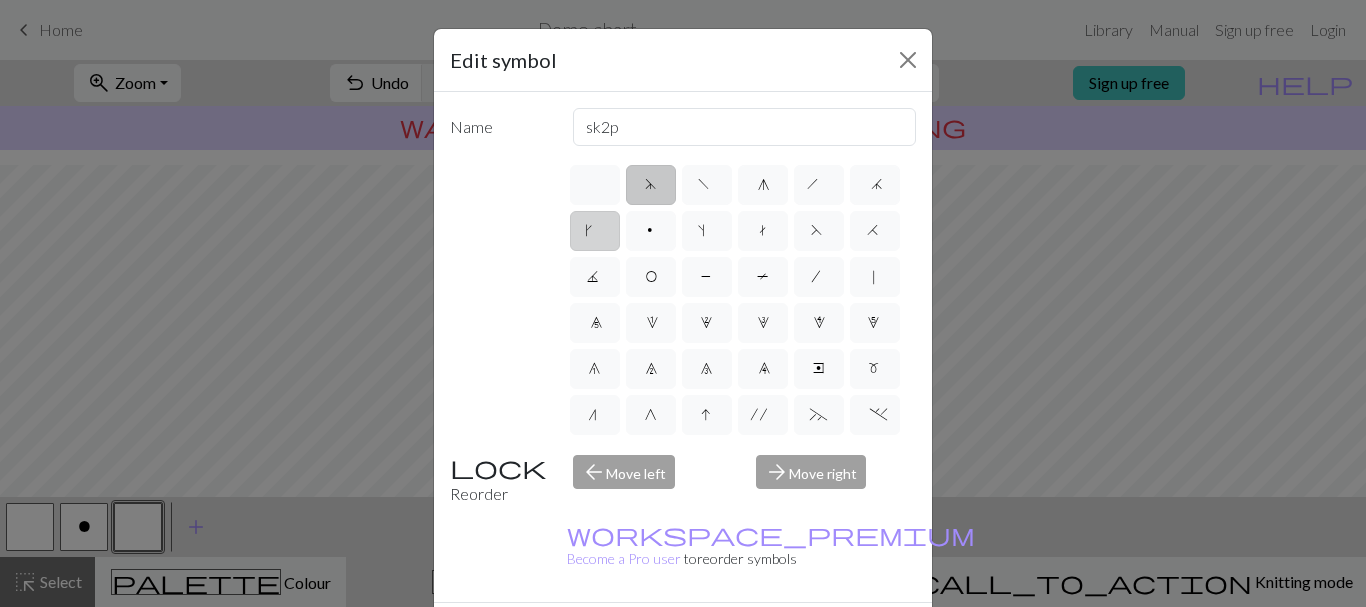 click on "k" at bounding box center (595, 231) 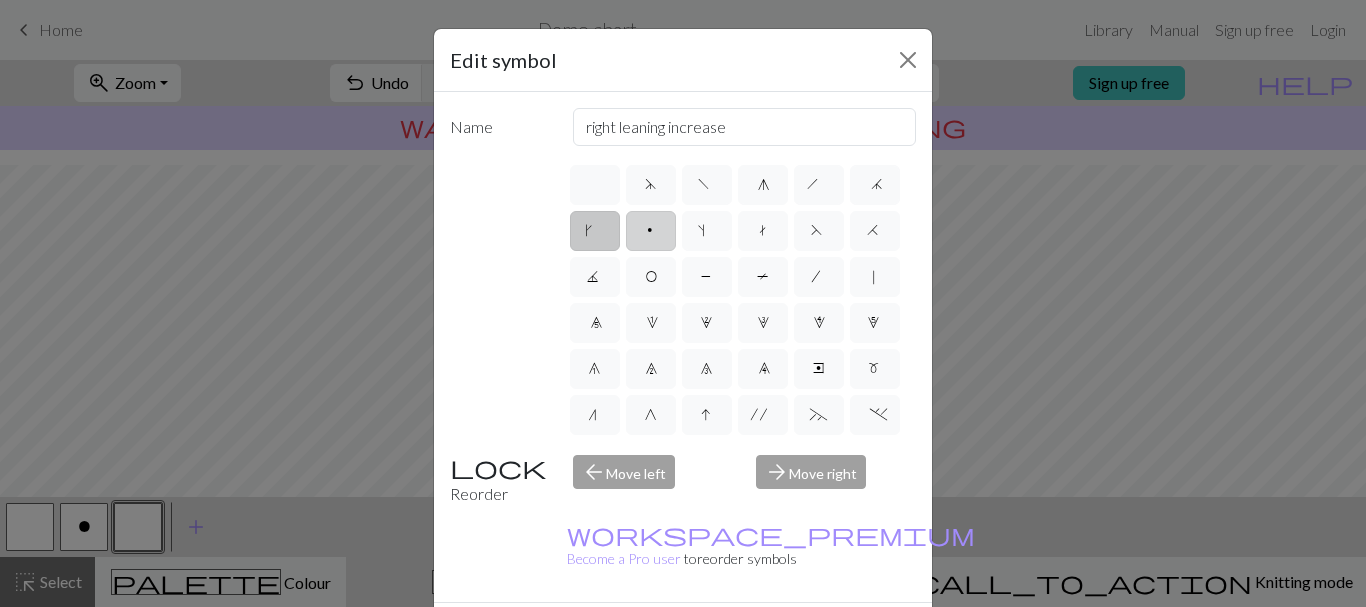 click on "p" at bounding box center (651, 233) 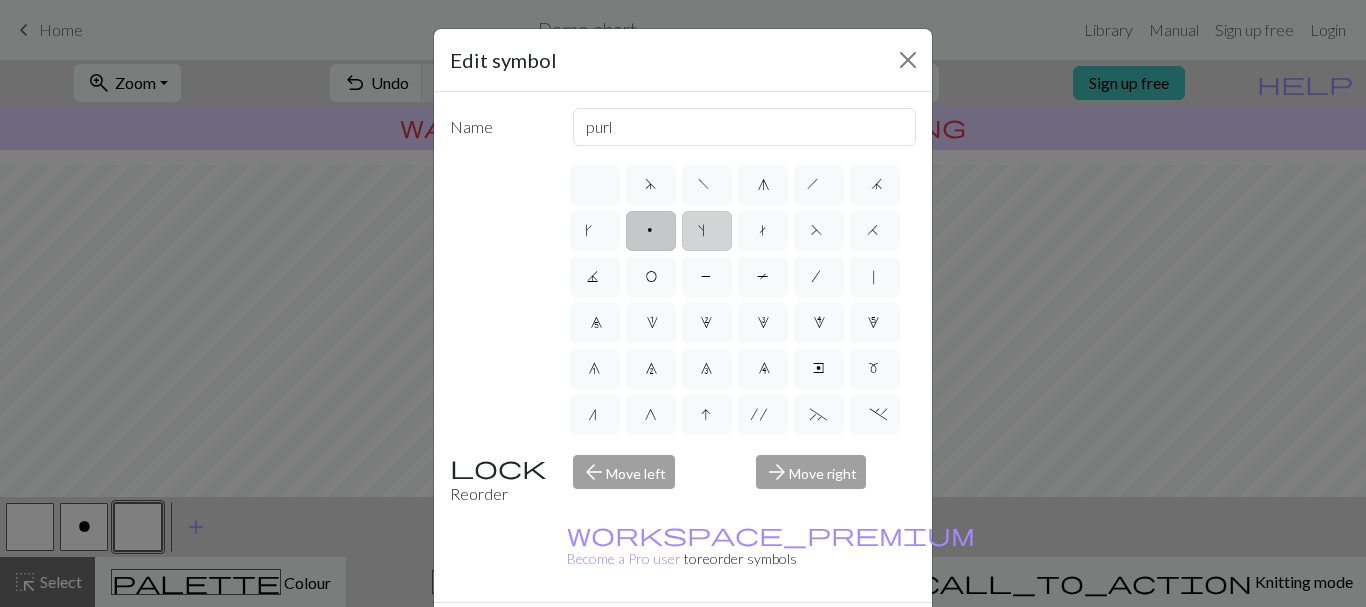 click on "s" at bounding box center [707, 231] 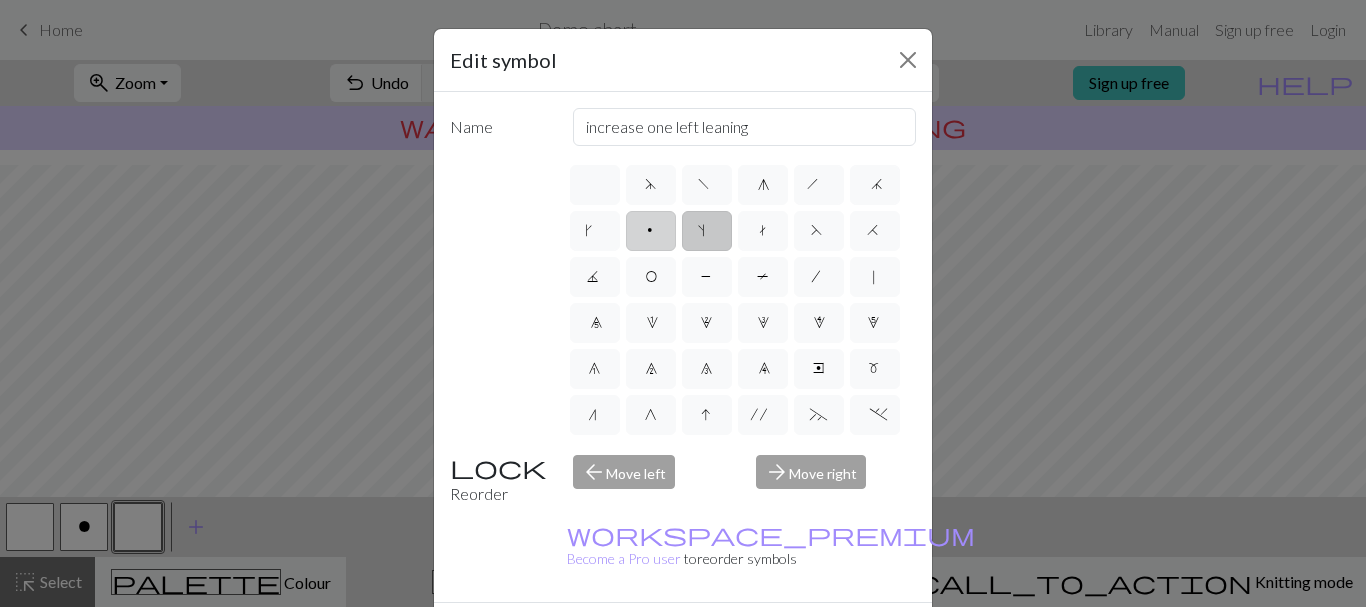 click on "p" at bounding box center (651, 233) 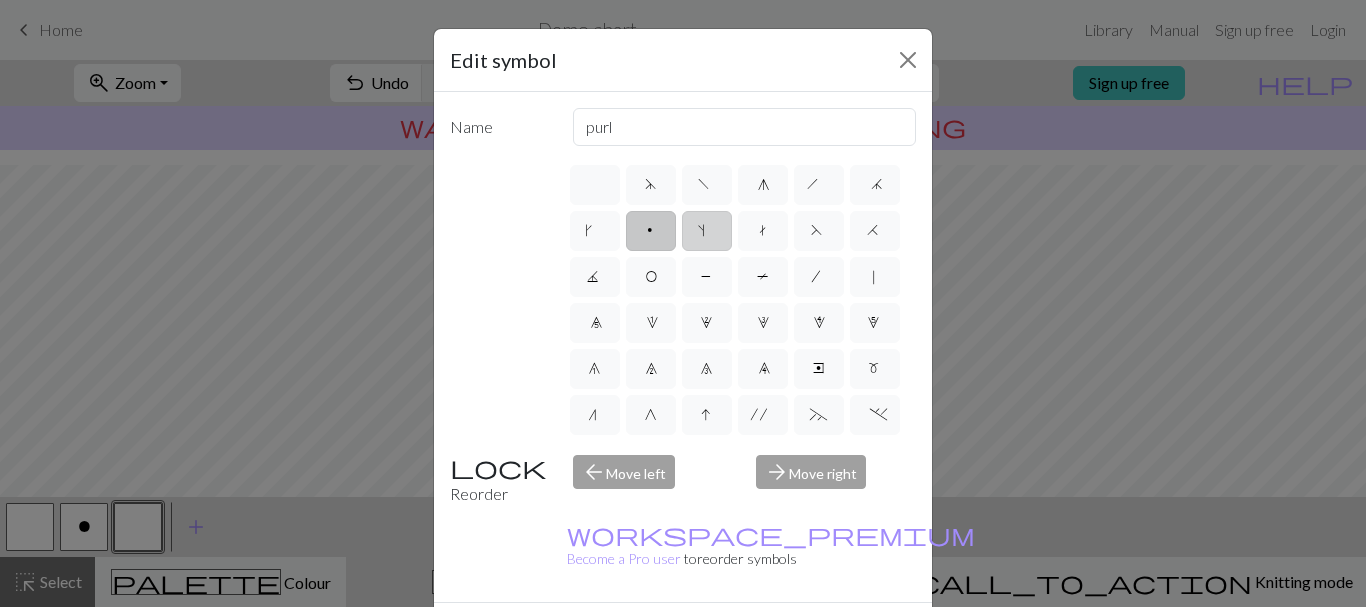 click on "s" at bounding box center [707, 231] 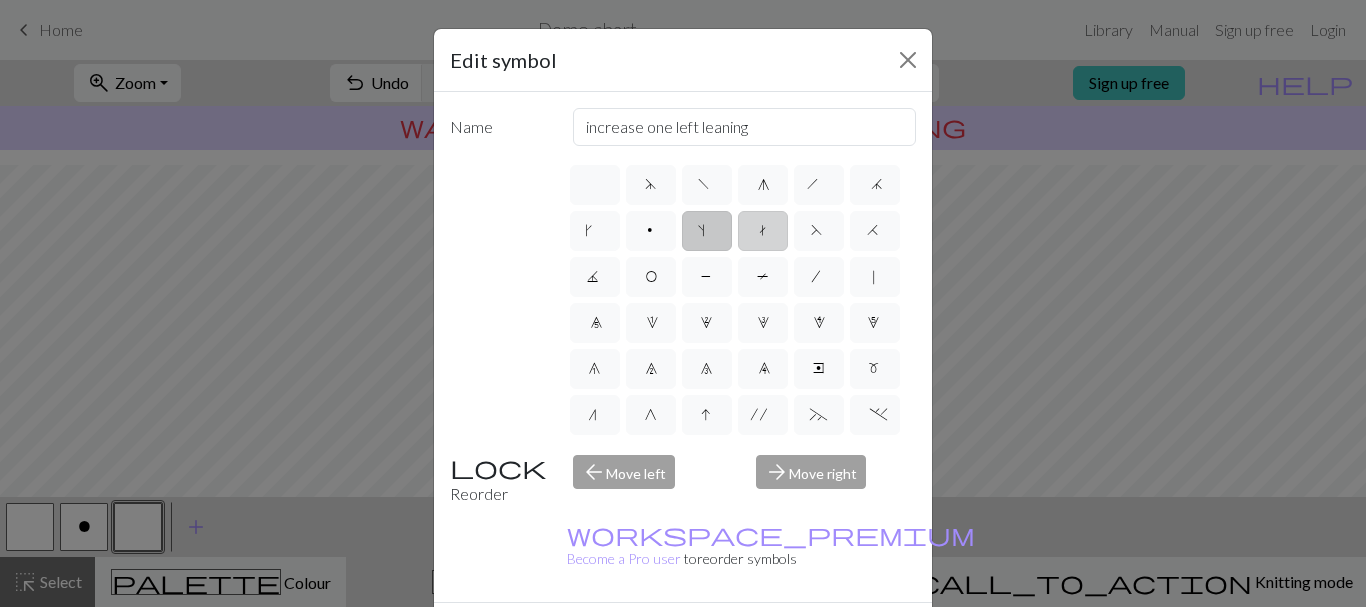 click on "t" at bounding box center (763, 231) 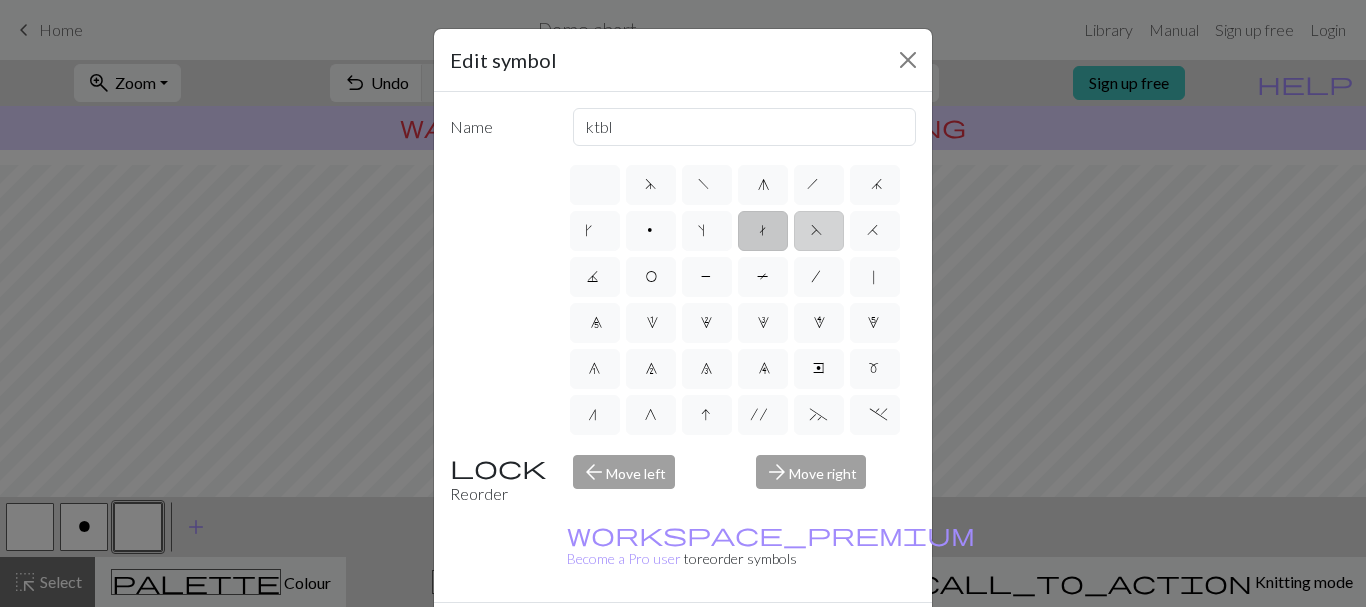 click on "F" at bounding box center (819, 233) 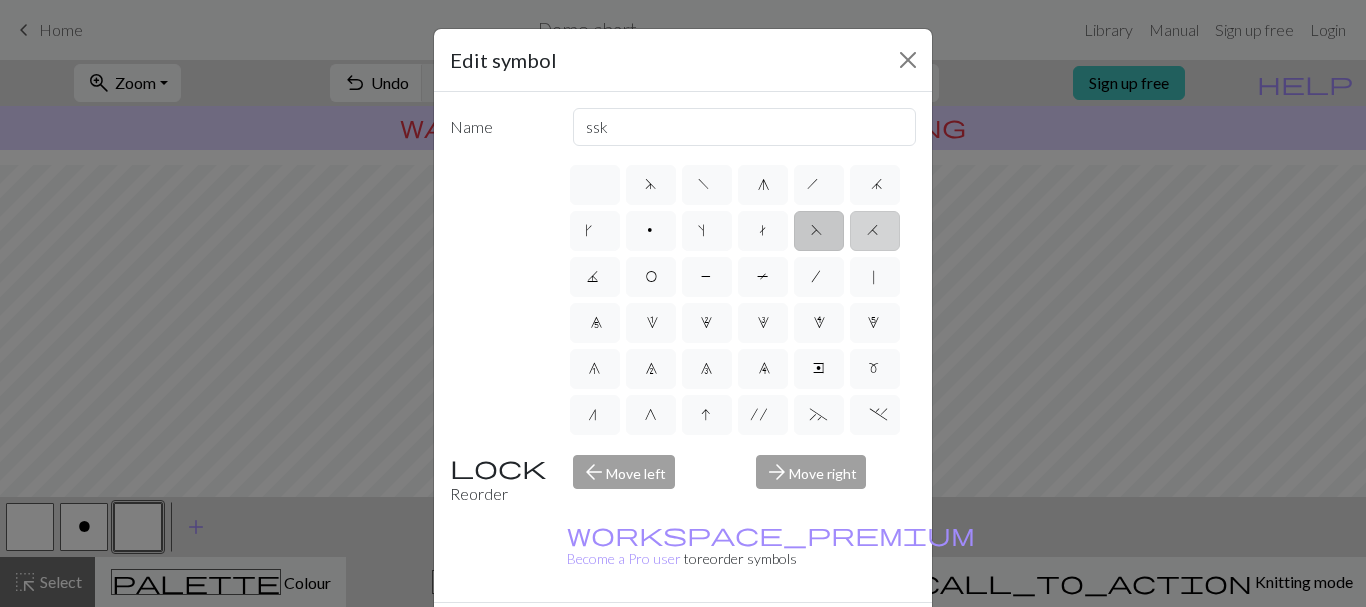 click on "H" at bounding box center [875, 231] 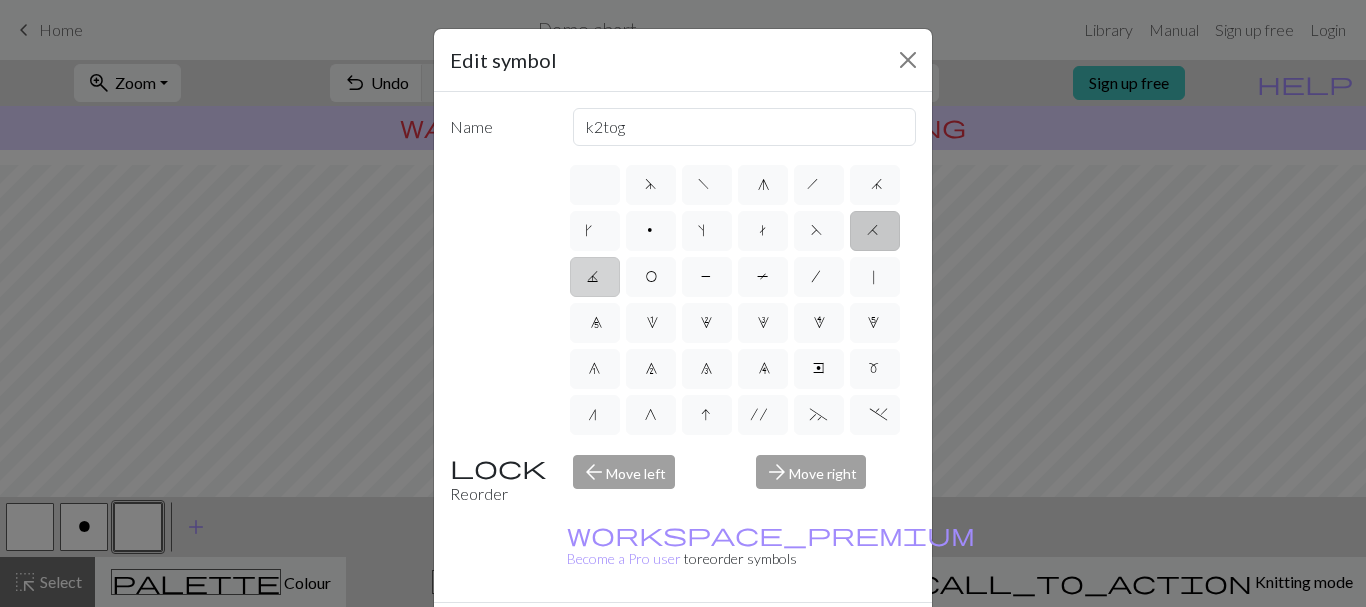 click on "J" at bounding box center [595, 279] 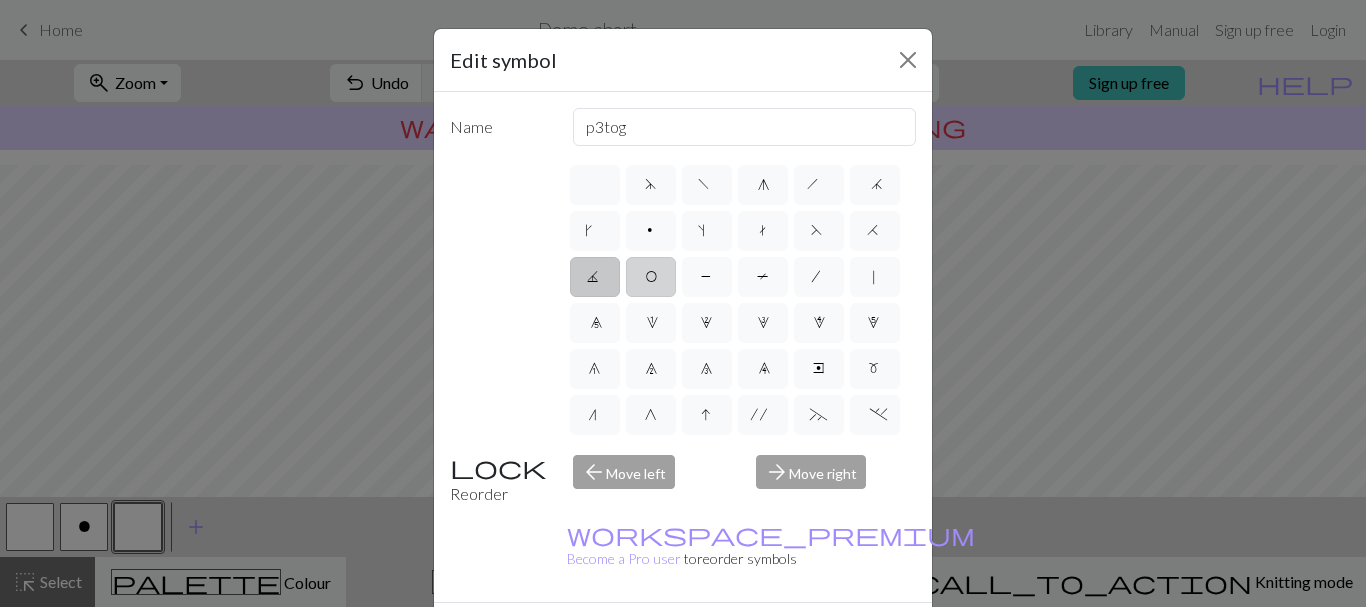 click on "O" at bounding box center (651, 279) 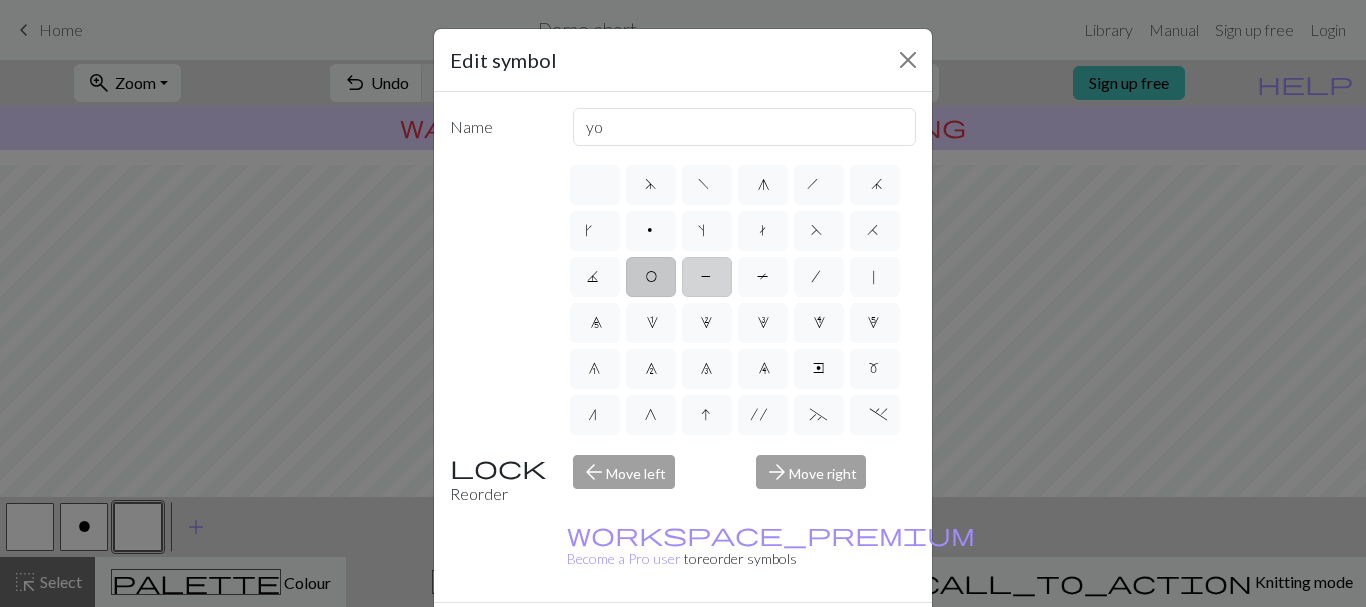 click on "P" at bounding box center (707, 277) 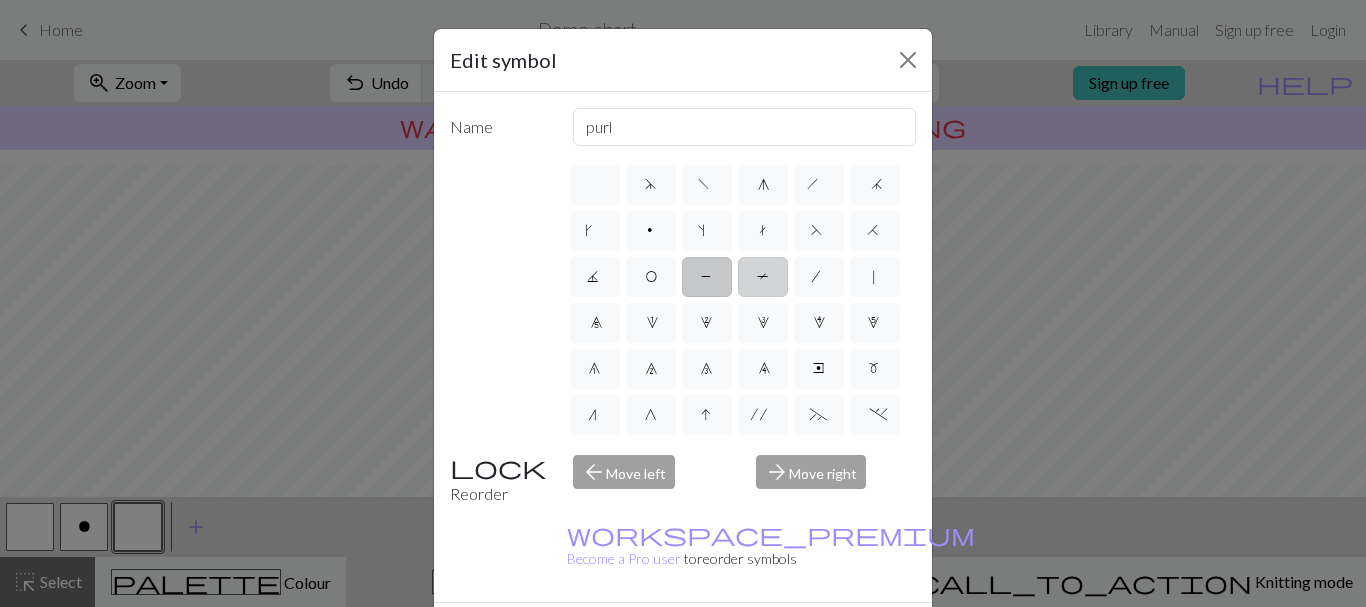click on "T" at bounding box center [763, 279] 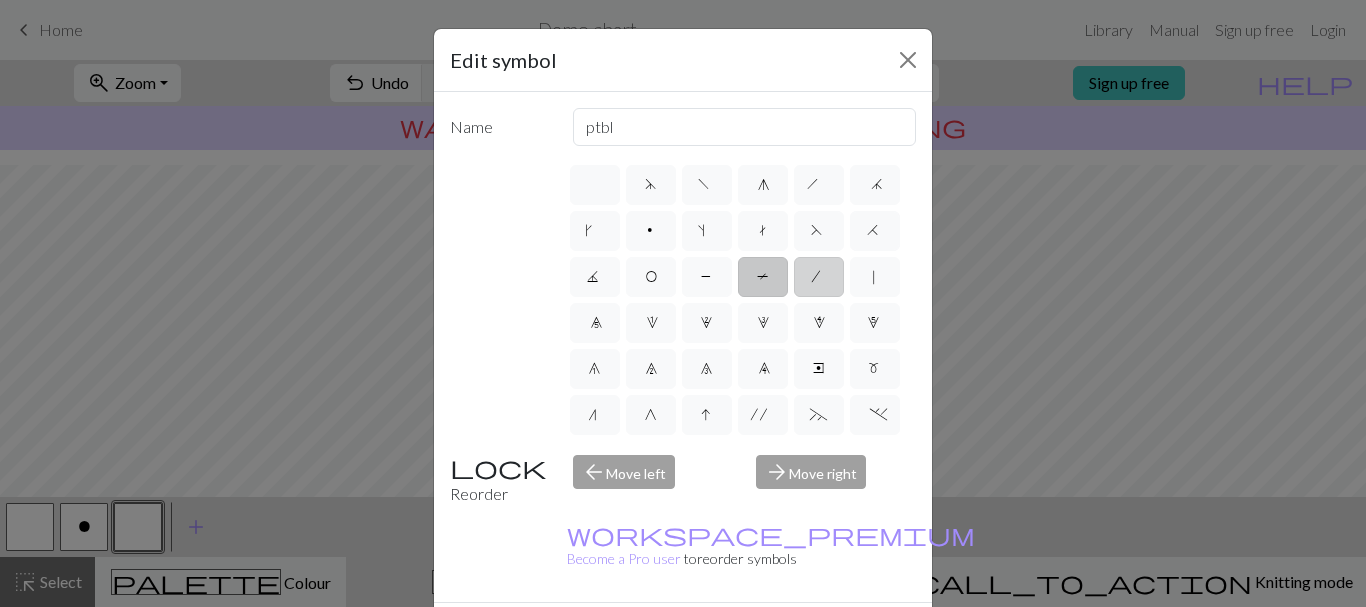 click on "/" at bounding box center [819, 277] 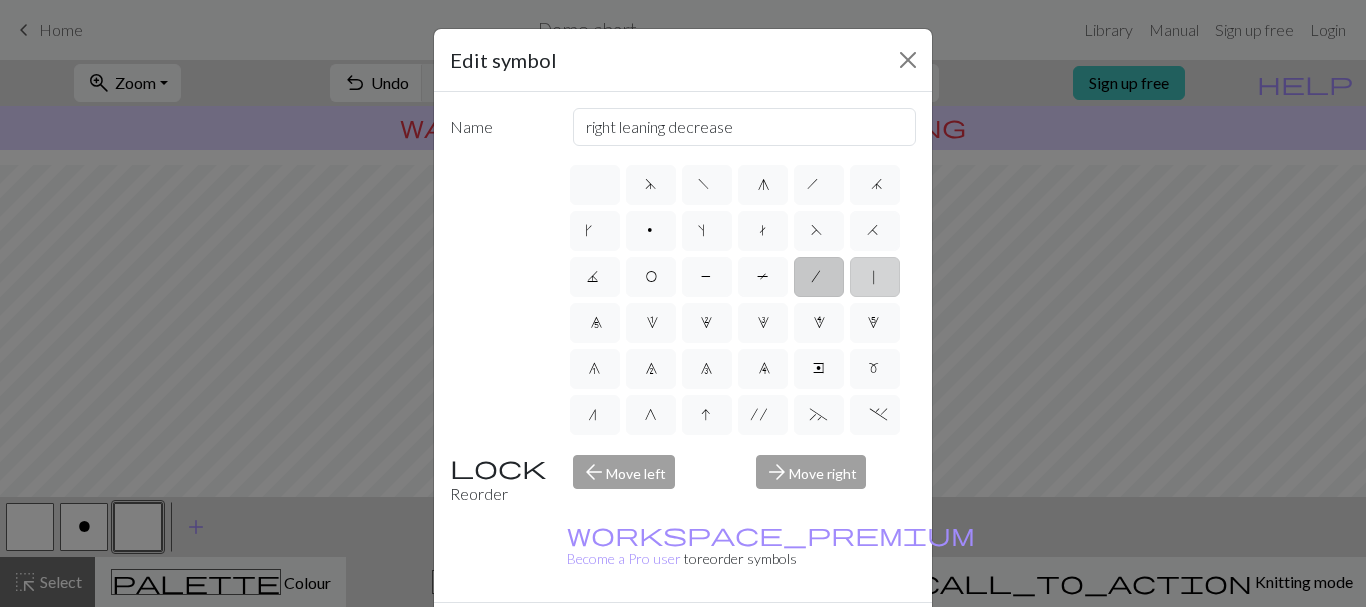 click on "|" at bounding box center (875, 277) 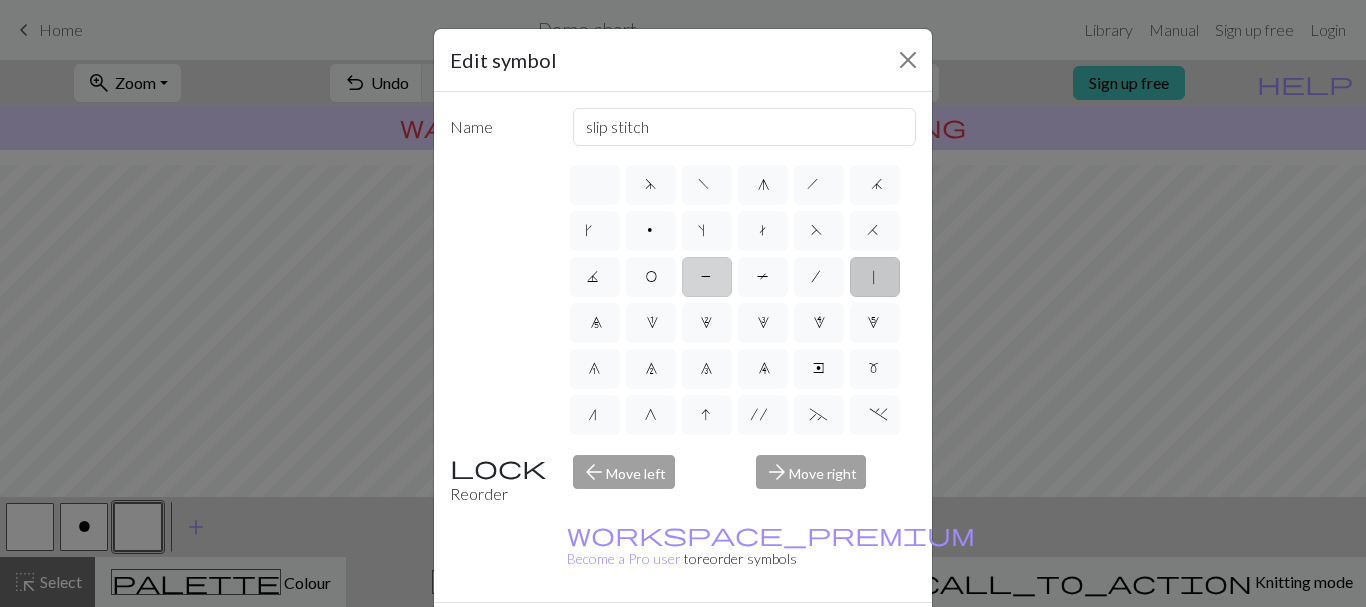 click on "P" at bounding box center (707, 279) 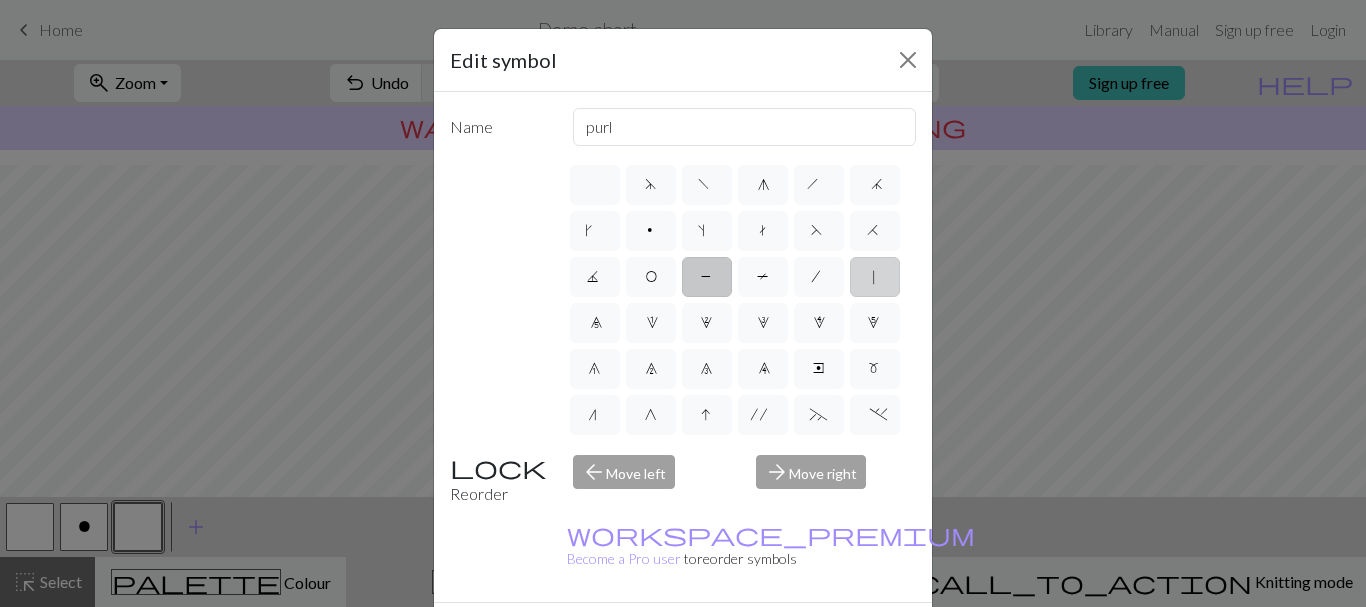 click on "|" at bounding box center [875, 277] 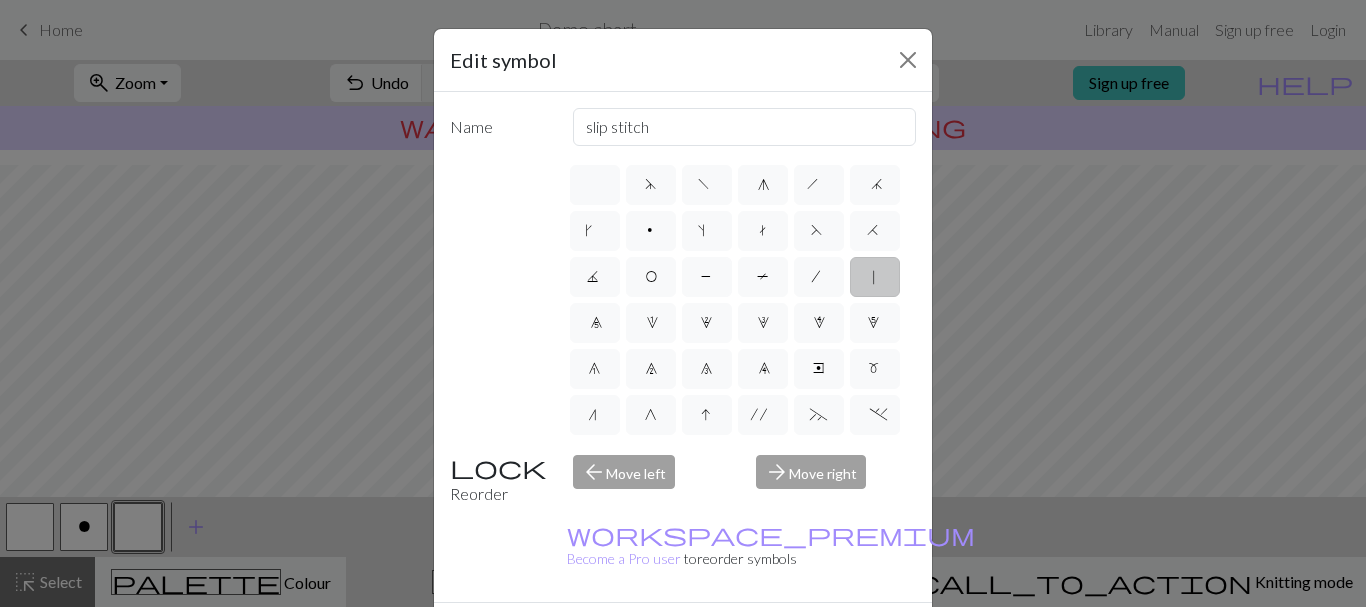 click on "|" at bounding box center [875, 277] 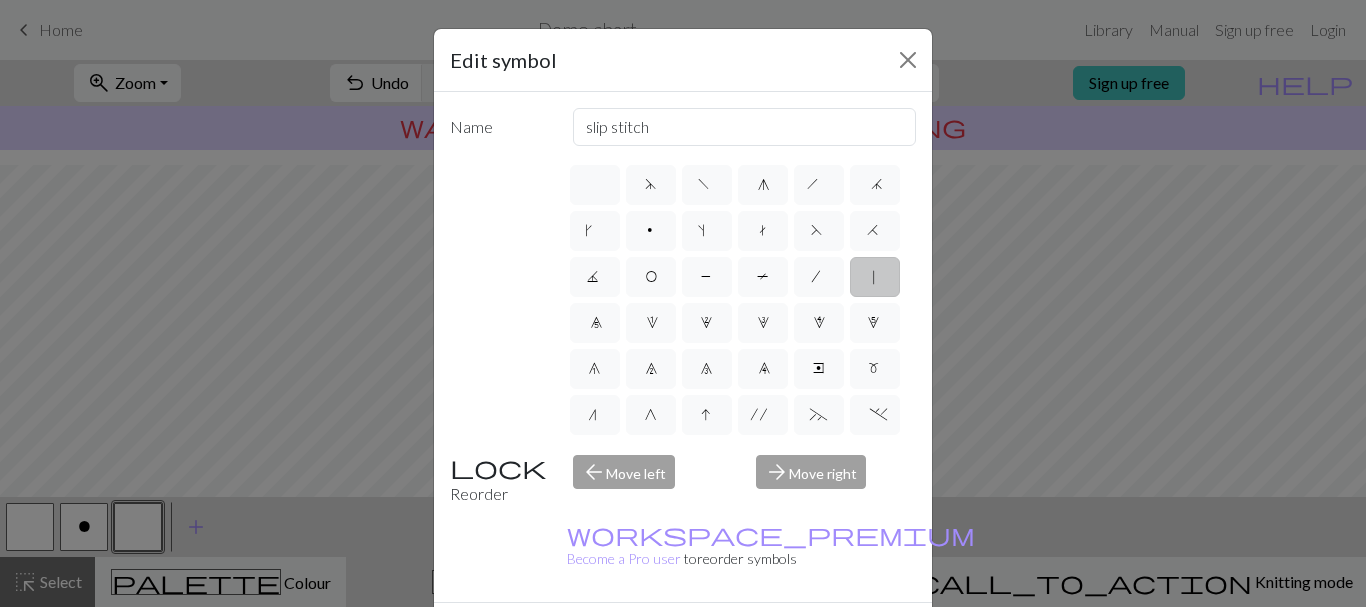 click on "Done" at bounding box center (803, 638) 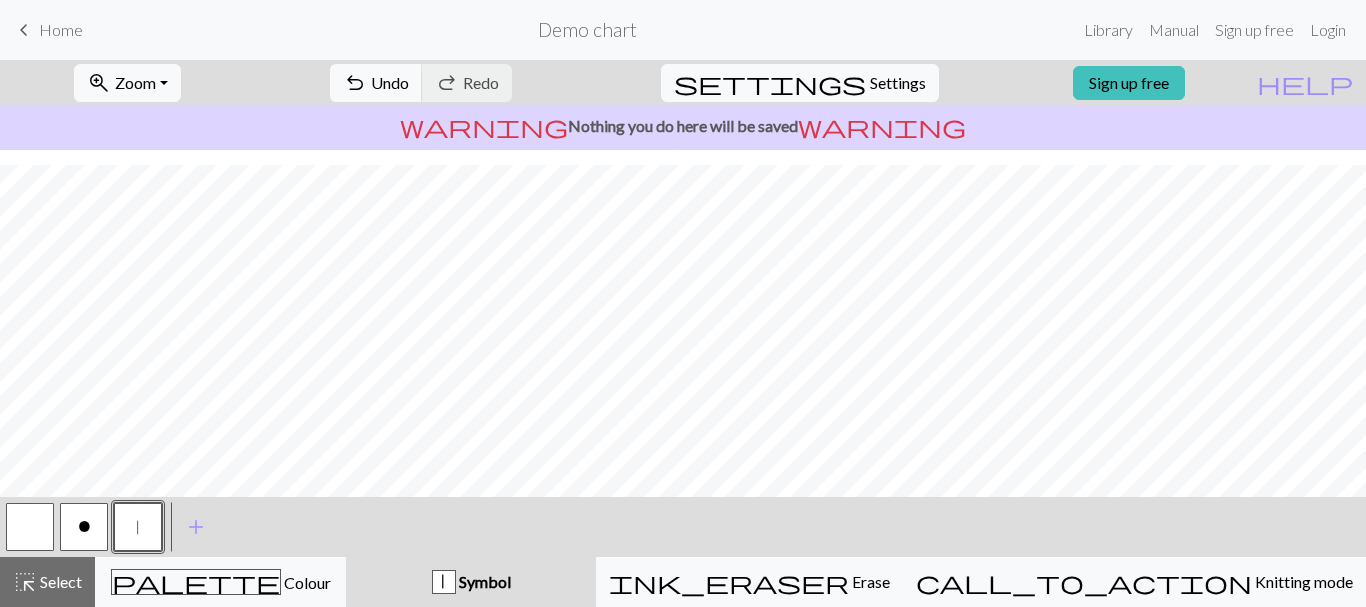 click on "o" at bounding box center (84, 527) 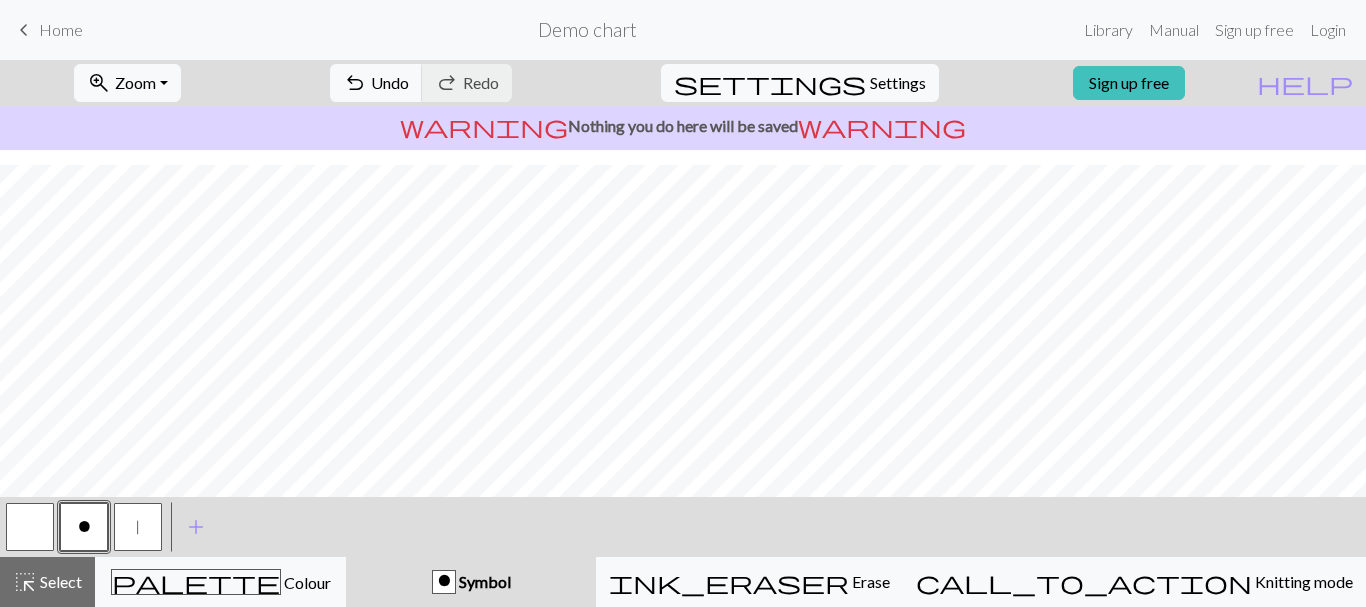 click on "o" at bounding box center [84, 527] 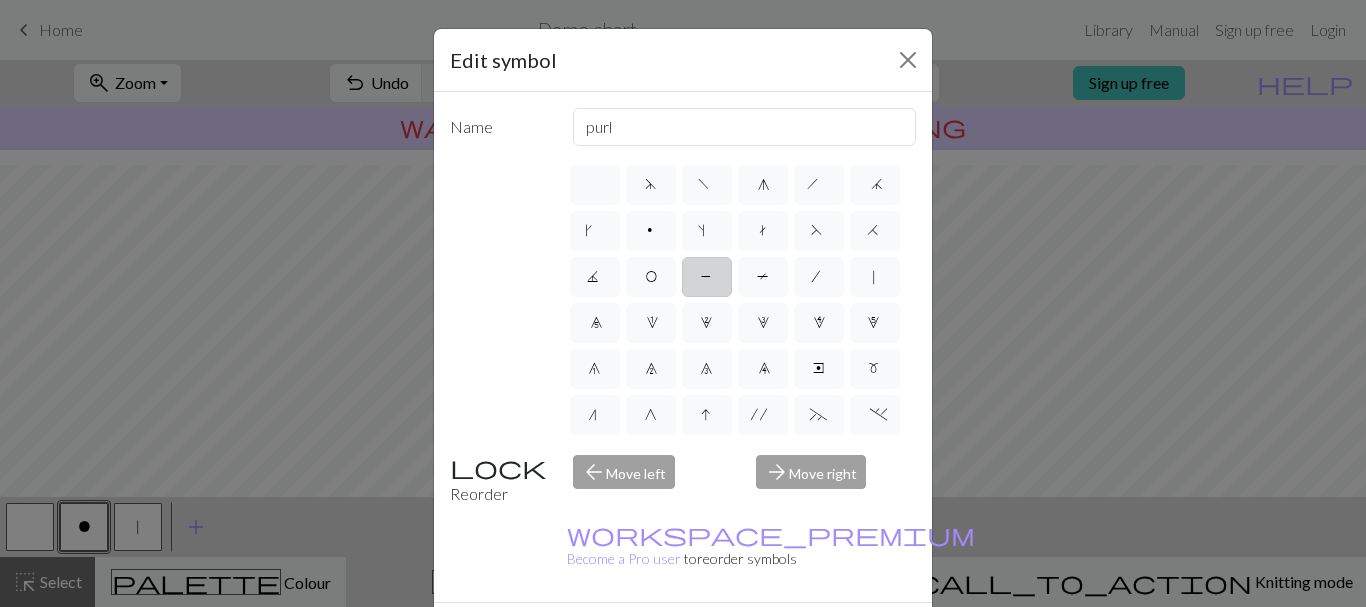 click on "P" at bounding box center (707, 277) 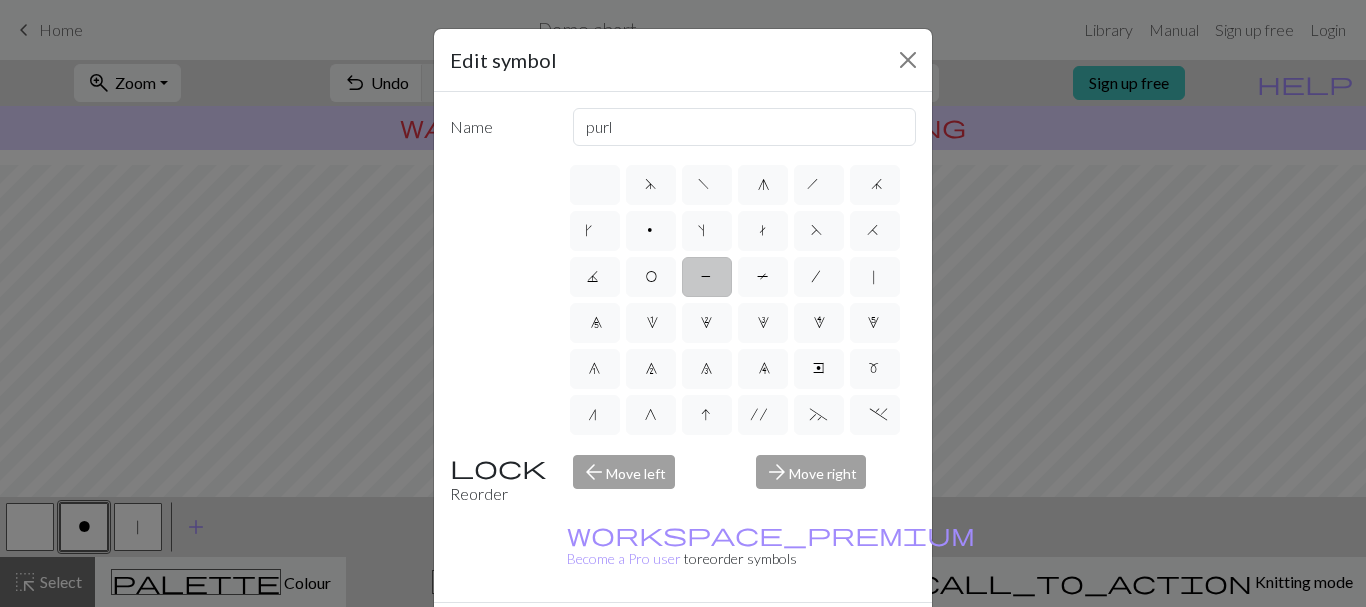 click on "Done" at bounding box center [803, 638] 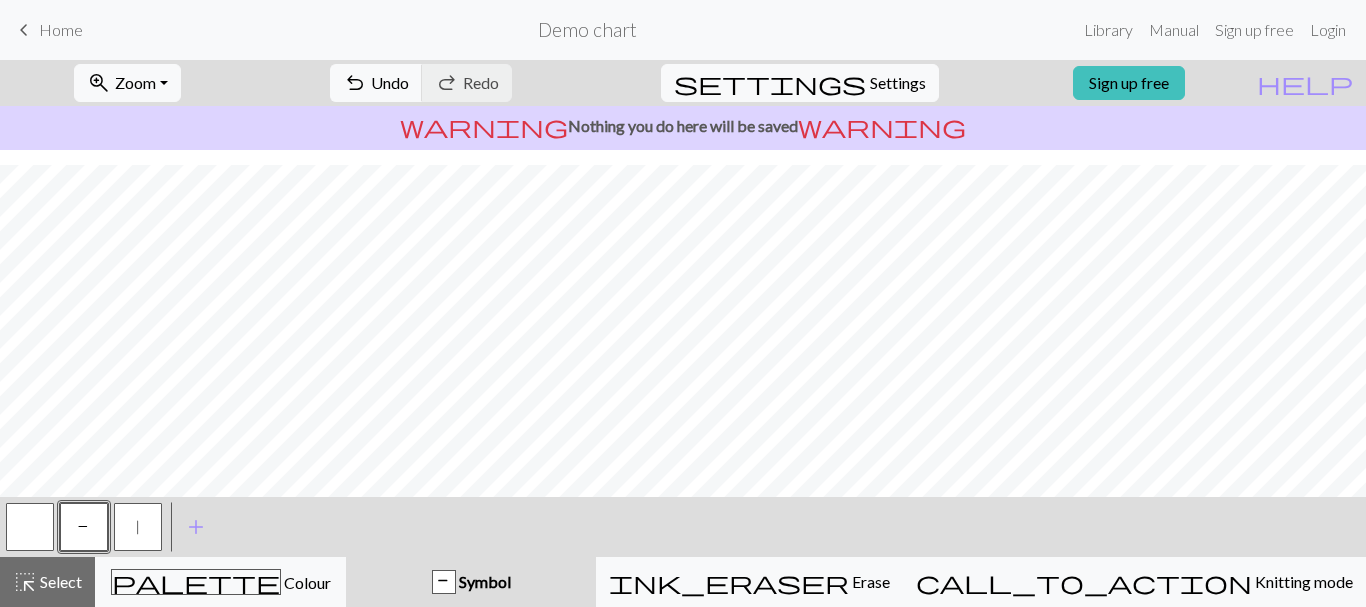 click on "P" at bounding box center [84, 529] 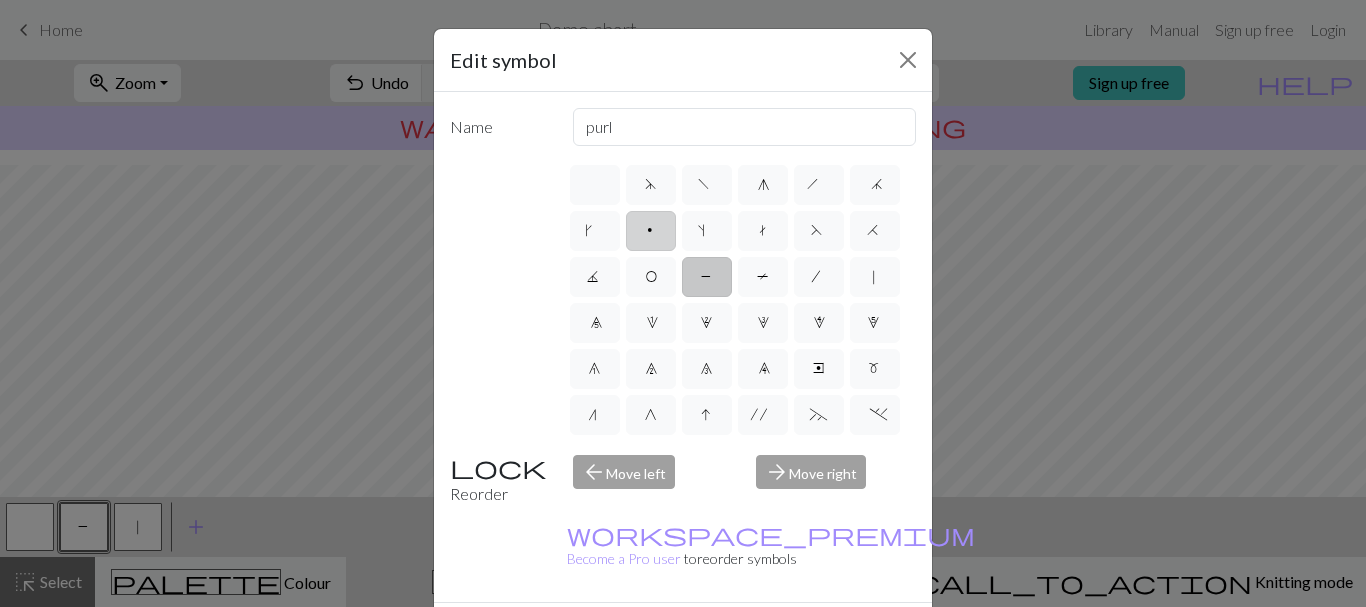 click on "p" at bounding box center (651, 233) 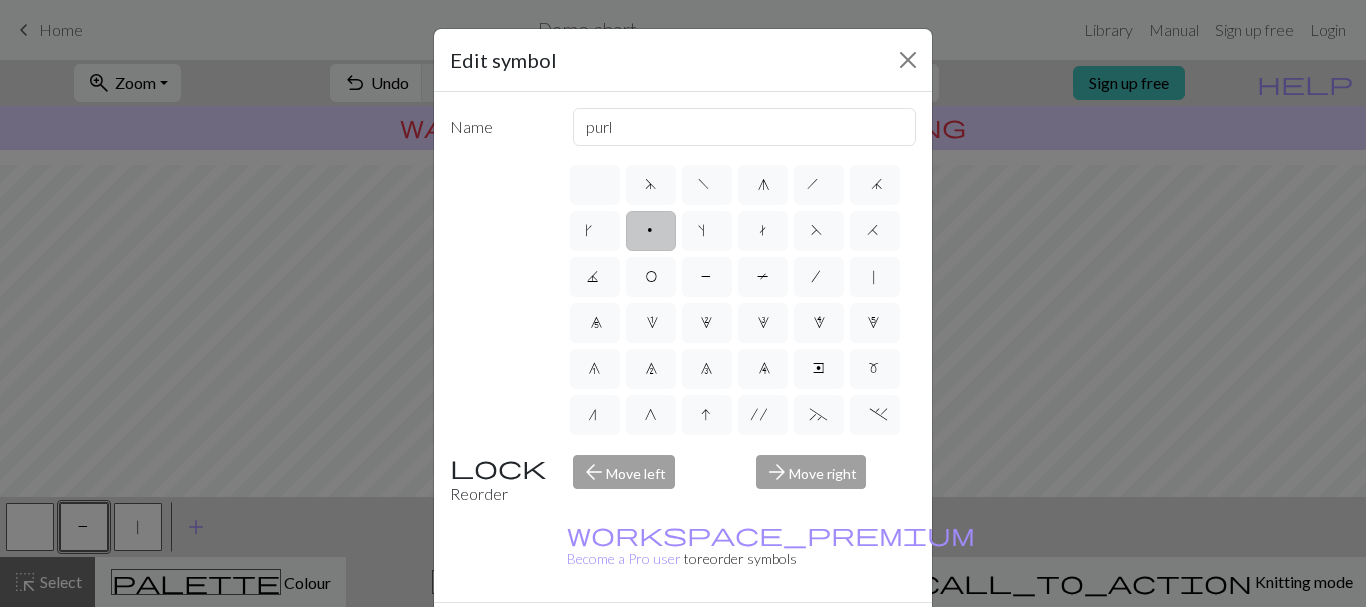 click on "Done" at bounding box center (803, 638) 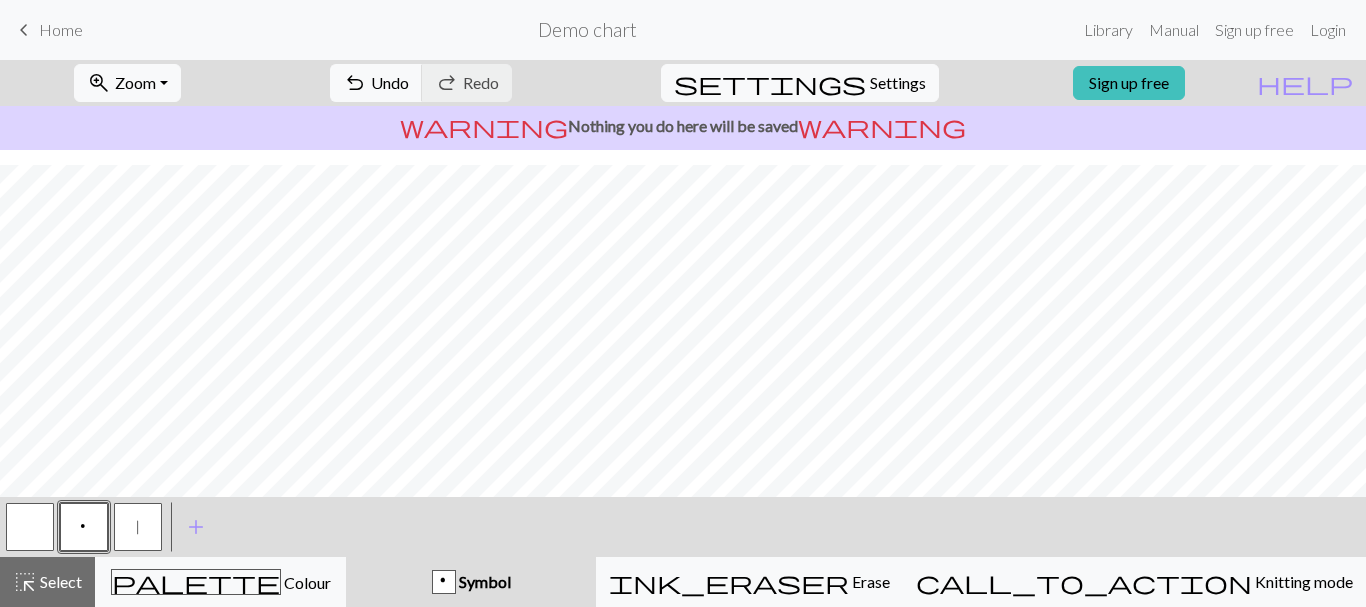click on "|" at bounding box center (138, 527) 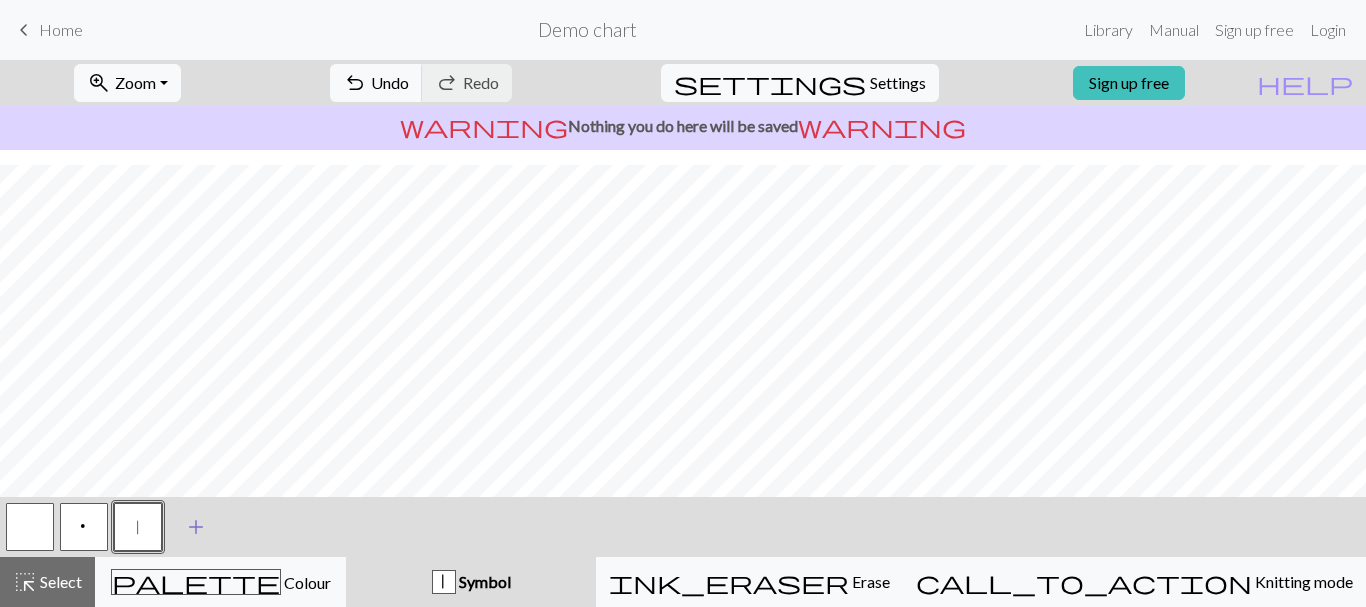 click on "add" at bounding box center [196, 527] 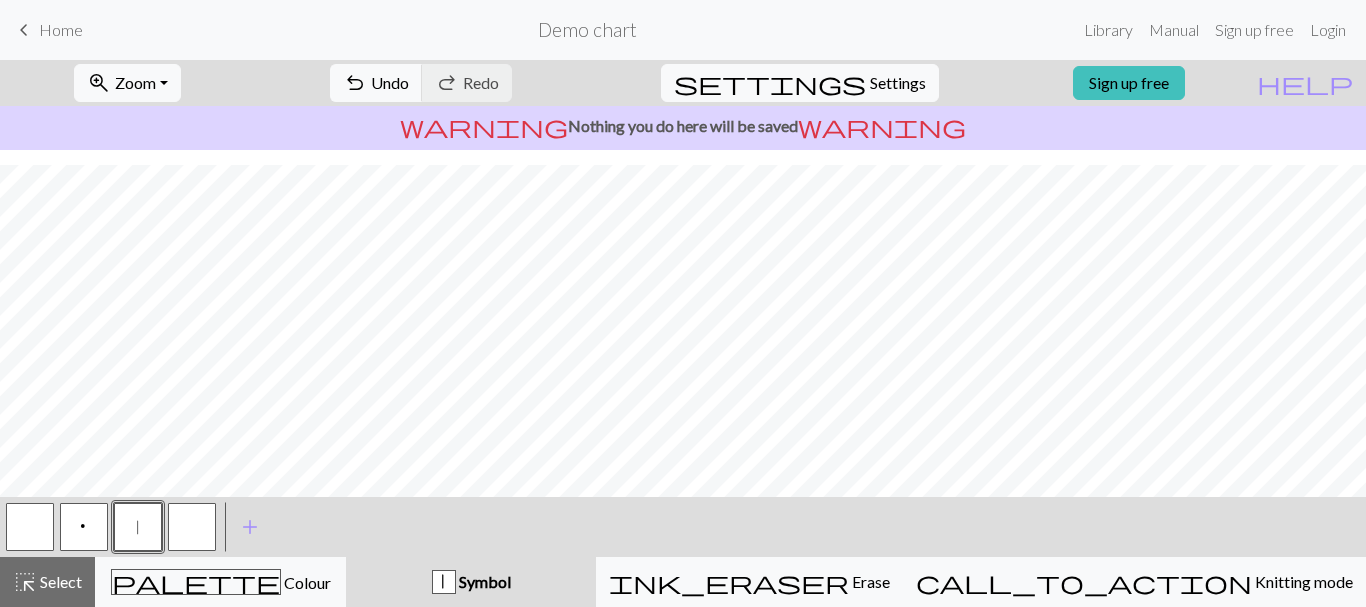 click at bounding box center (192, 527) 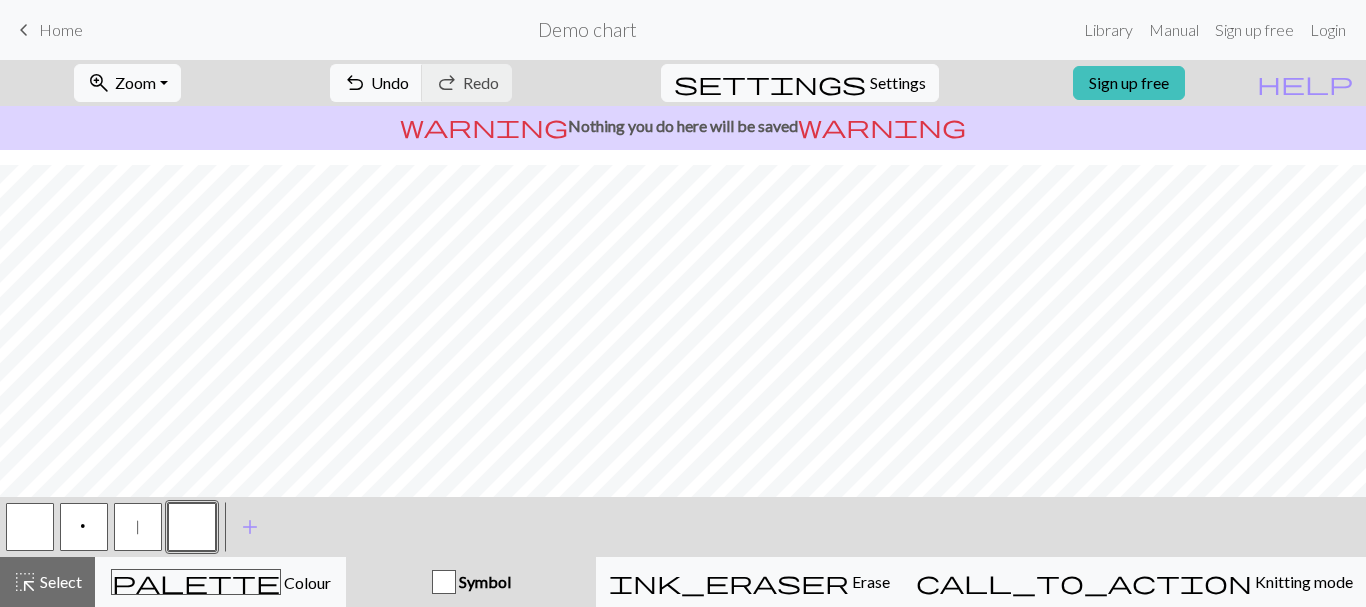 click at bounding box center [192, 527] 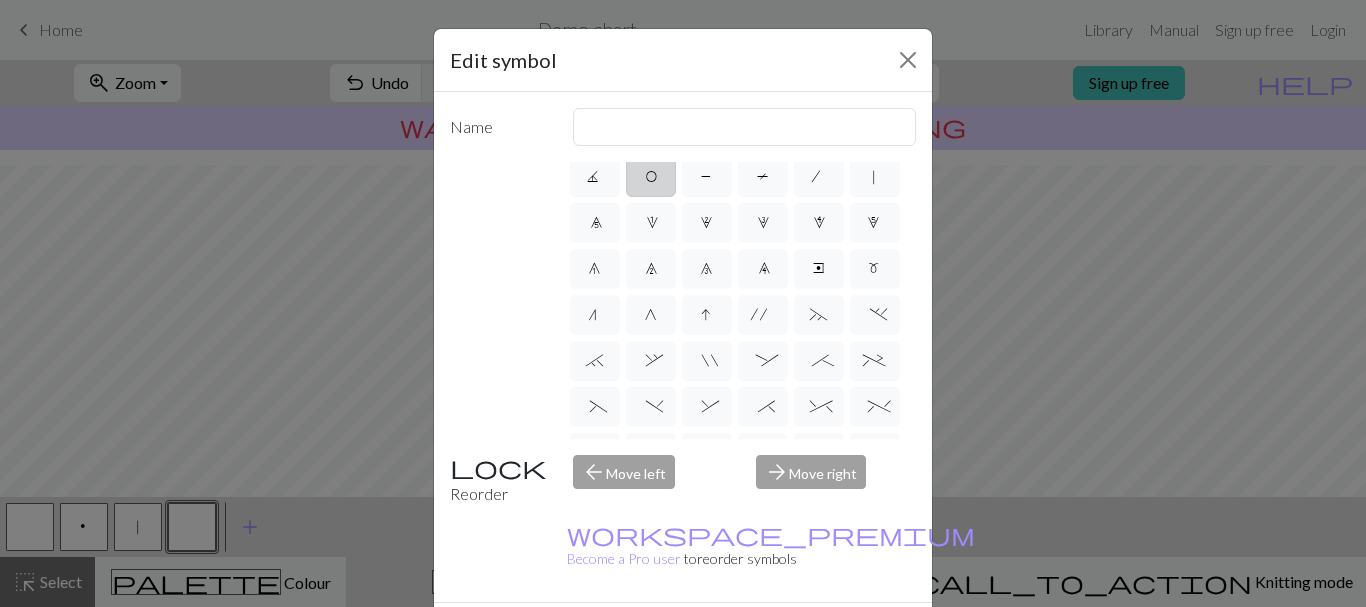 scroll, scrollTop: 200, scrollLeft: 0, axis: vertical 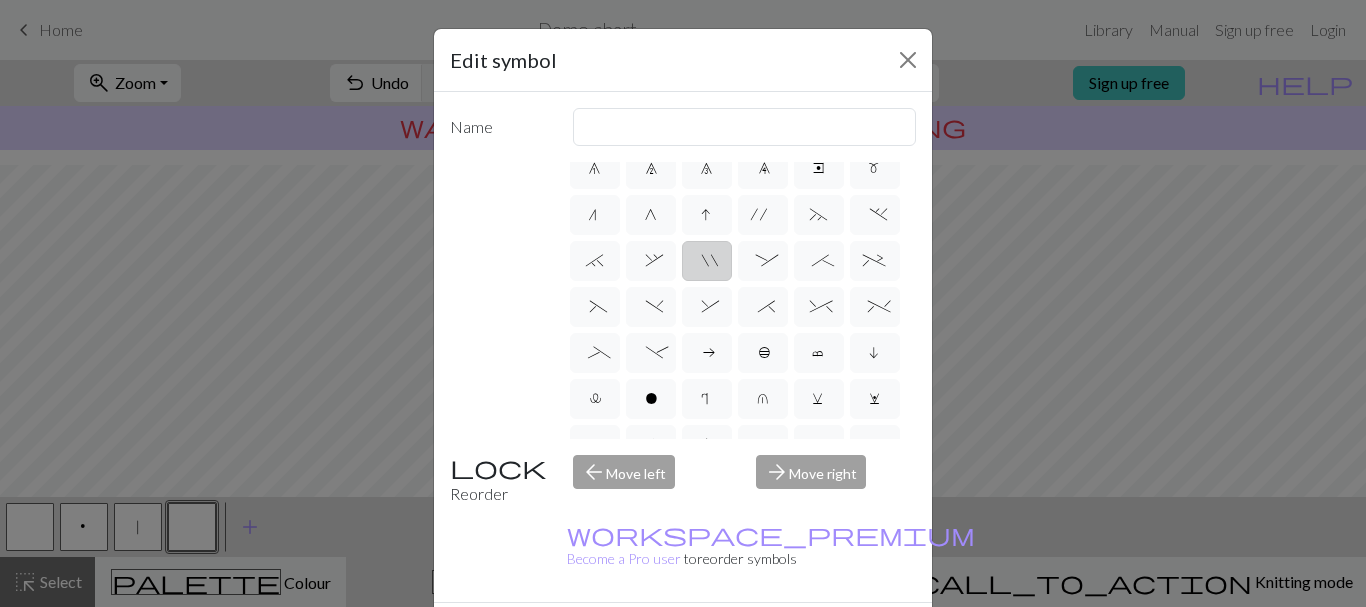 click on """ at bounding box center (706, 263) 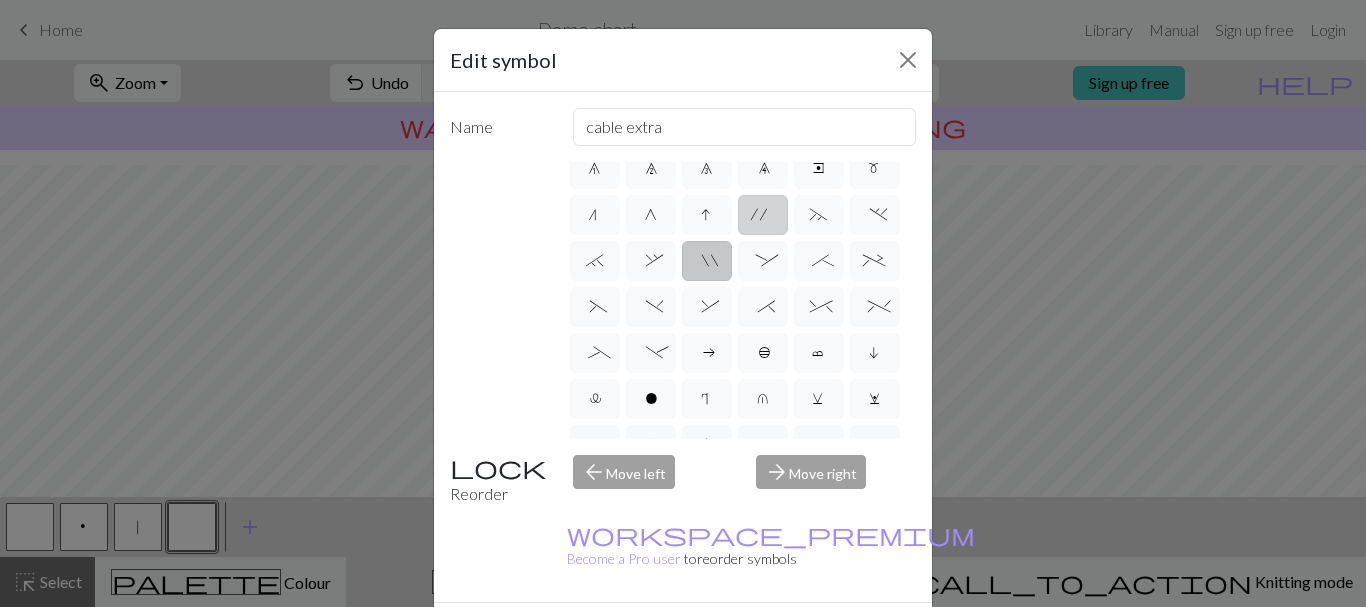 click on "'" at bounding box center [763, 217] 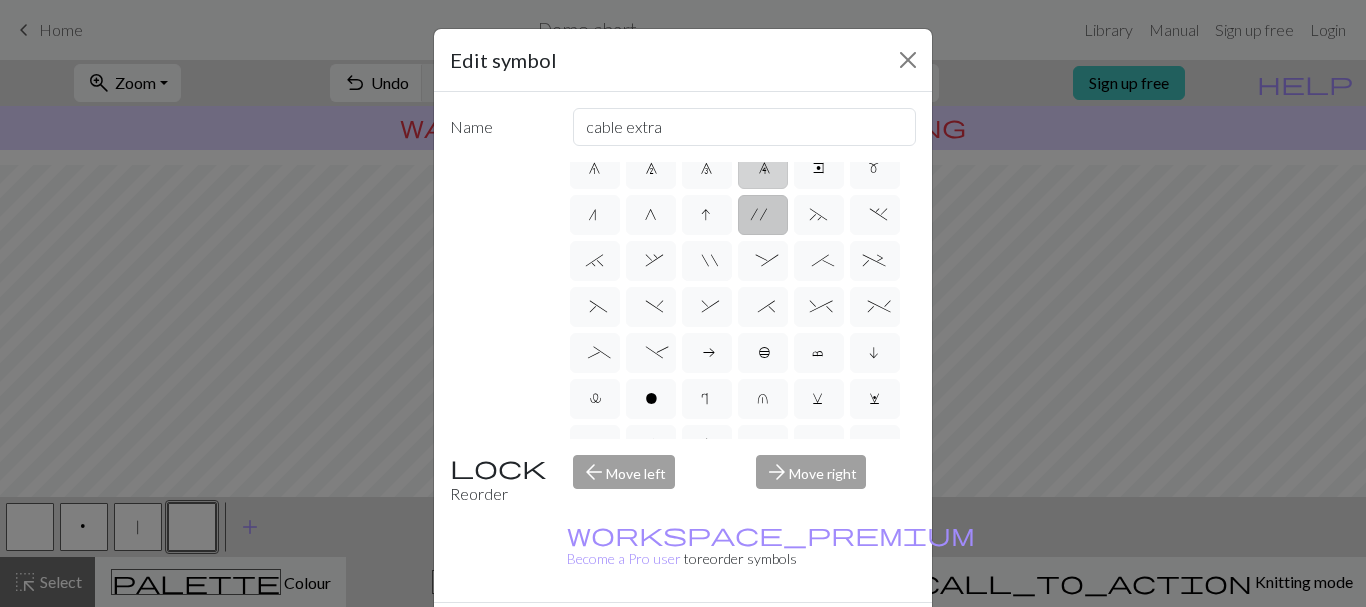 click on "9" at bounding box center [763, 169] 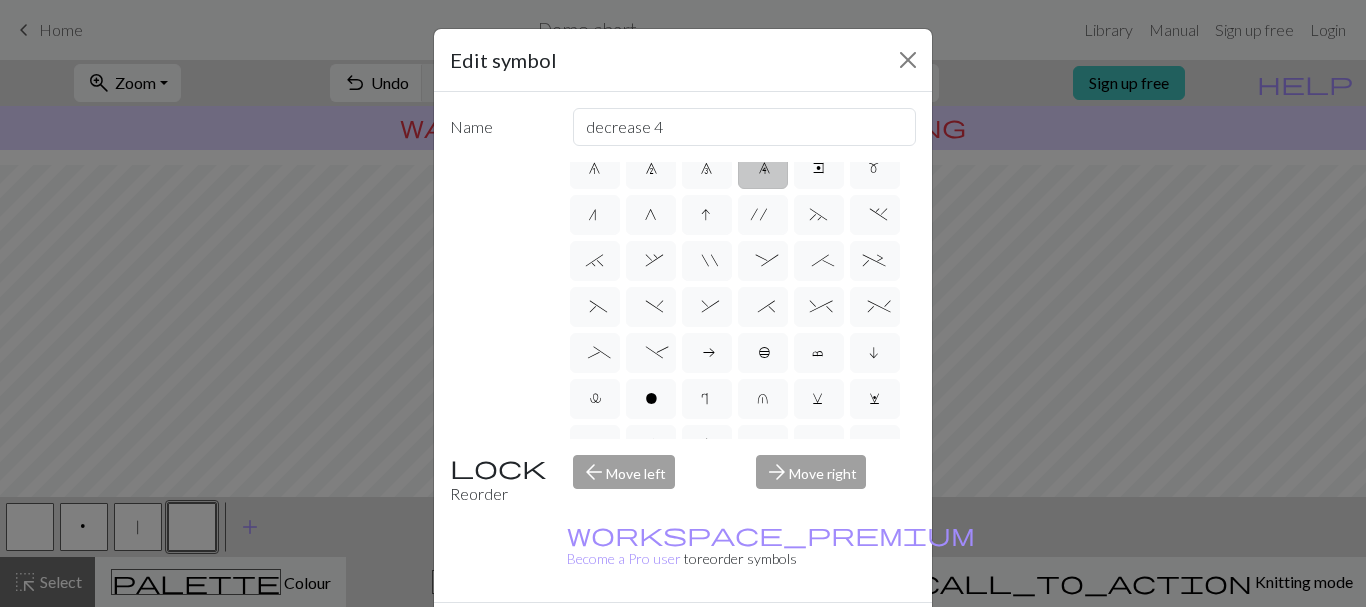 scroll, scrollTop: 100, scrollLeft: 0, axis: vertical 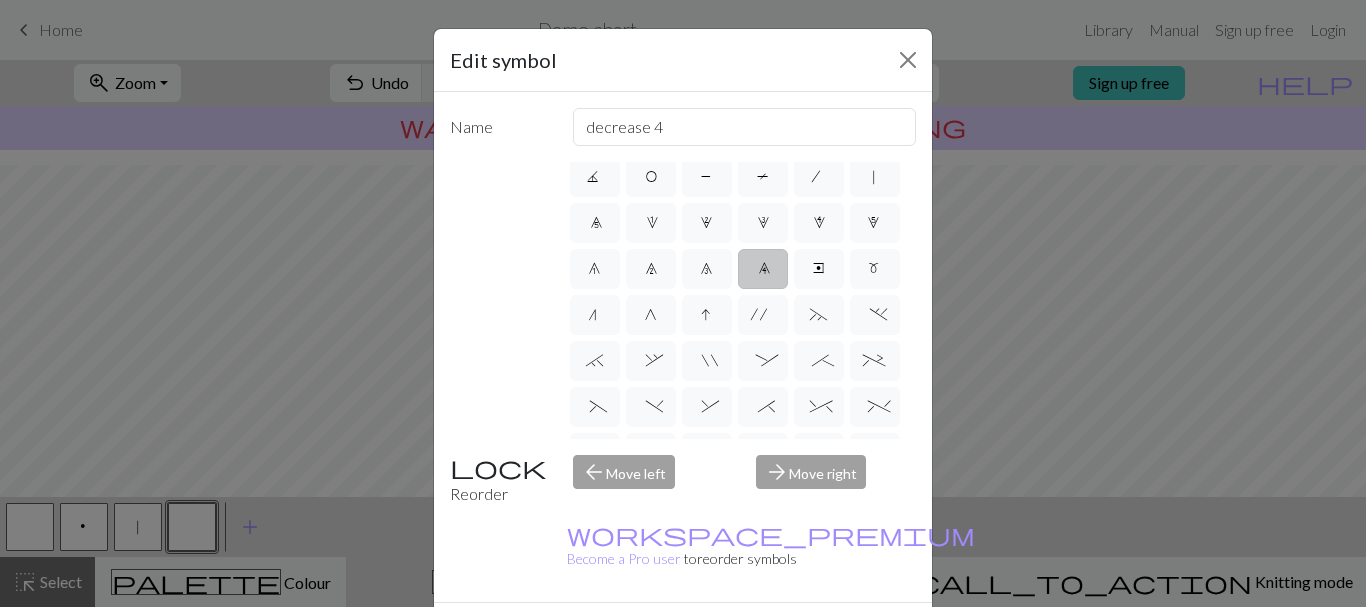 click on "d f g h j k p s t F H J O P T / | 0 1 2 3 4 5 6 7 8 9 e m n G I ' ~ . ` , " : ; + ( ) & * ^ % _ - a b c i l o r u v w x y z A B C D E K L M N R S U V W X Y < >" at bounding box center (742, 300) 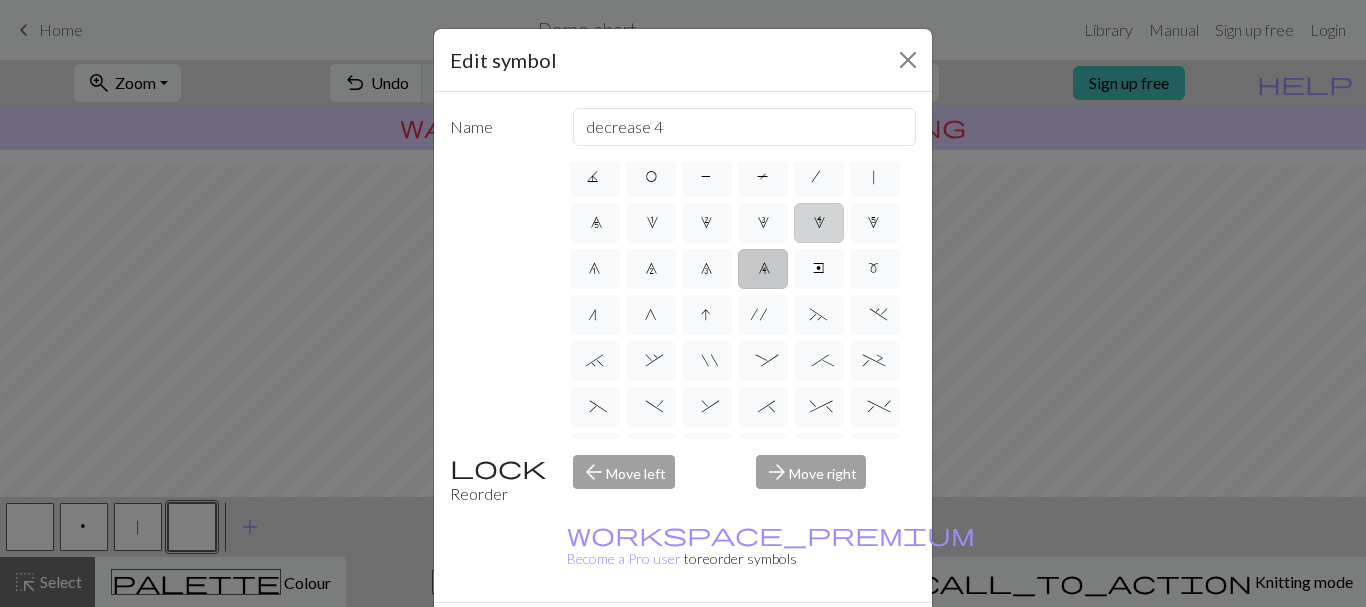 click on "4" at bounding box center [819, 225] 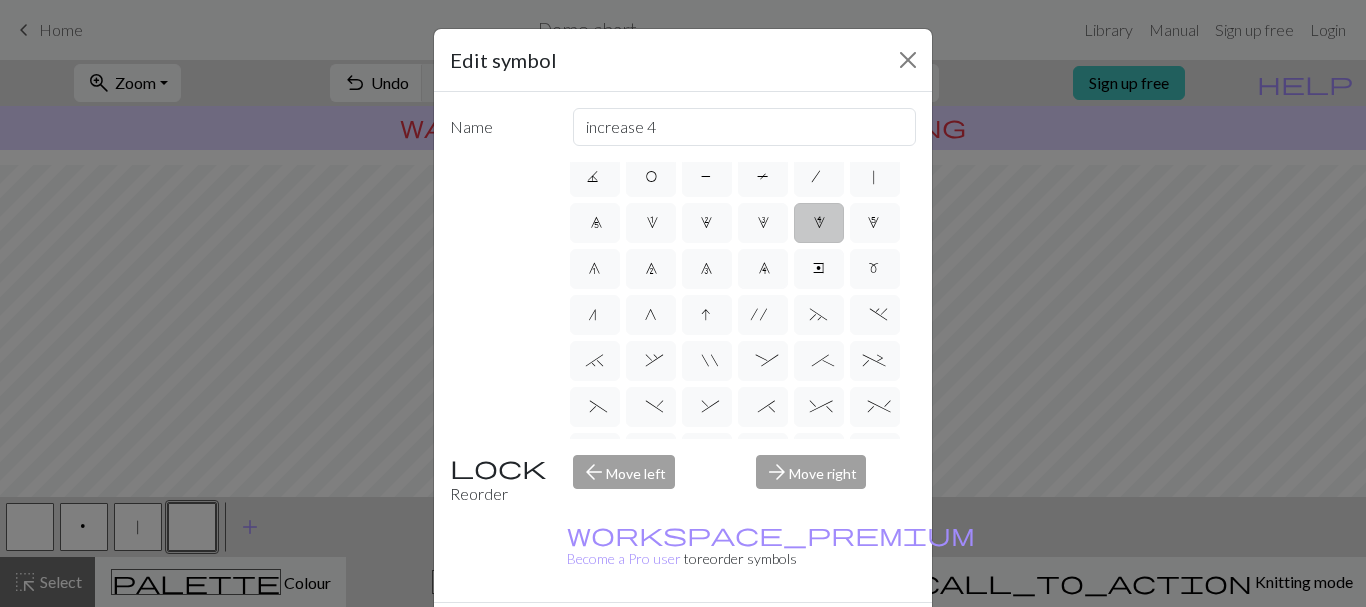 scroll, scrollTop: 0, scrollLeft: 0, axis: both 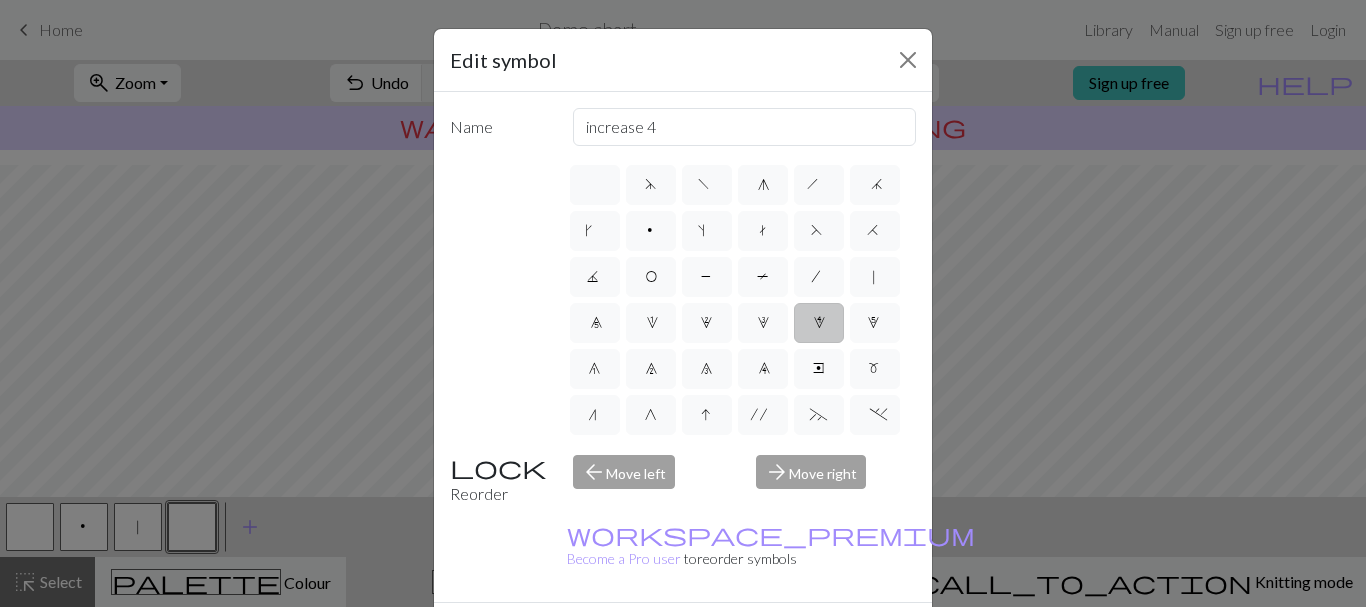 click on "Cancel" at bounding box center (879, 638) 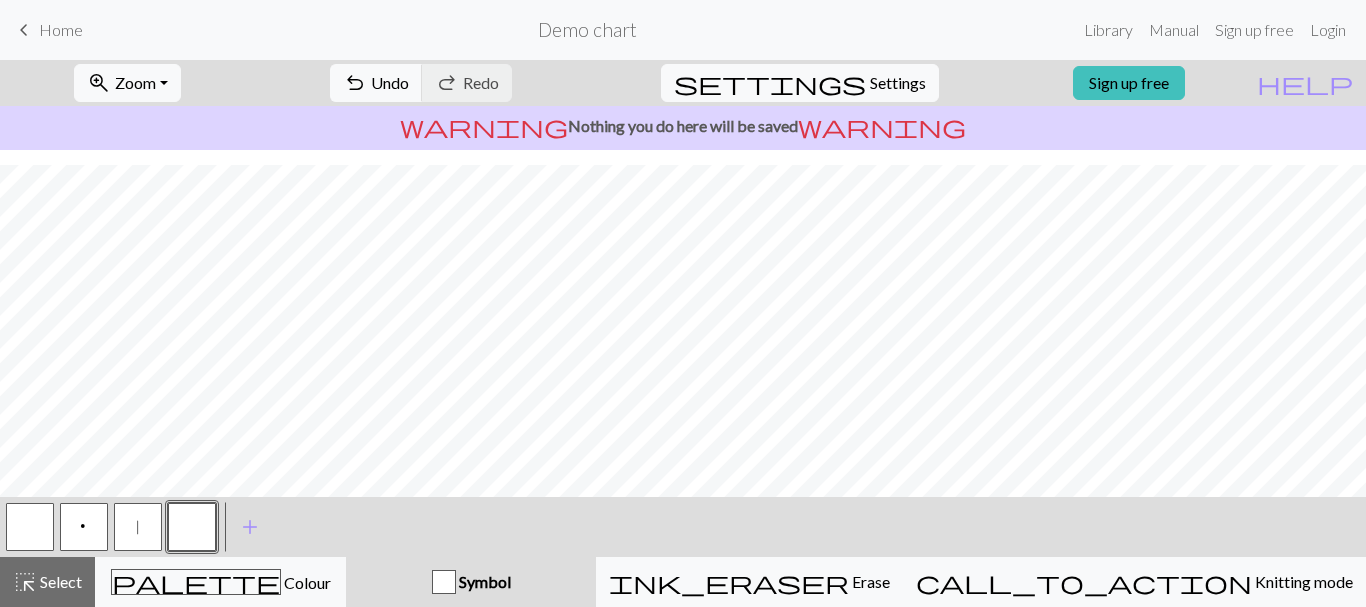 click on "|" at bounding box center (138, 527) 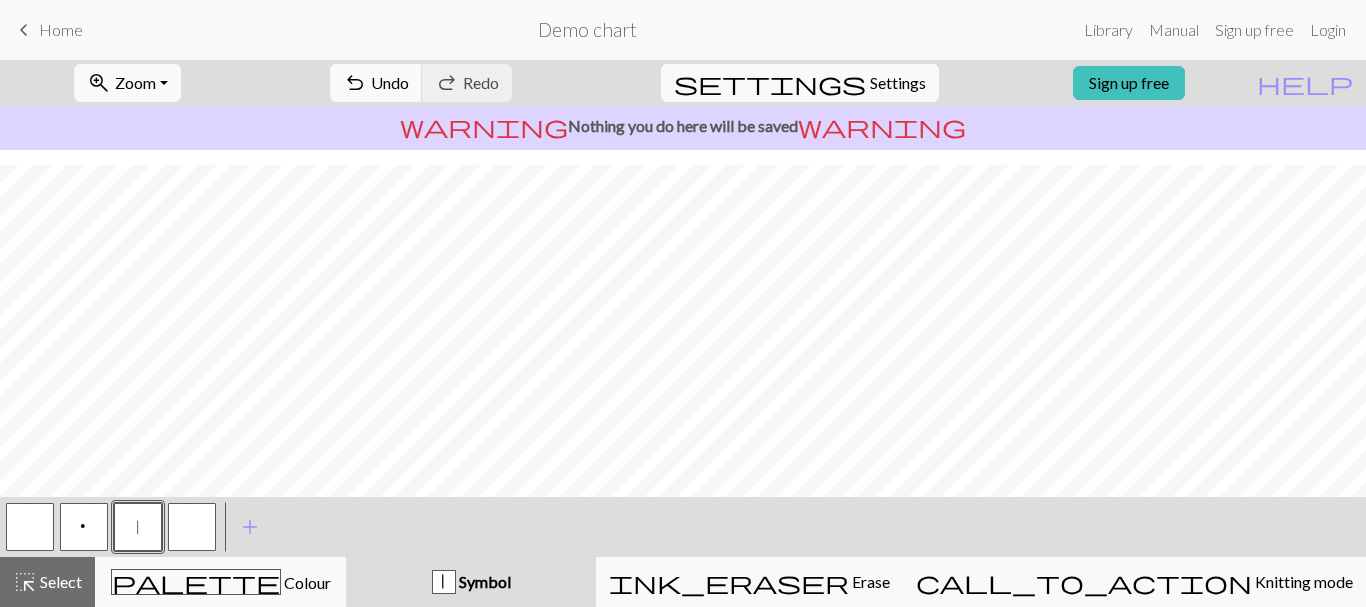 click on "|" at bounding box center (138, 527) 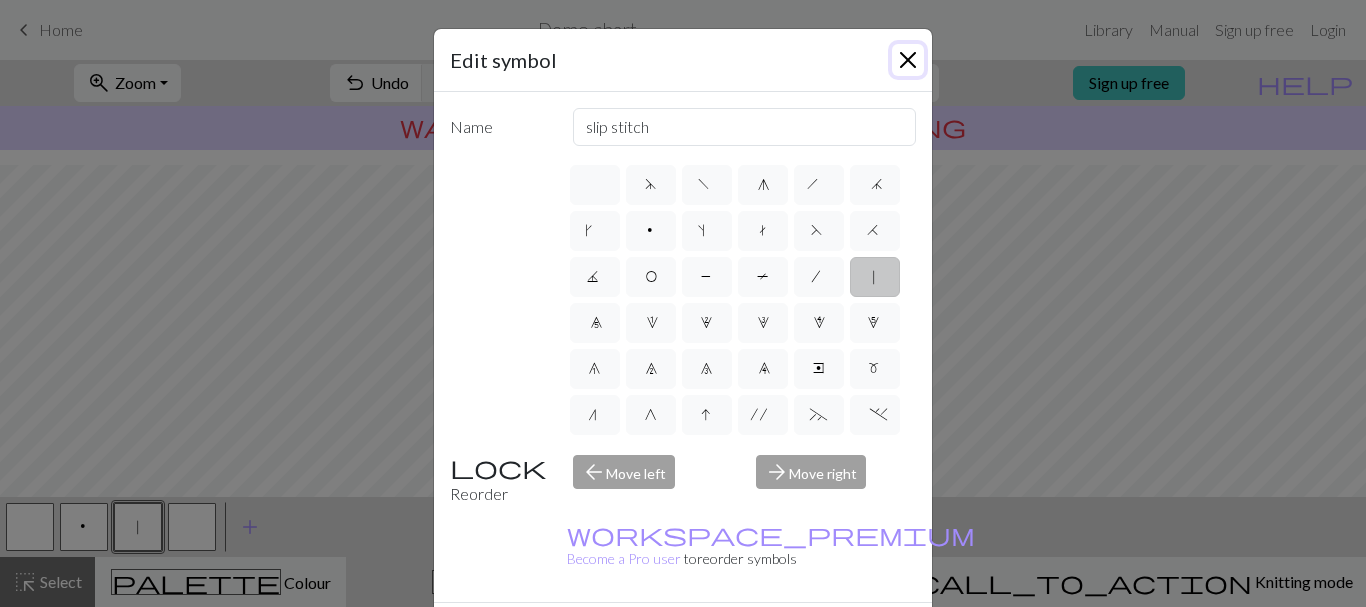 click at bounding box center (908, 60) 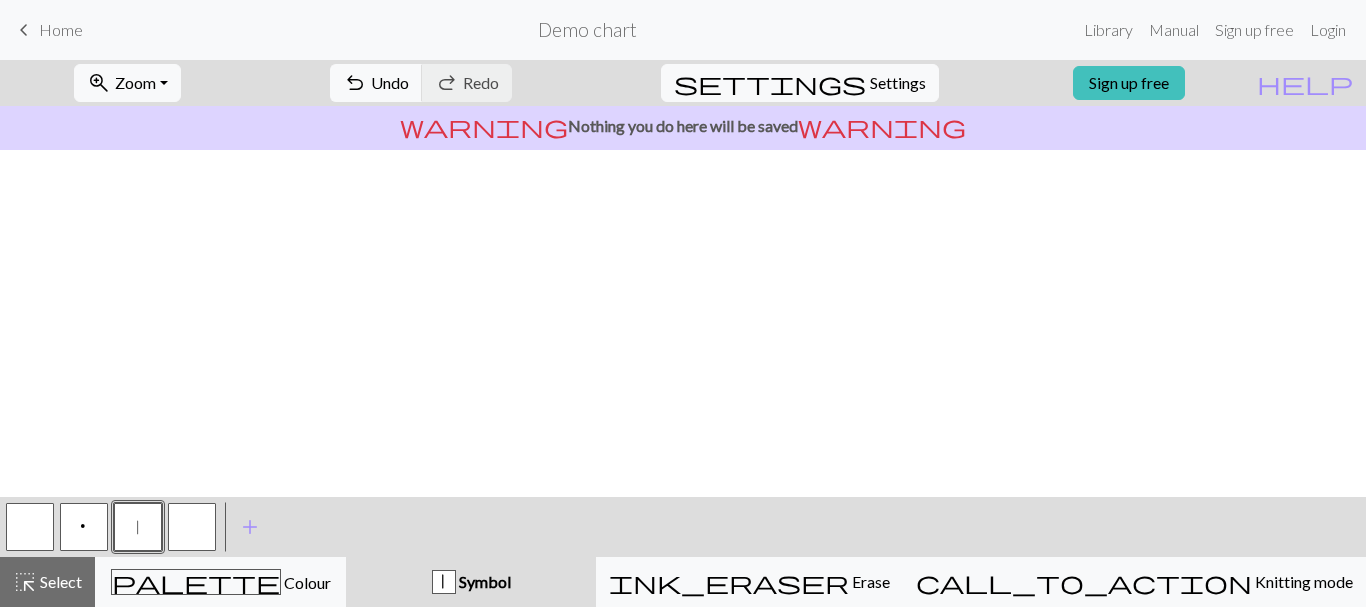 scroll, scrollTop: 1158, scrollLeft: 0, axis: vertical 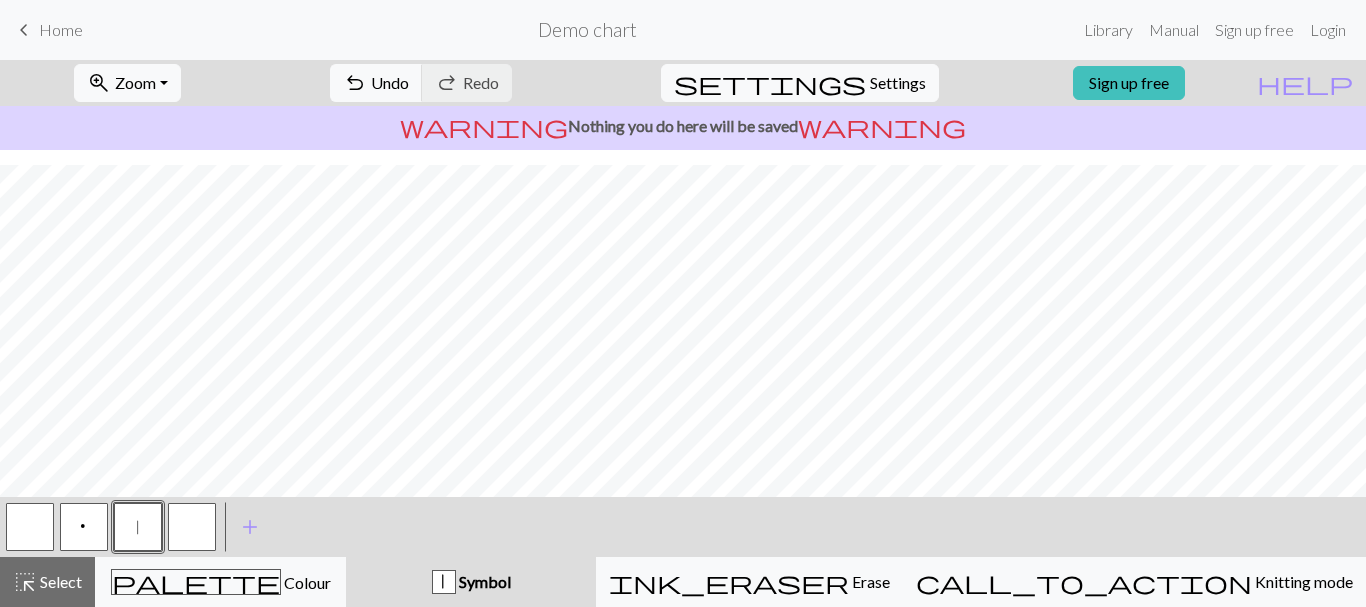 click at bounding box center (30, 527) 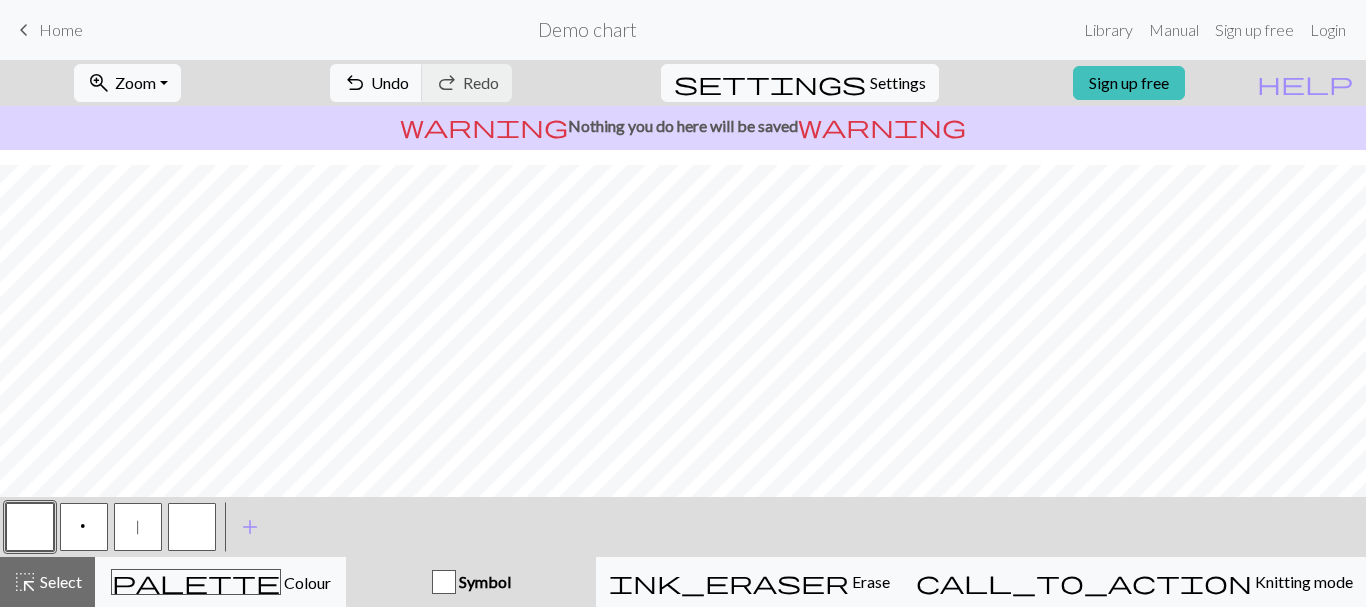click on "p" at bounding box center (84, 527) 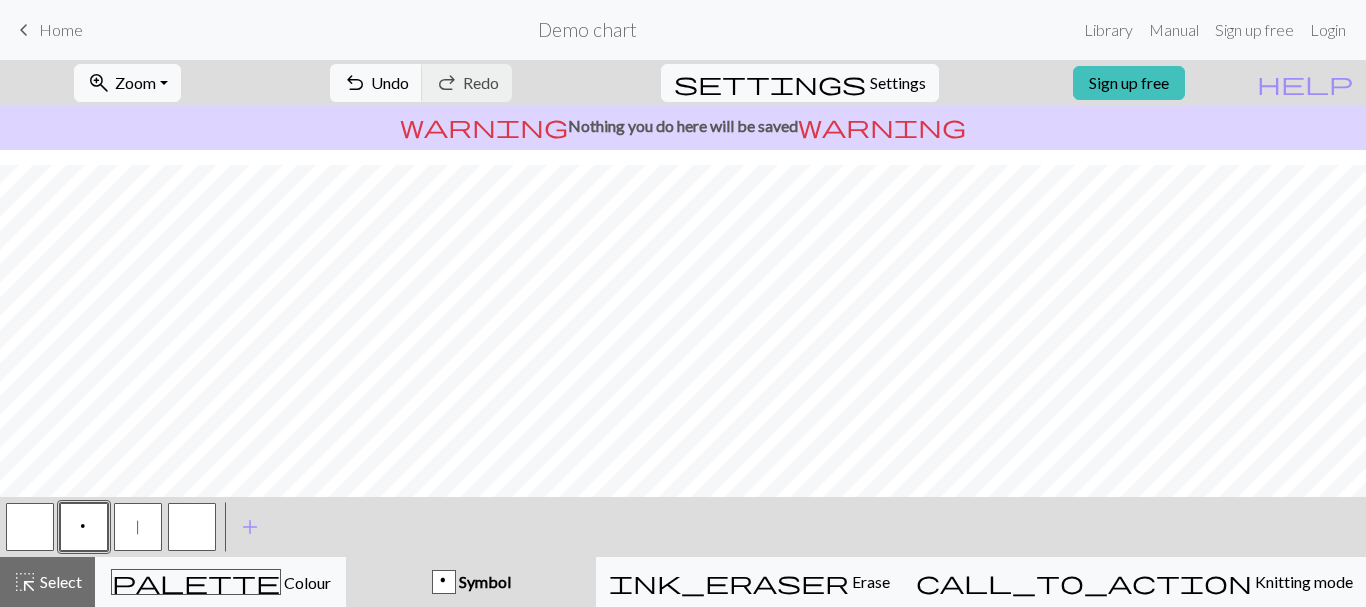 click at bounding box center (192, 527) 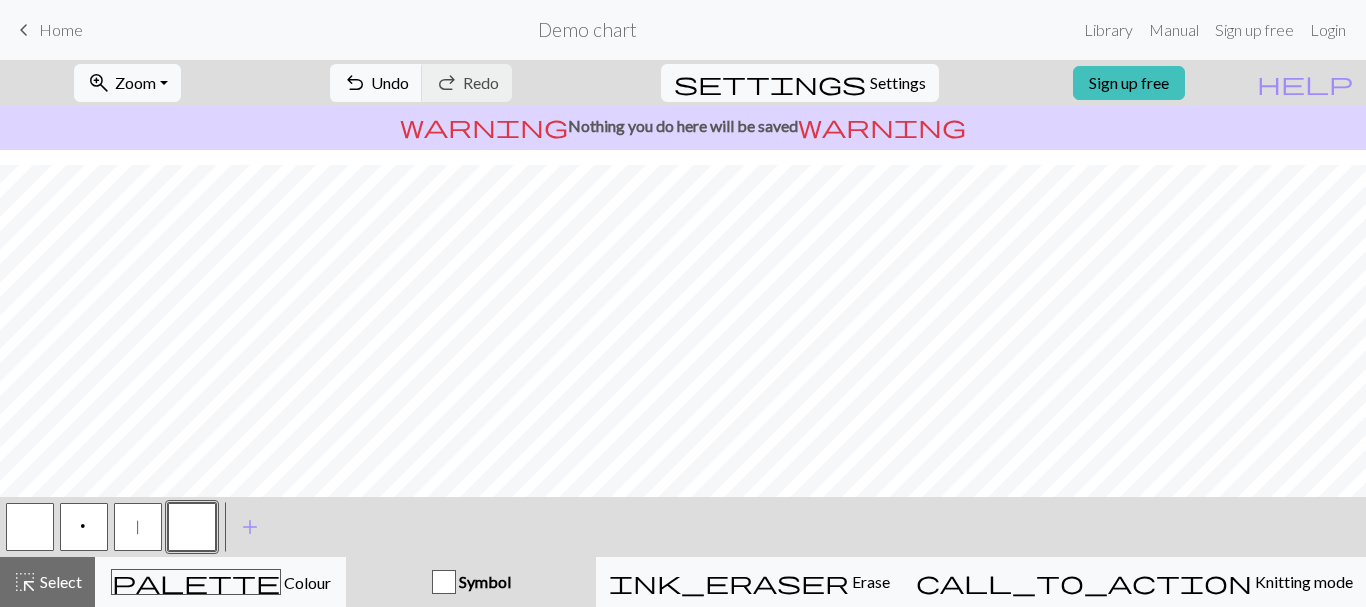 click on "p" at bounding box center (84, 527) 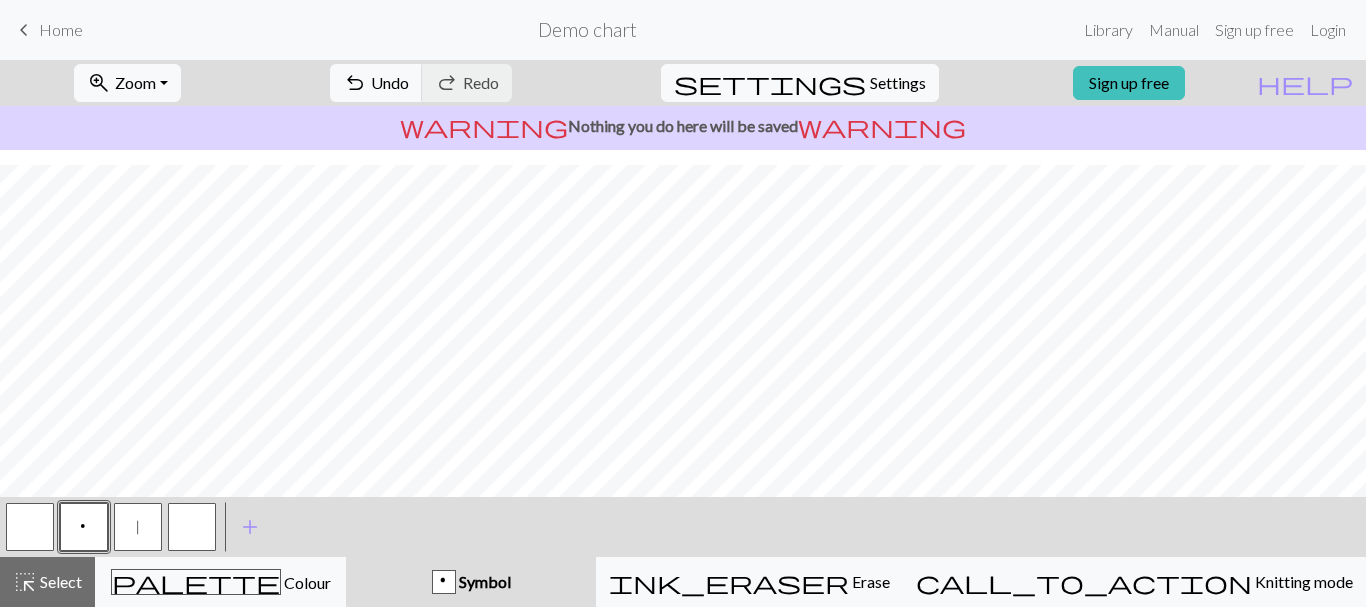 click at bounding box center (192, 527) 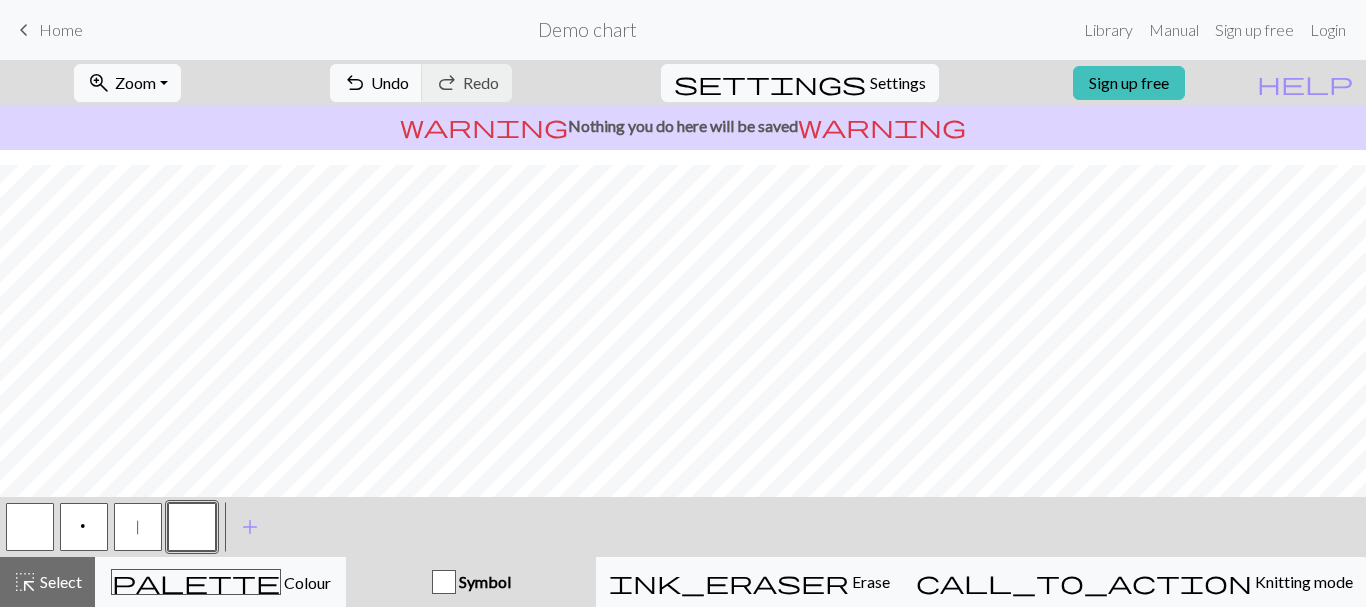 click on "p" at bounding box center (84, 529) 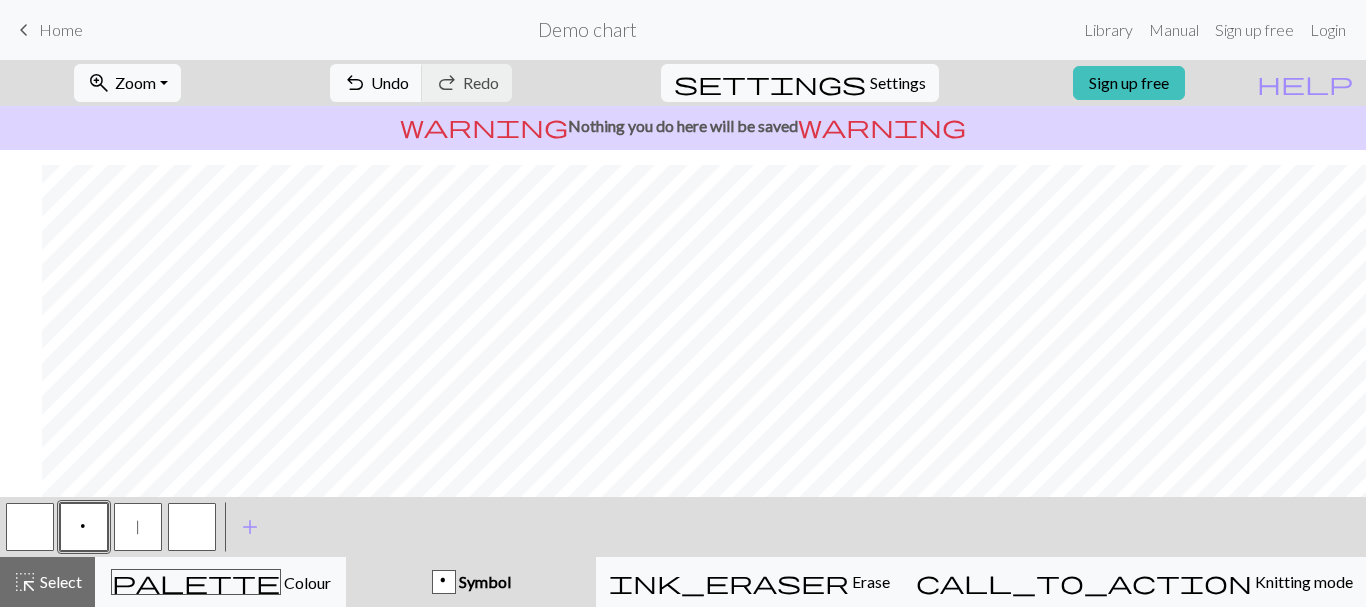 scroll, scrollTop: 1158, scrollLeft: 42, axis: both 